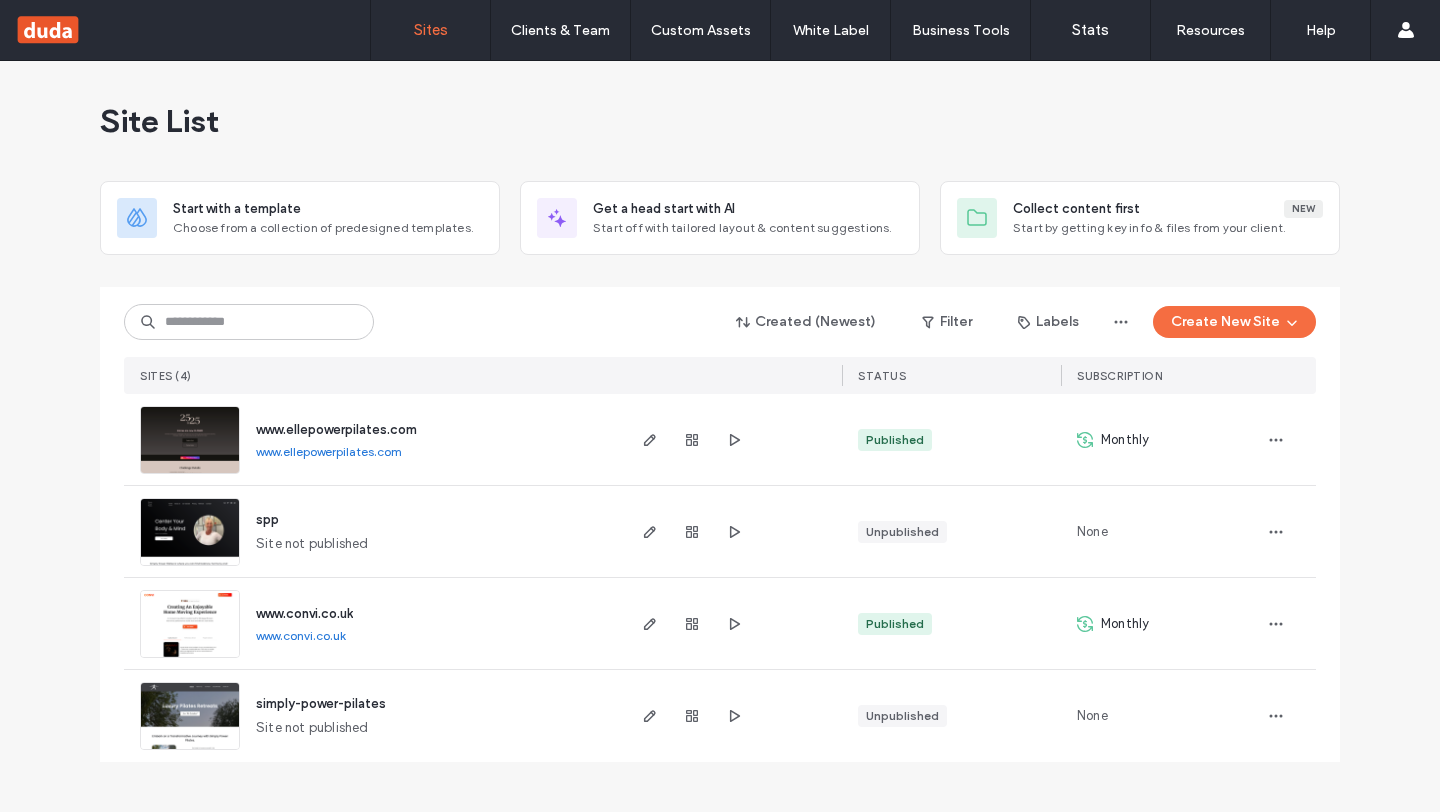 scroll, scrollTop: 0, scrollLeft: 0, axis: both 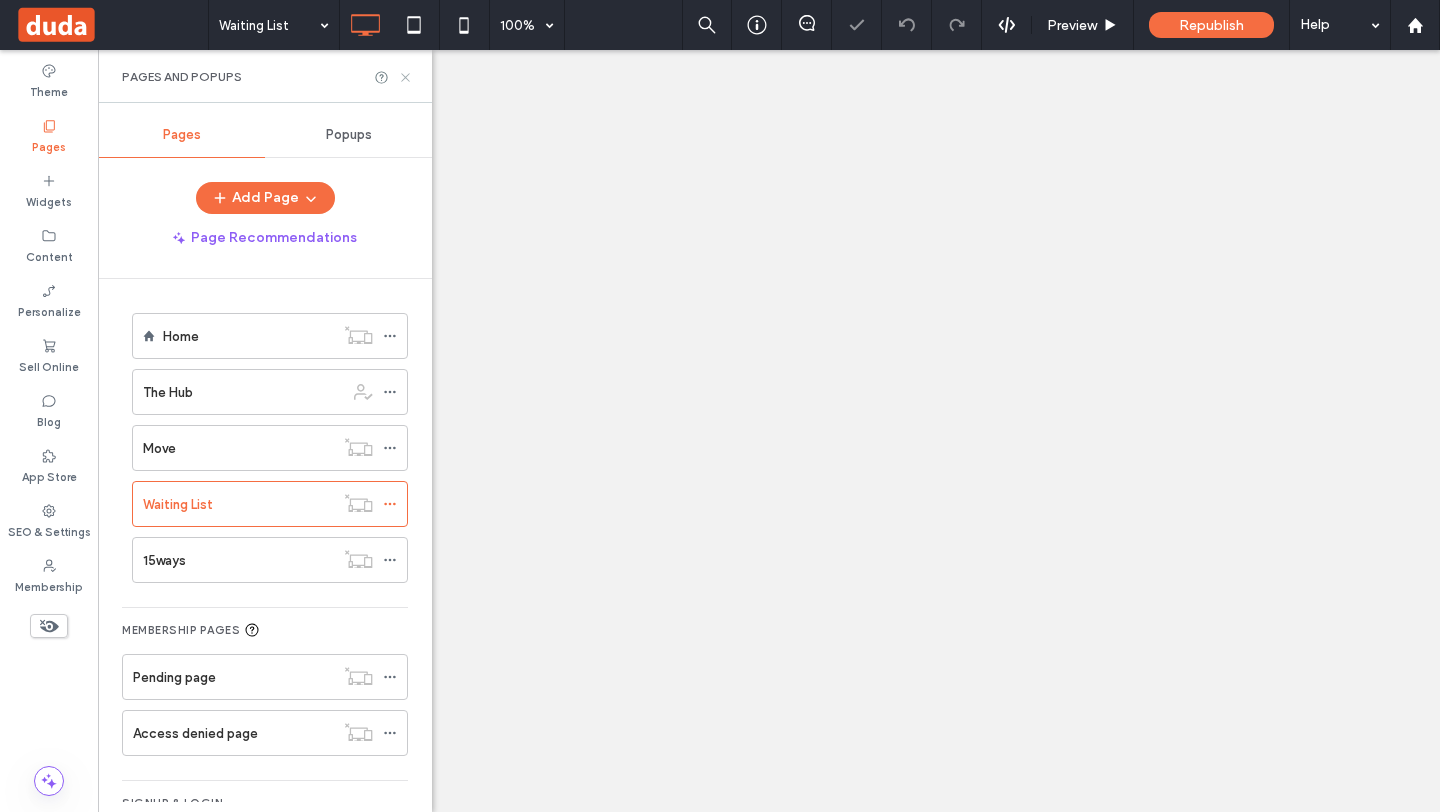 click 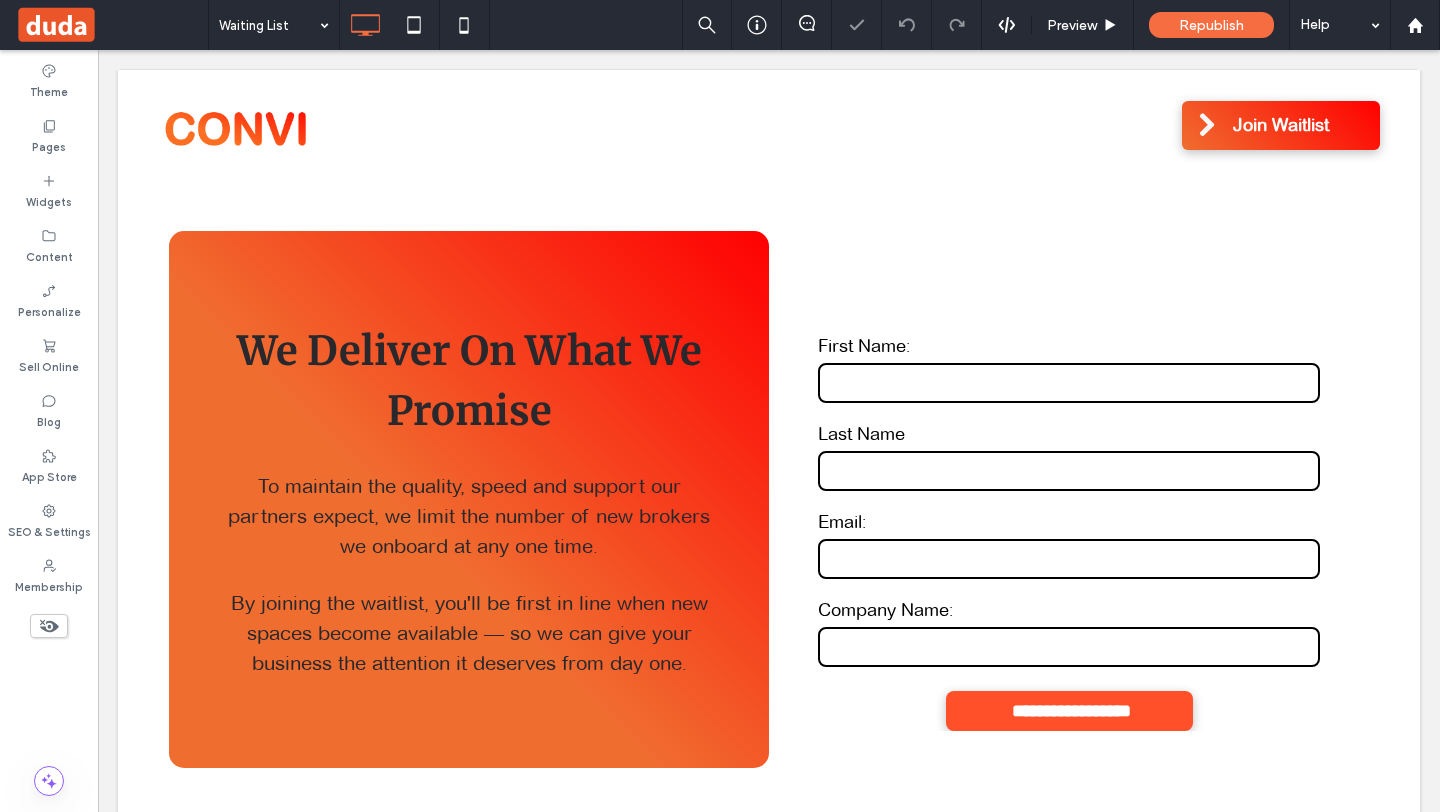 scroll, scrollTop: 0, scrollLeft: 0, axis: both 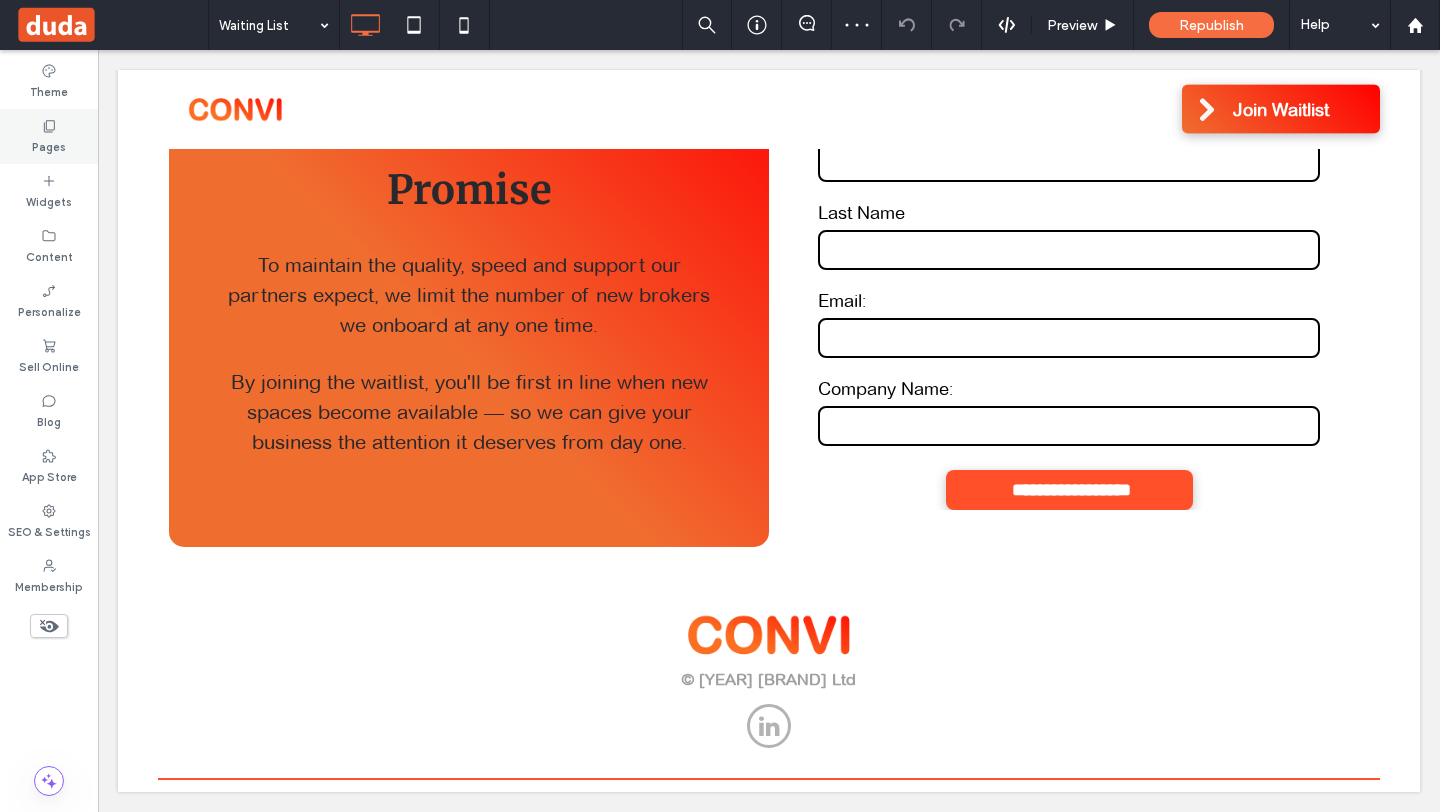 click on "Pages" at bounding box center [49, 145] 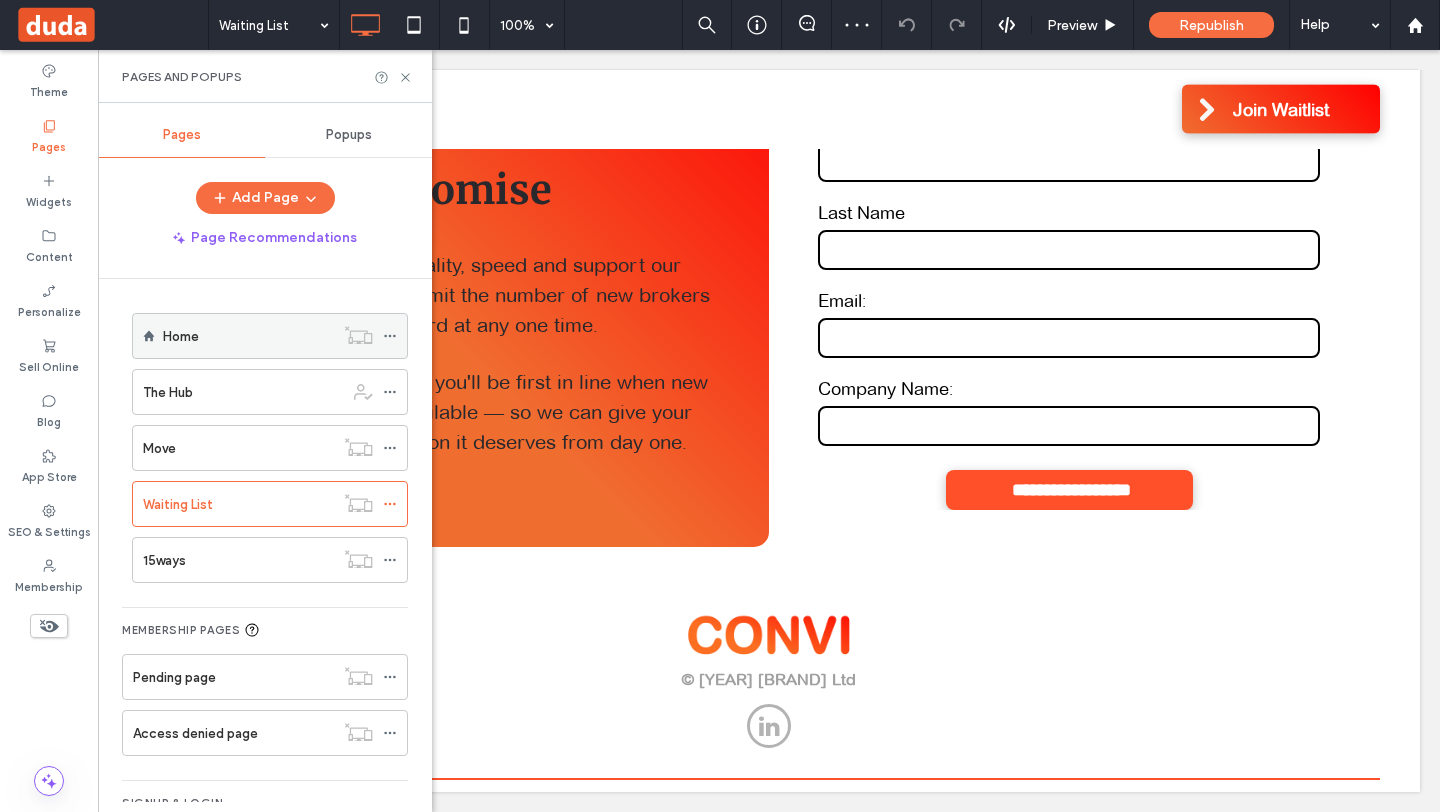 click on "Home" at bounding box center [248, 336] 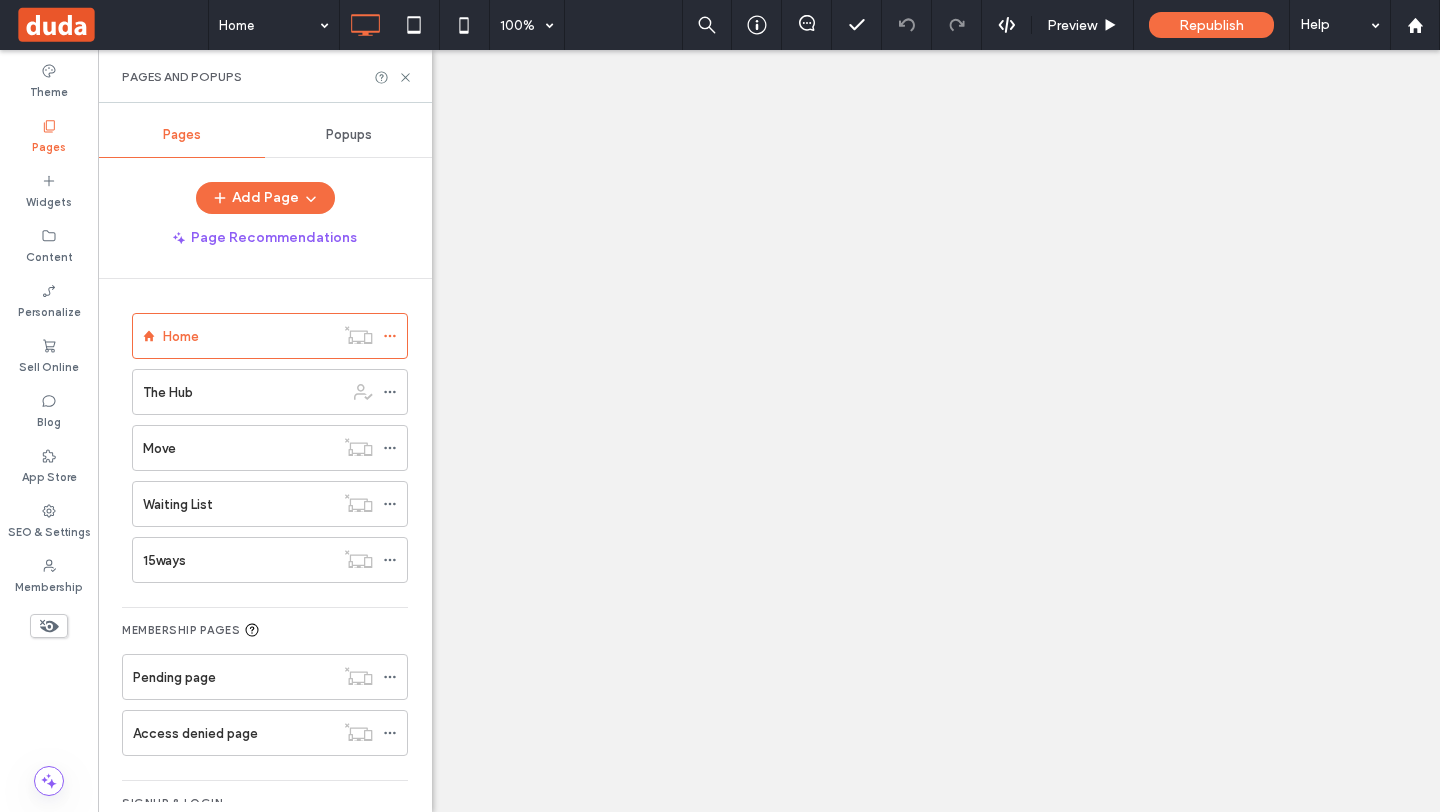 click at bounding box center [720, 406] 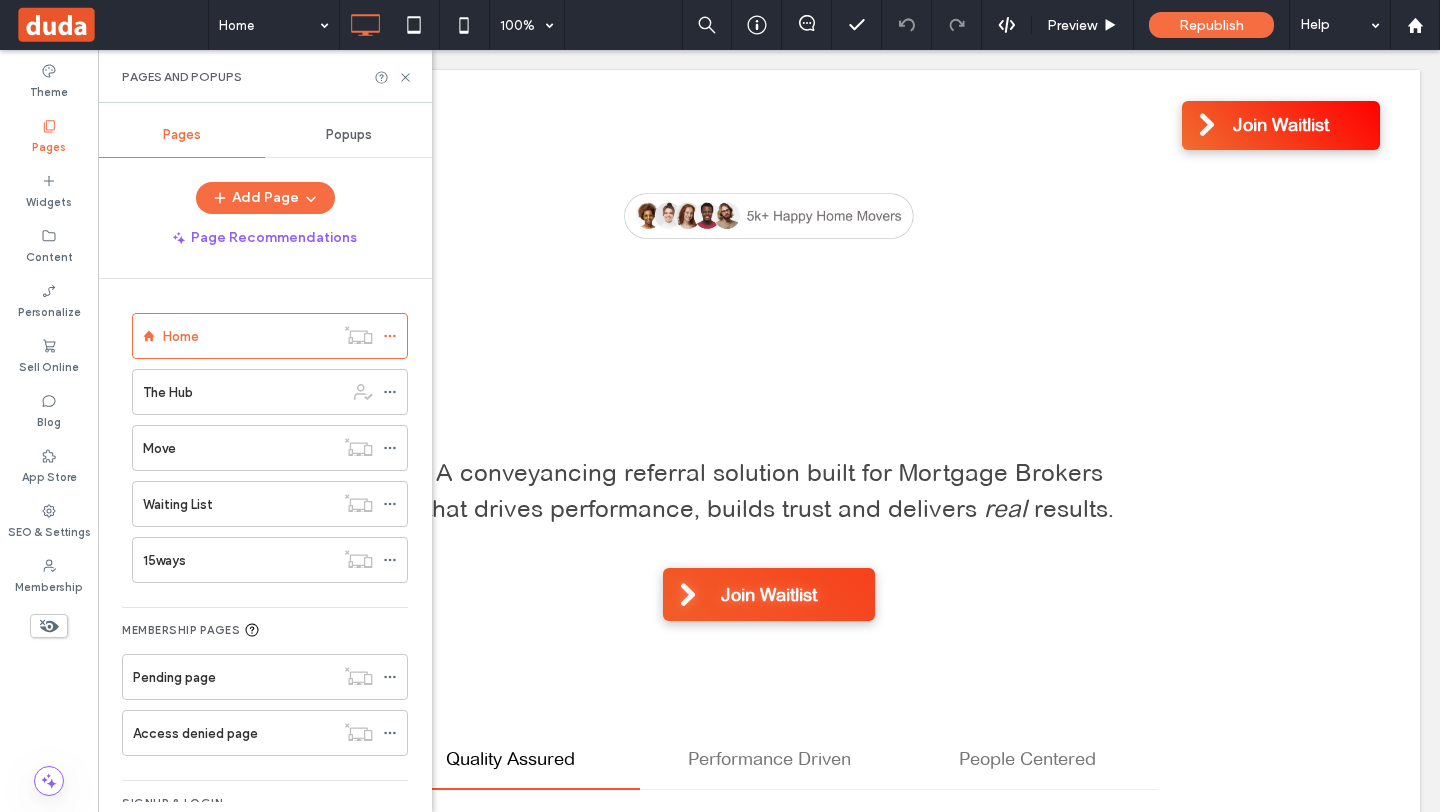 scroll, scrollTop: 0, scrollLeft: 0, axis: both 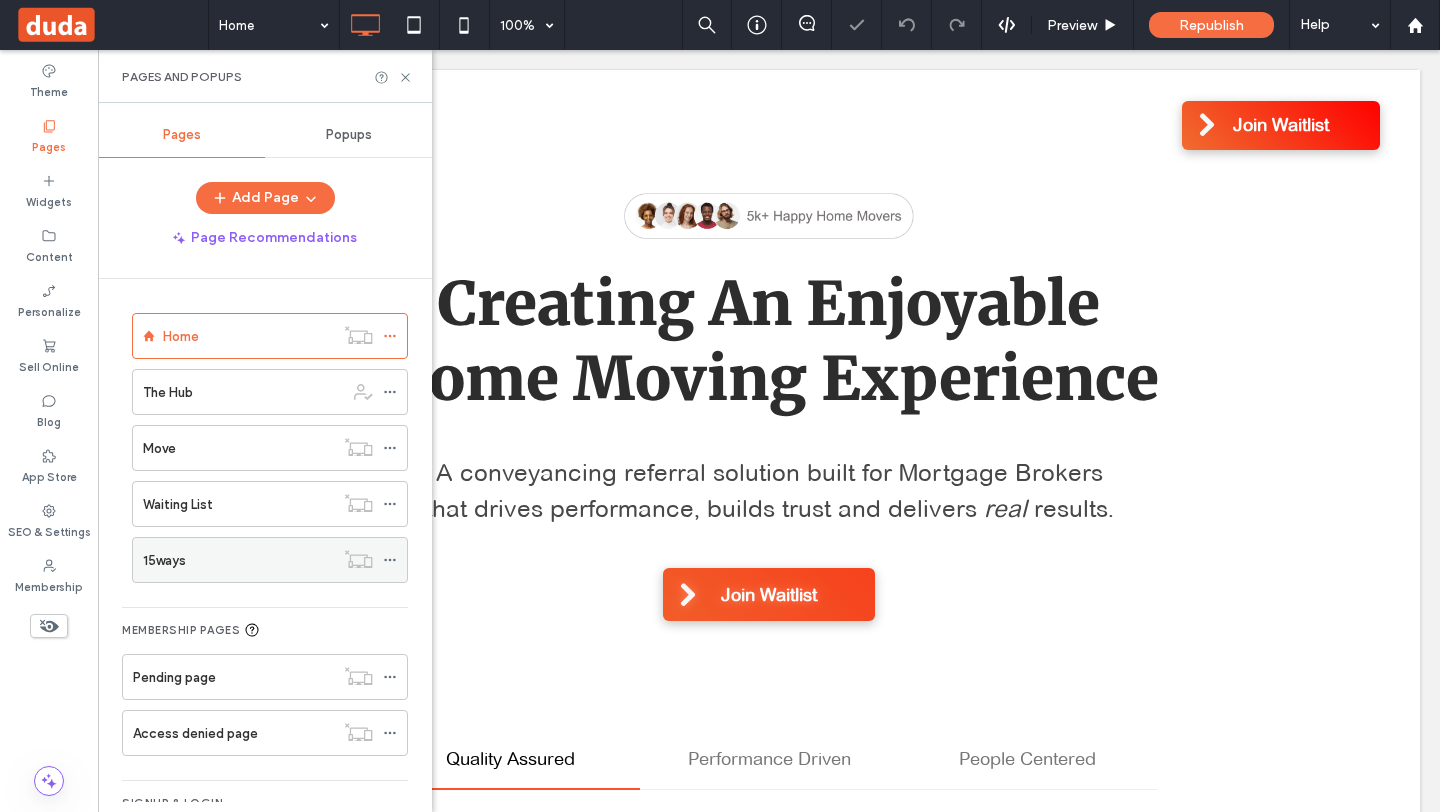 click on "15ways" at bounding box center (238, 560) 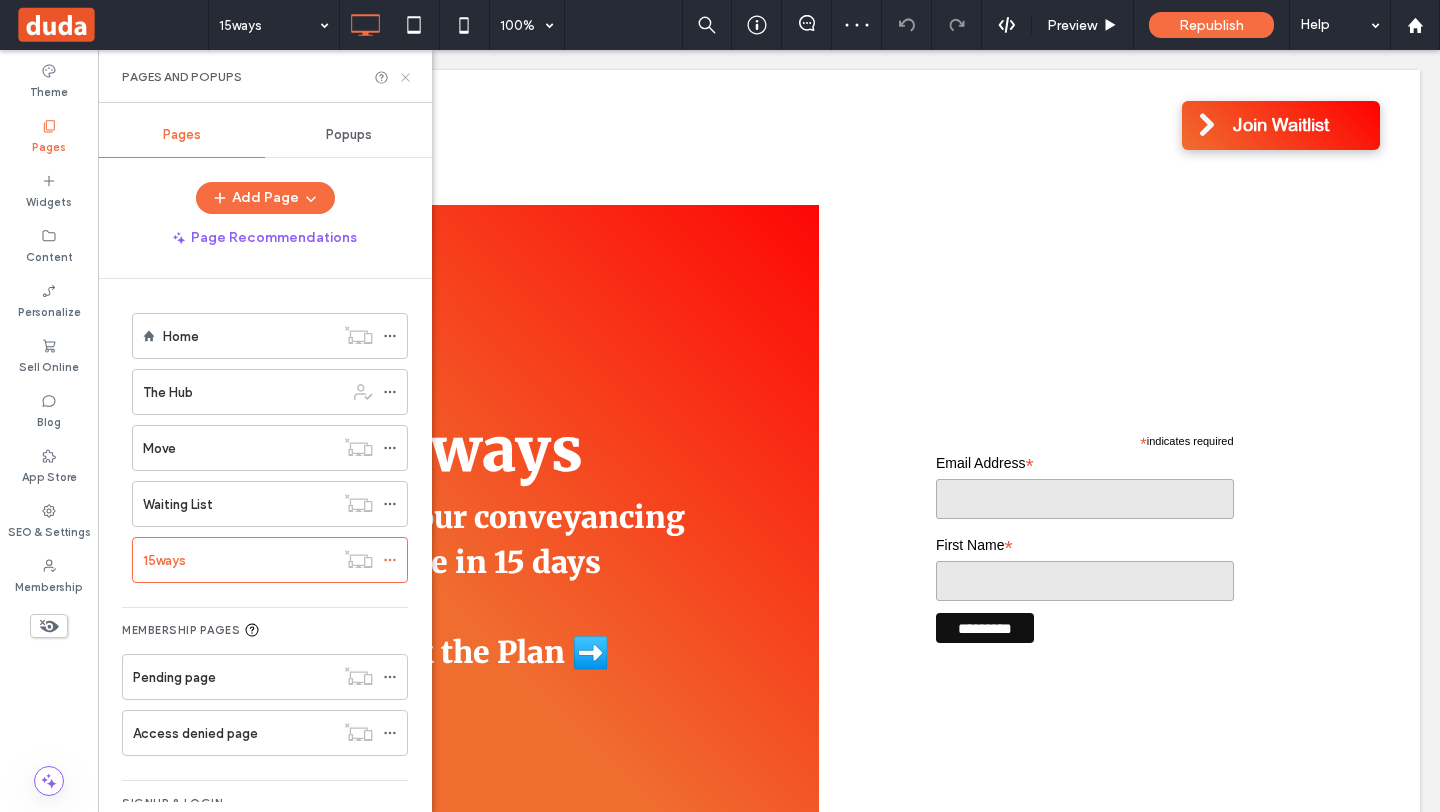 click 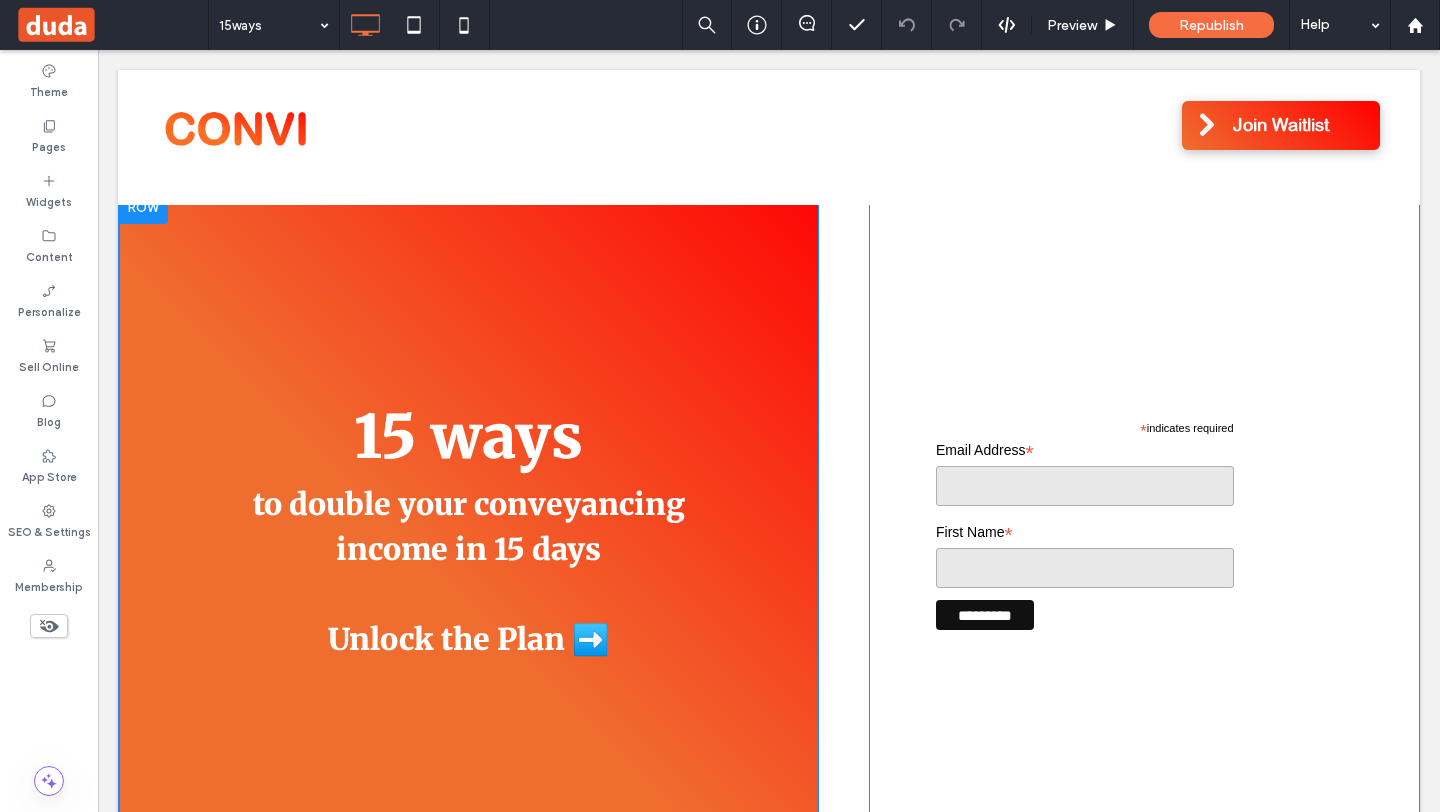 scroll, scrollTop: 0, scrollLeft: 0, axis: both 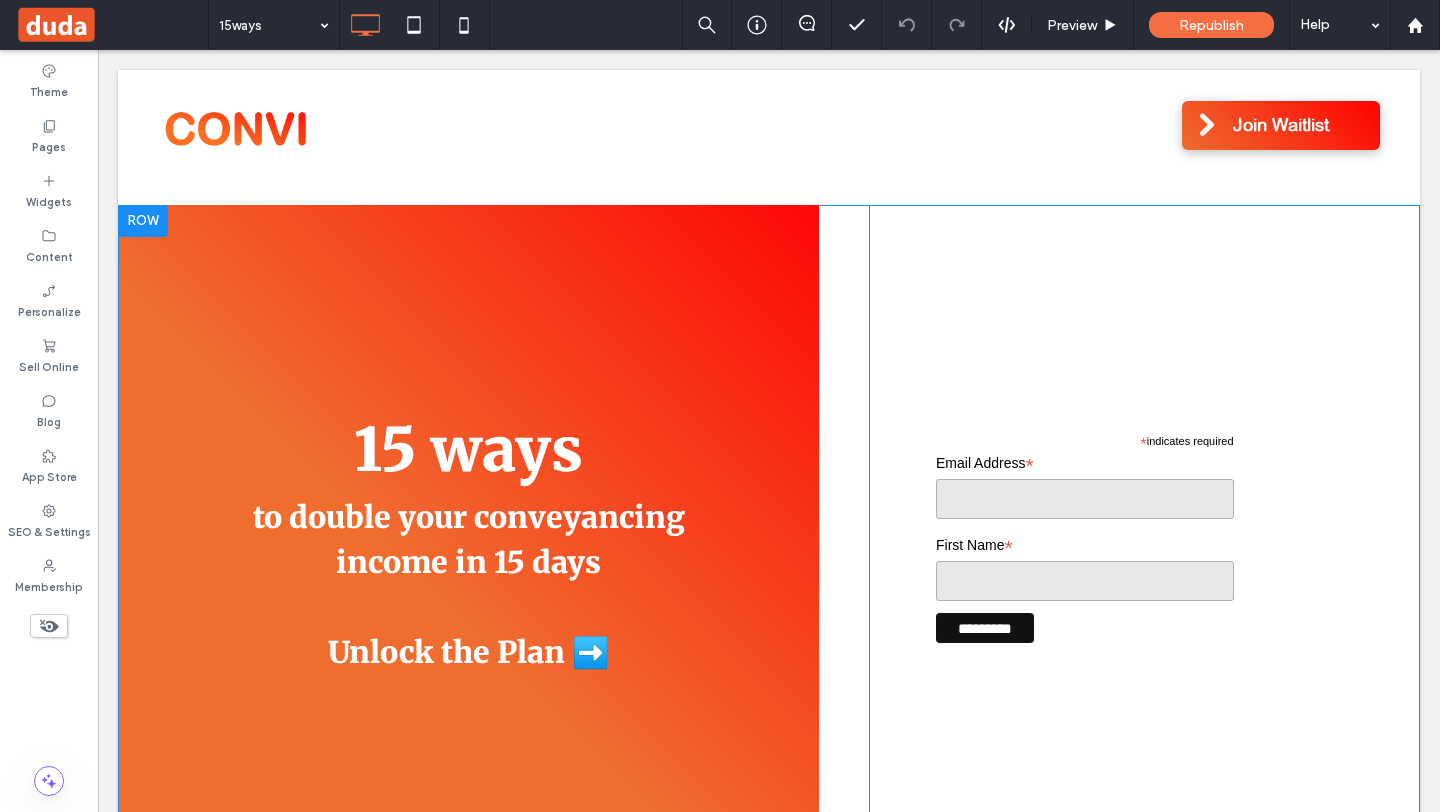 click at bounding box center (143, 221) 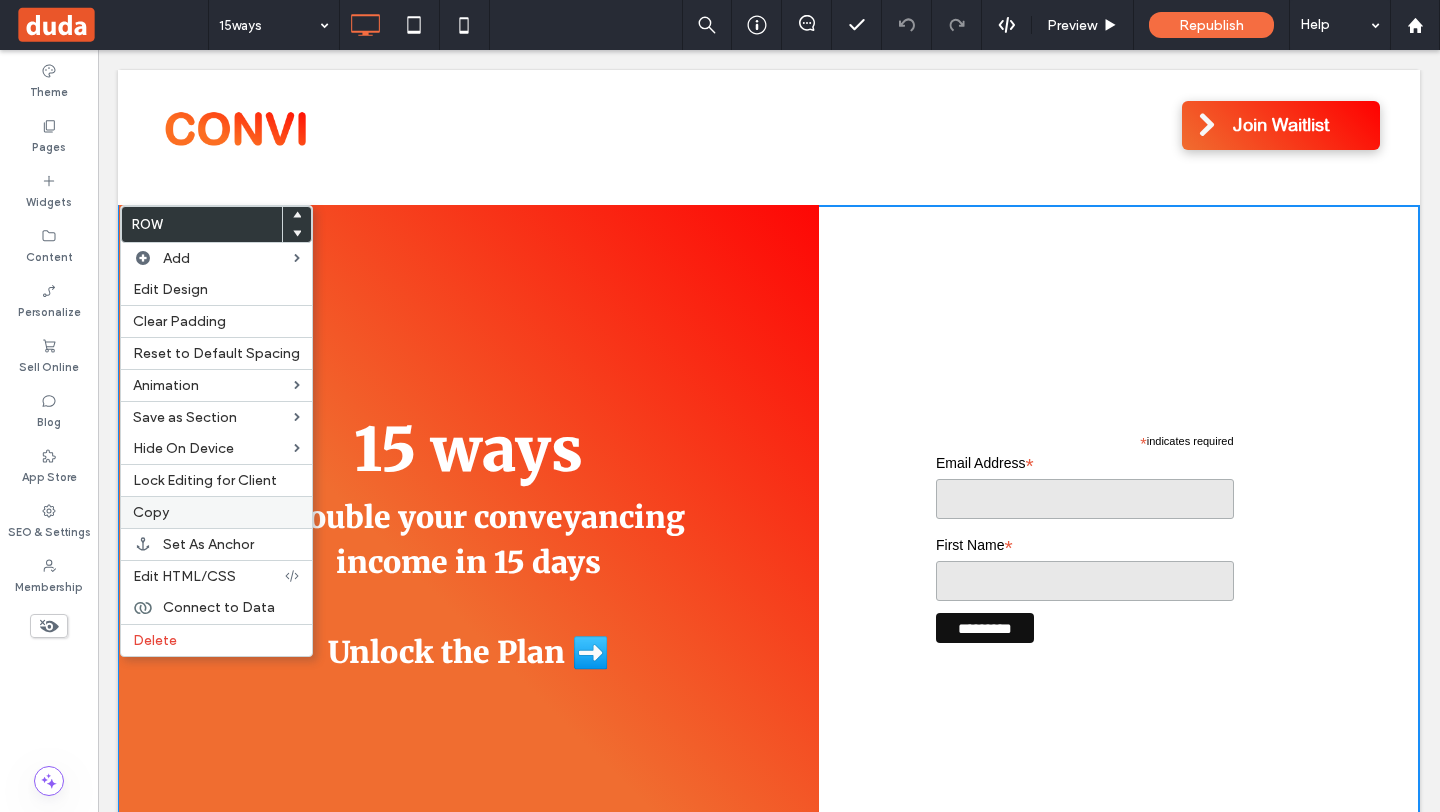 click on "Copy" at bounding box center [216, 512] 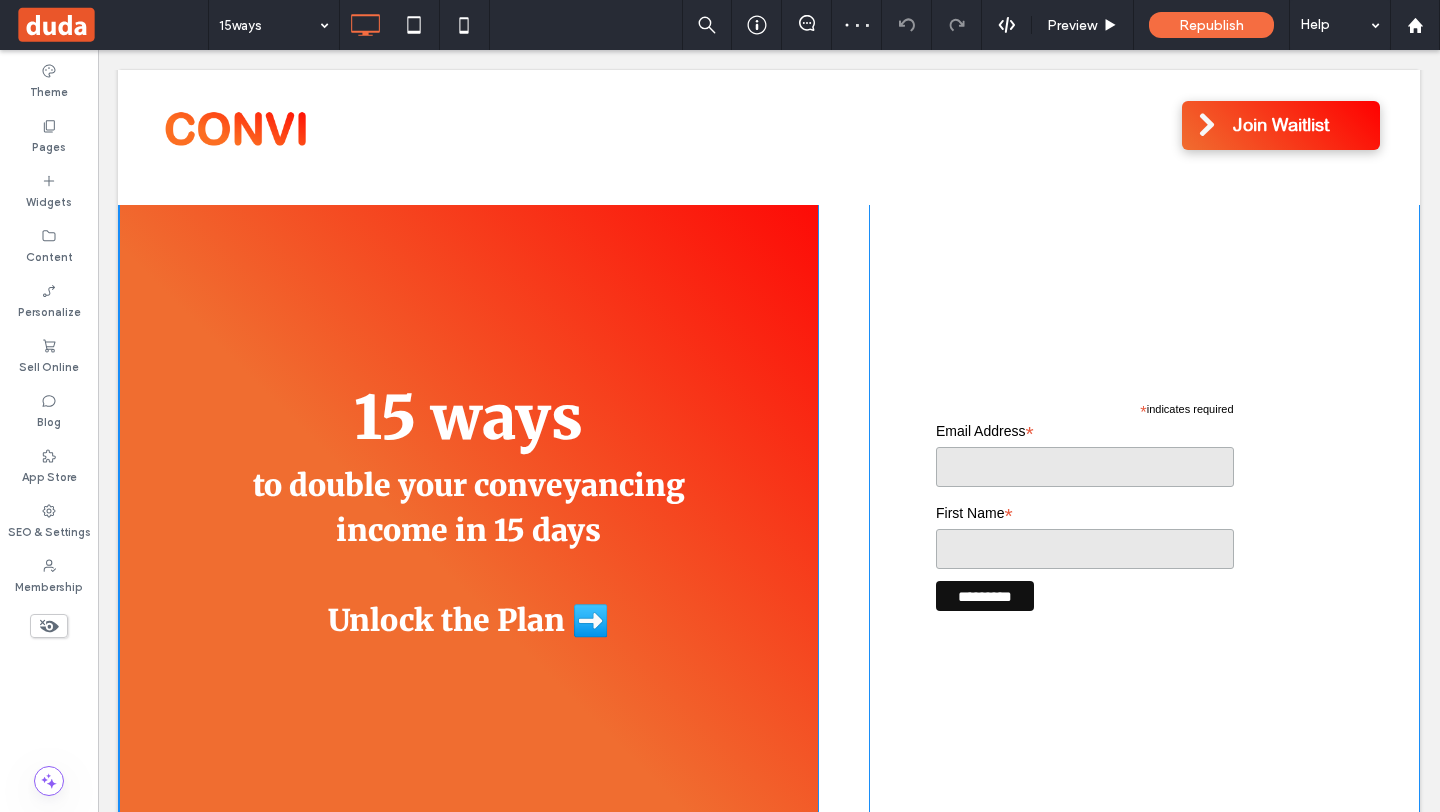 scroll, scrollTop: 0, scrollLeft: 0, axis: both 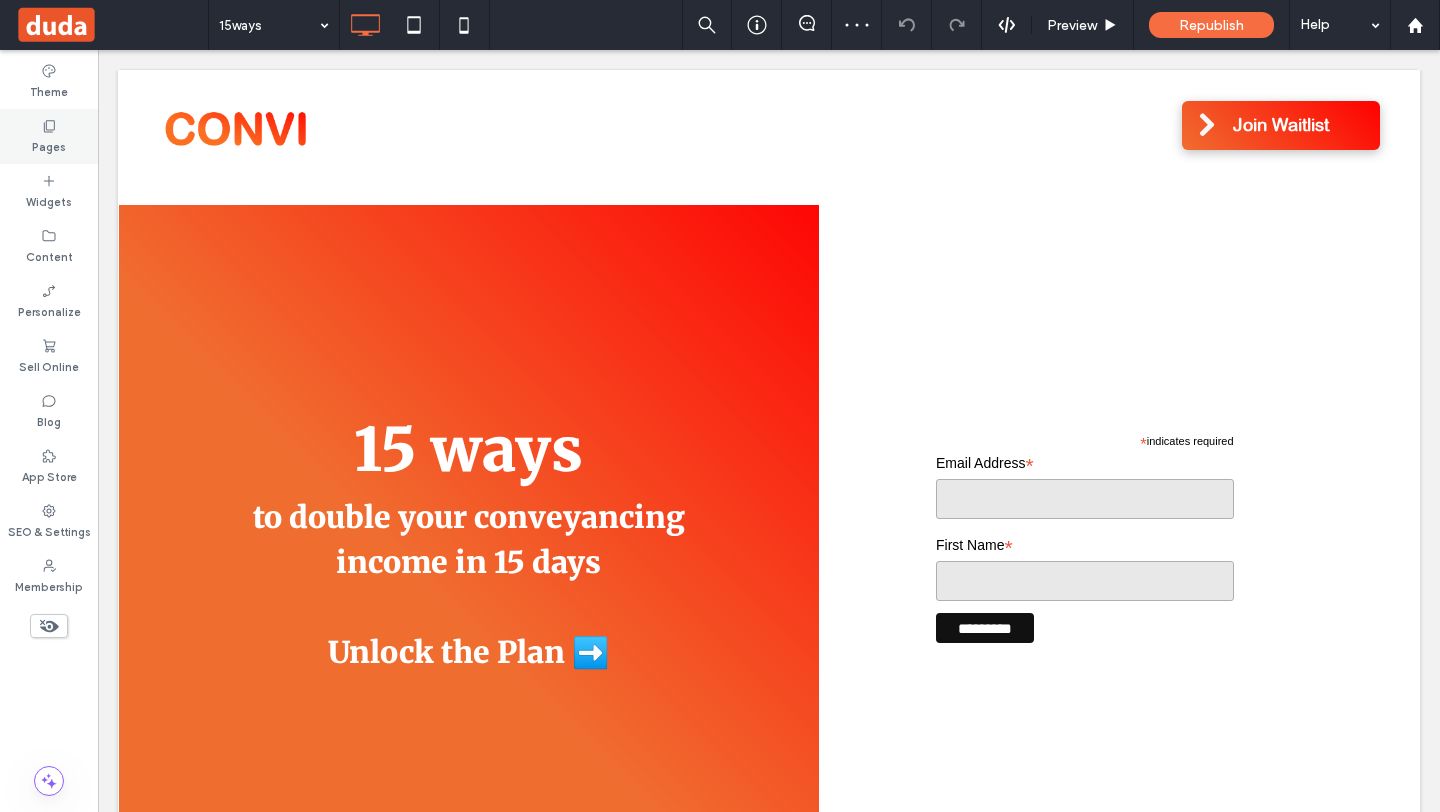 click on "Pages" at bounding box center (49, 145) 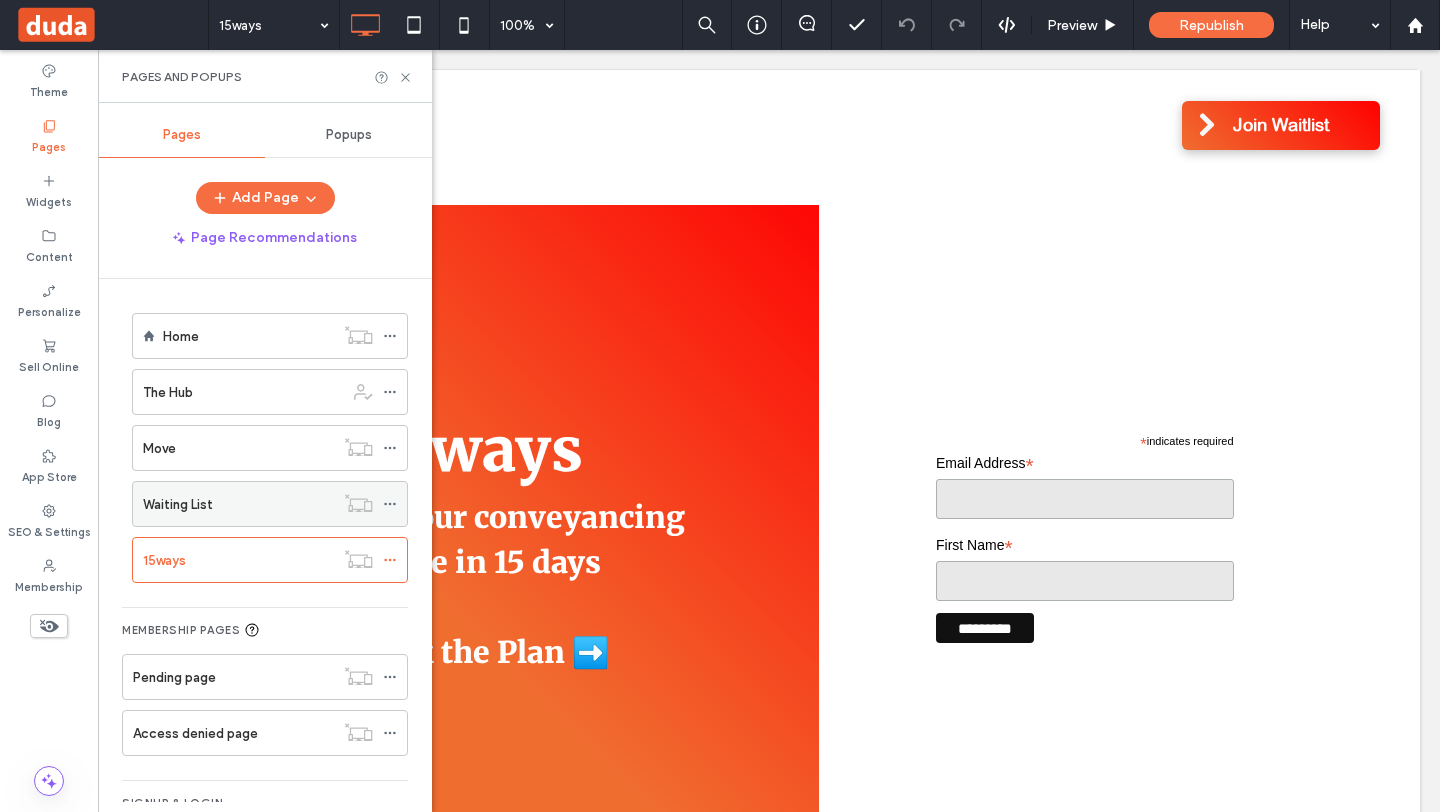click on "Waiting List" at bounding box center (238, 504) 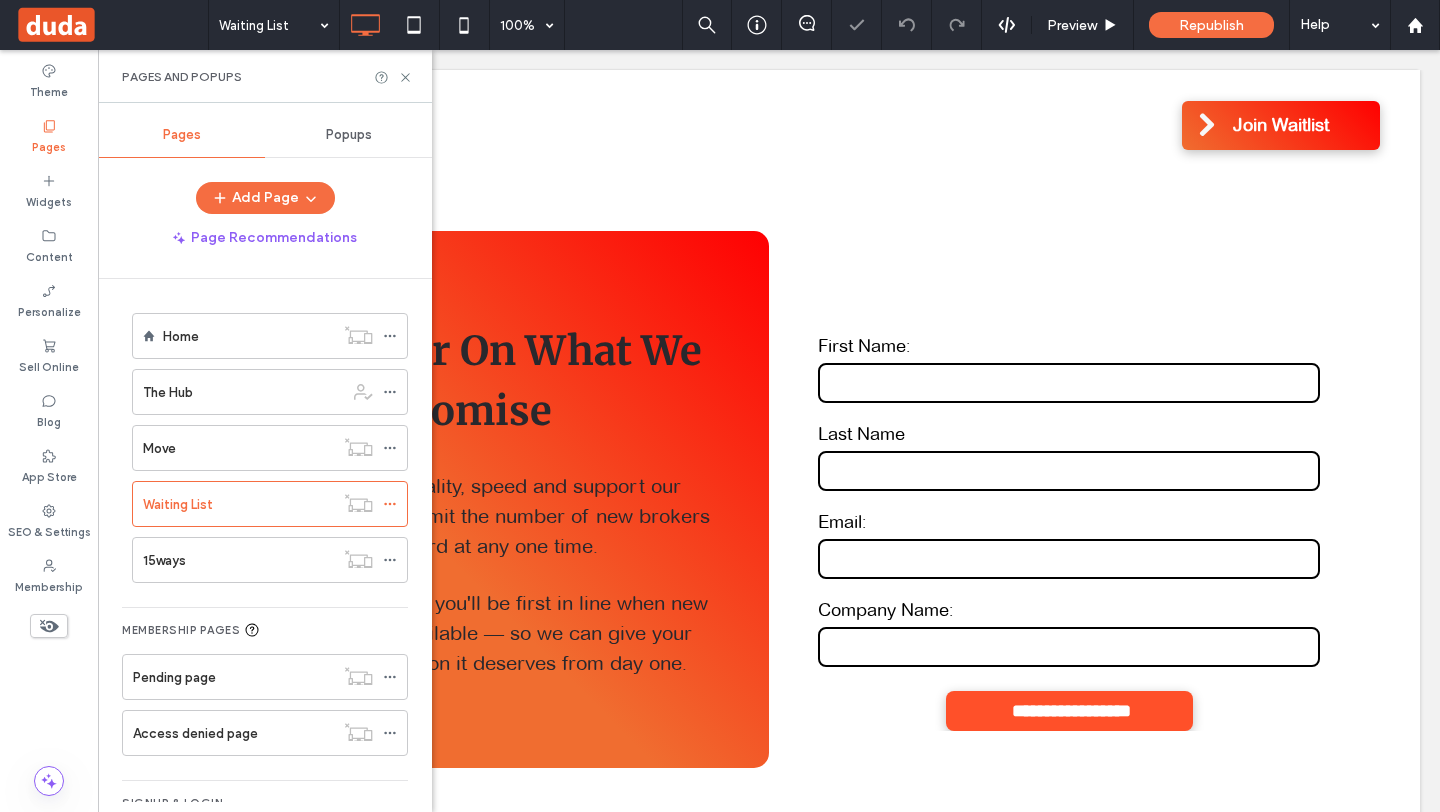 scroll, scrollTop: 0, scrollLeft: 0, axis: both 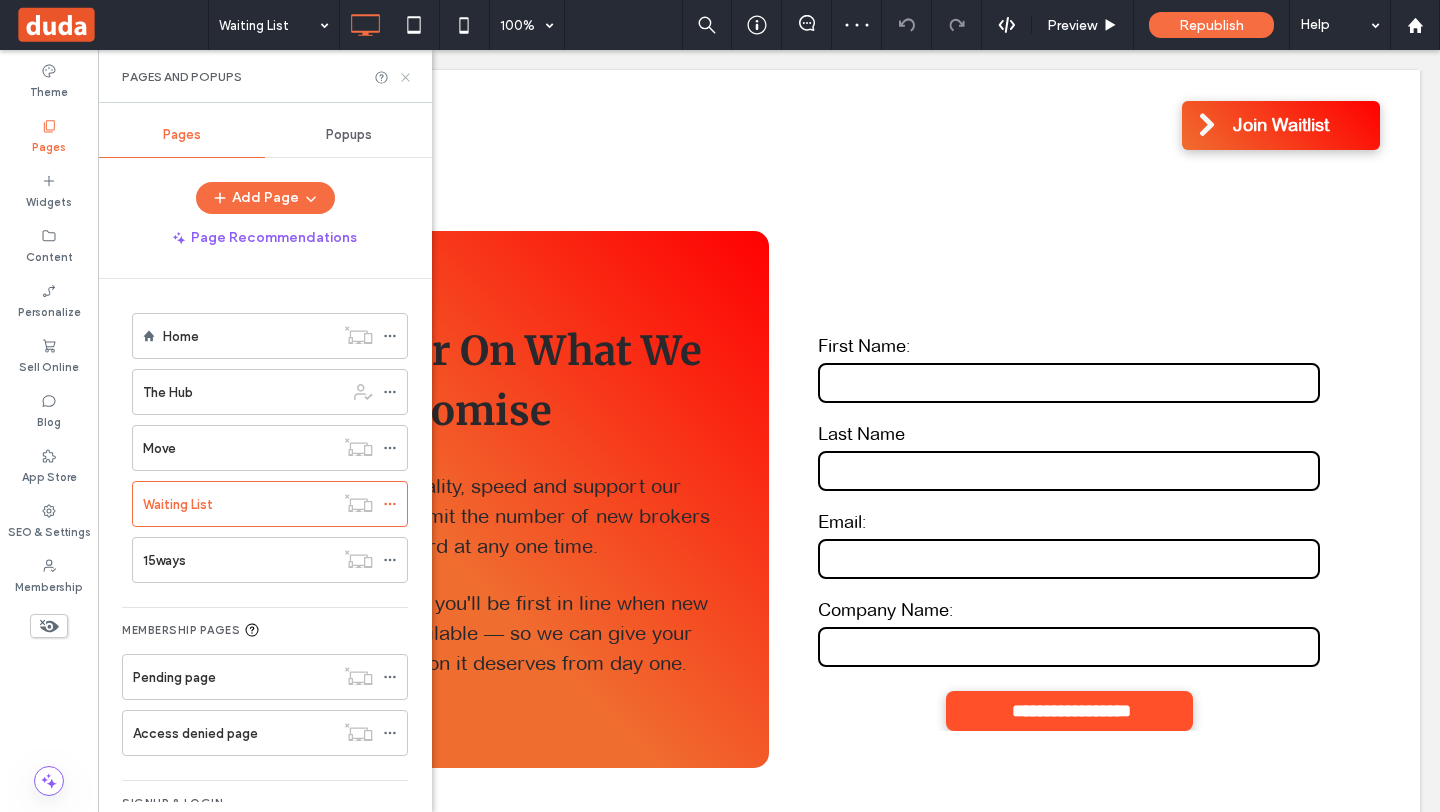 click 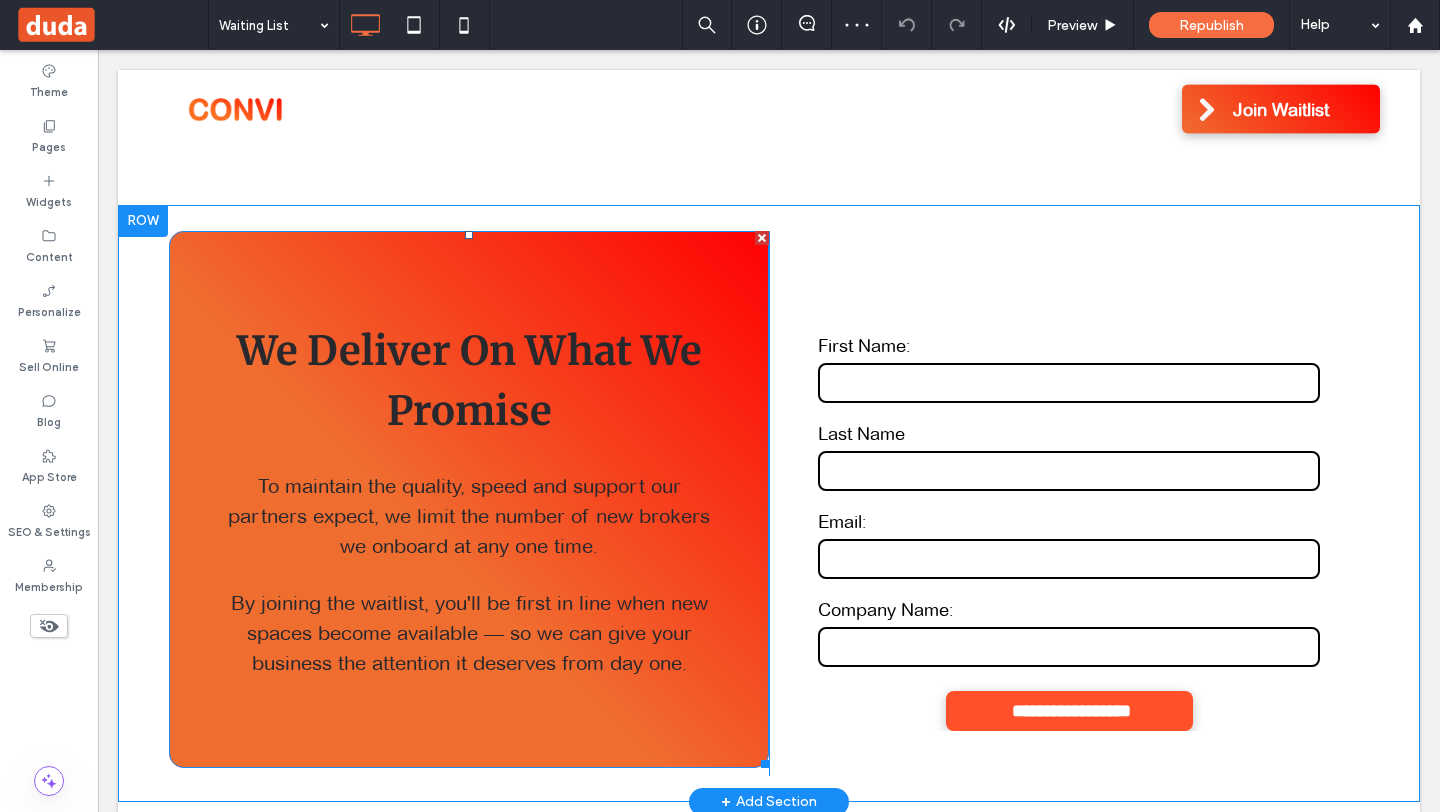 scroll, scrollTop: 221, scrollLeft: 0, axis: vertical 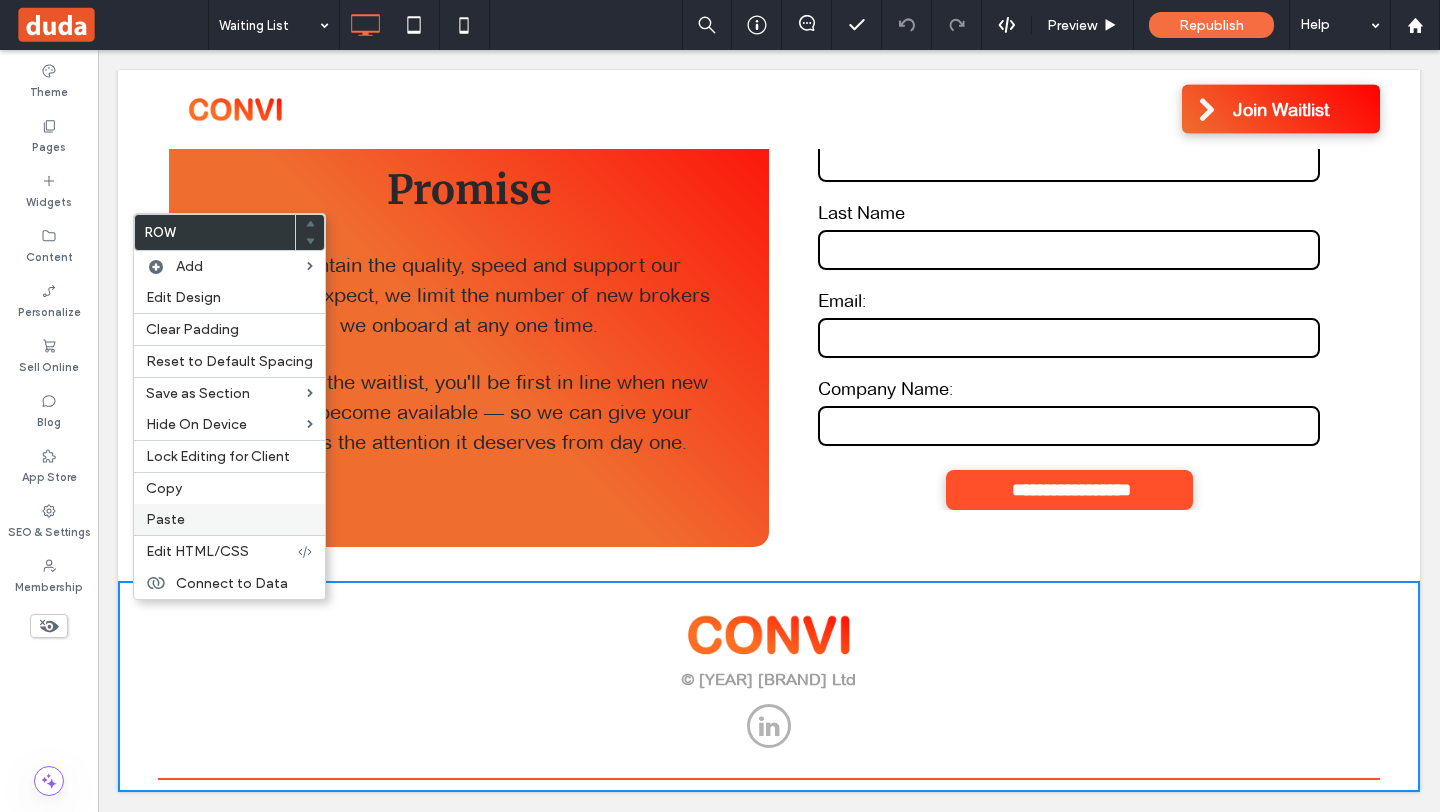 click on "Paste" at bounding box center (165, 519) 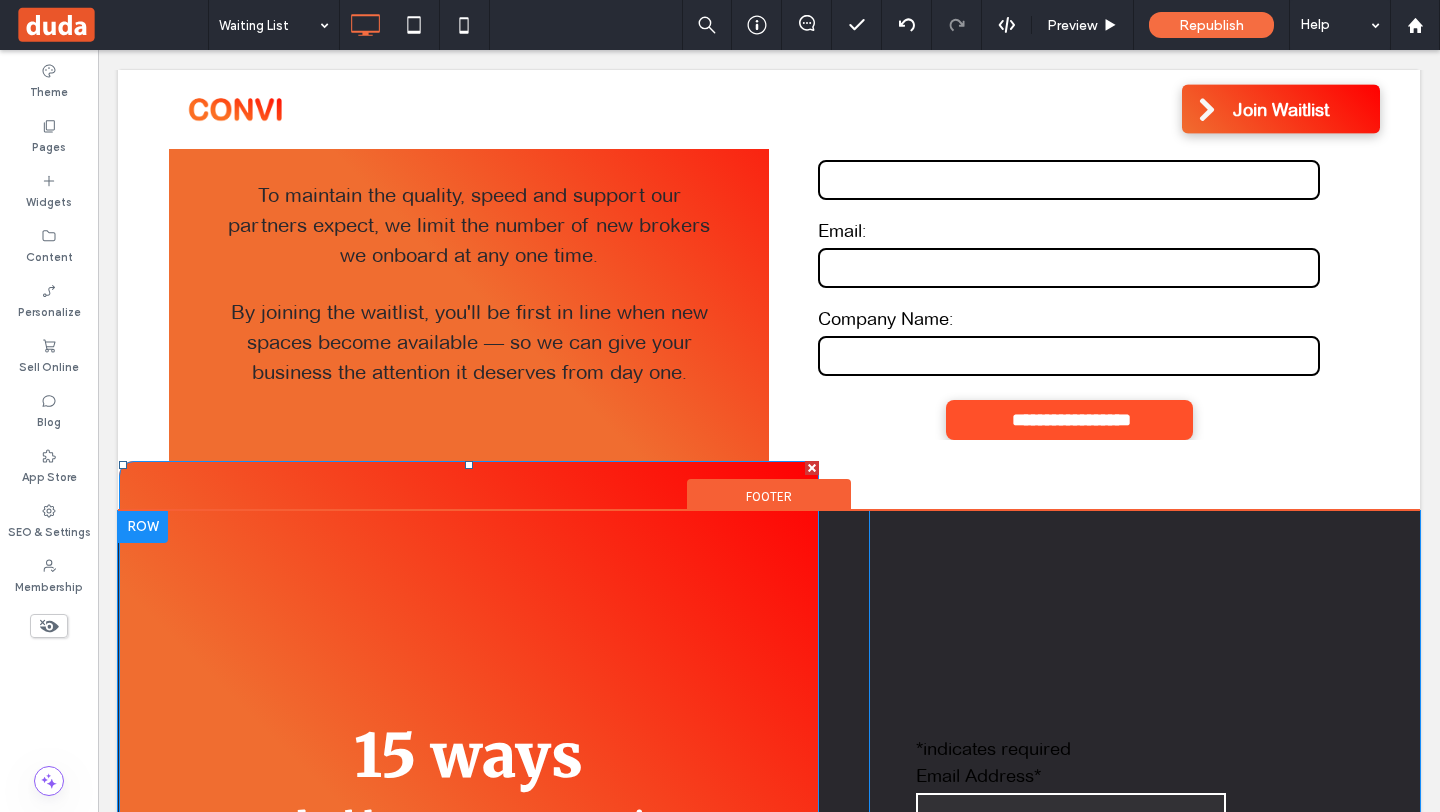 scroll, scrollTop: 287, scrollLeft: 0, axis: vertical 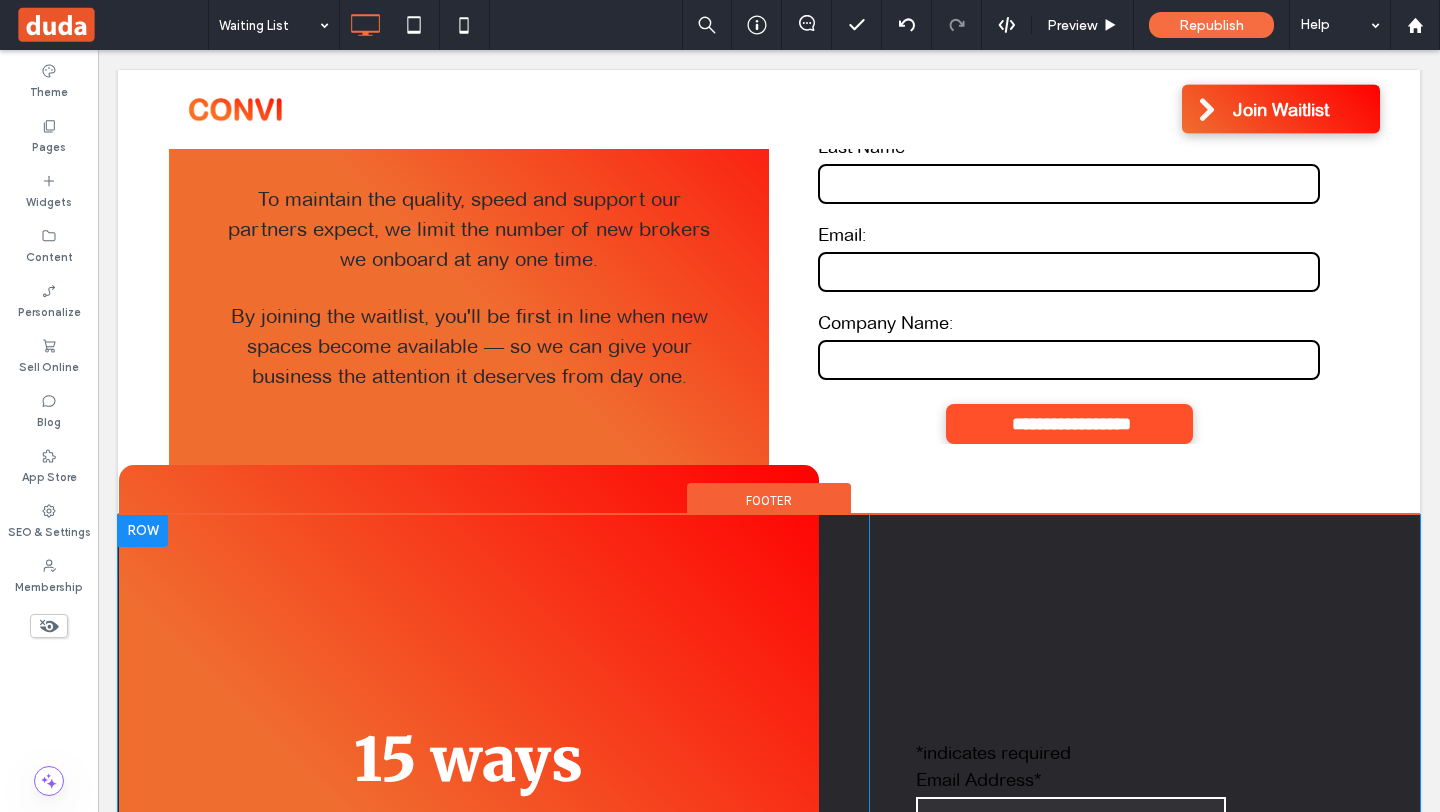 click at bounding box center (143, 531) 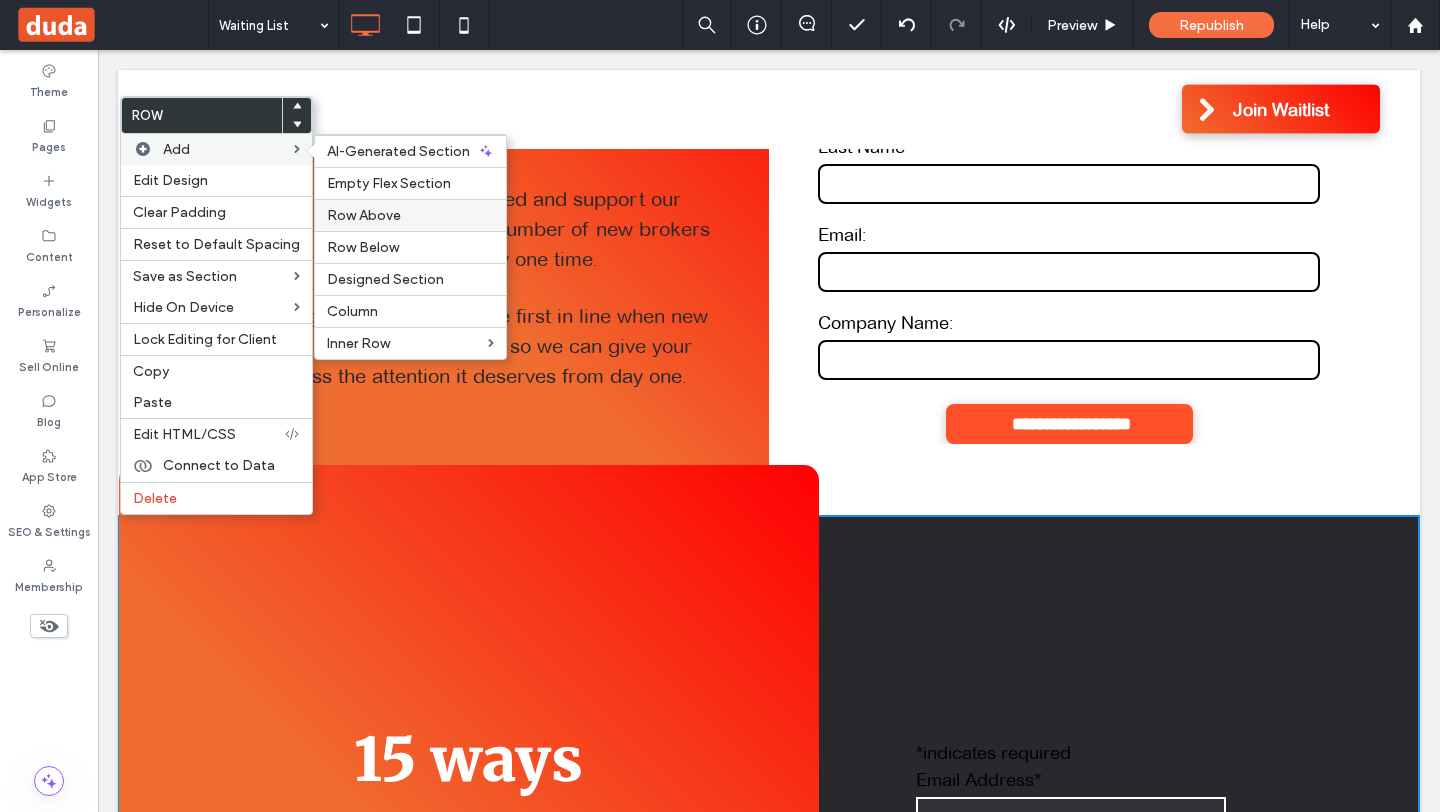 click on "Row Above" at bounding box center (364, 215) 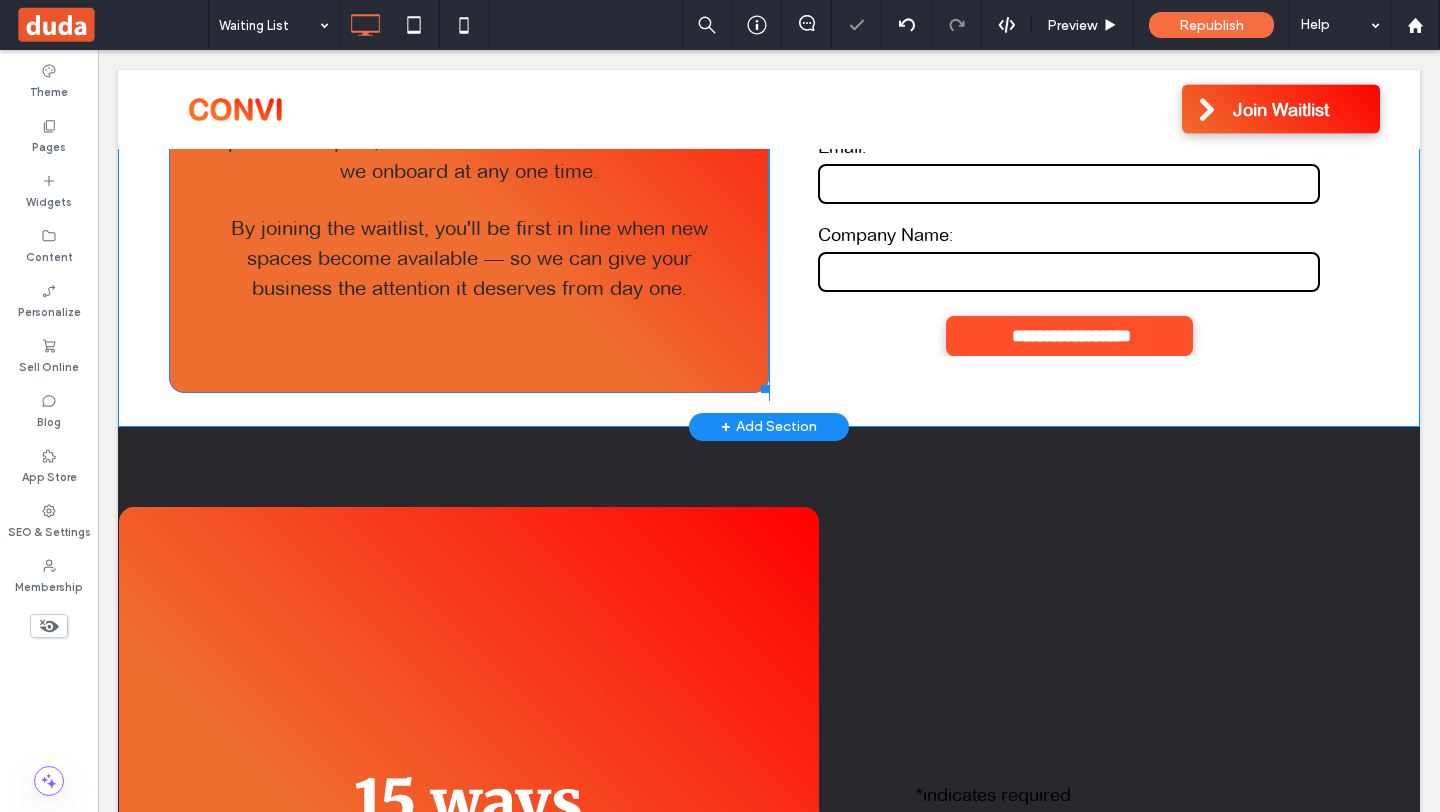 scroll, scrollTop: 381, scrollLeft: 0, axis: vertical 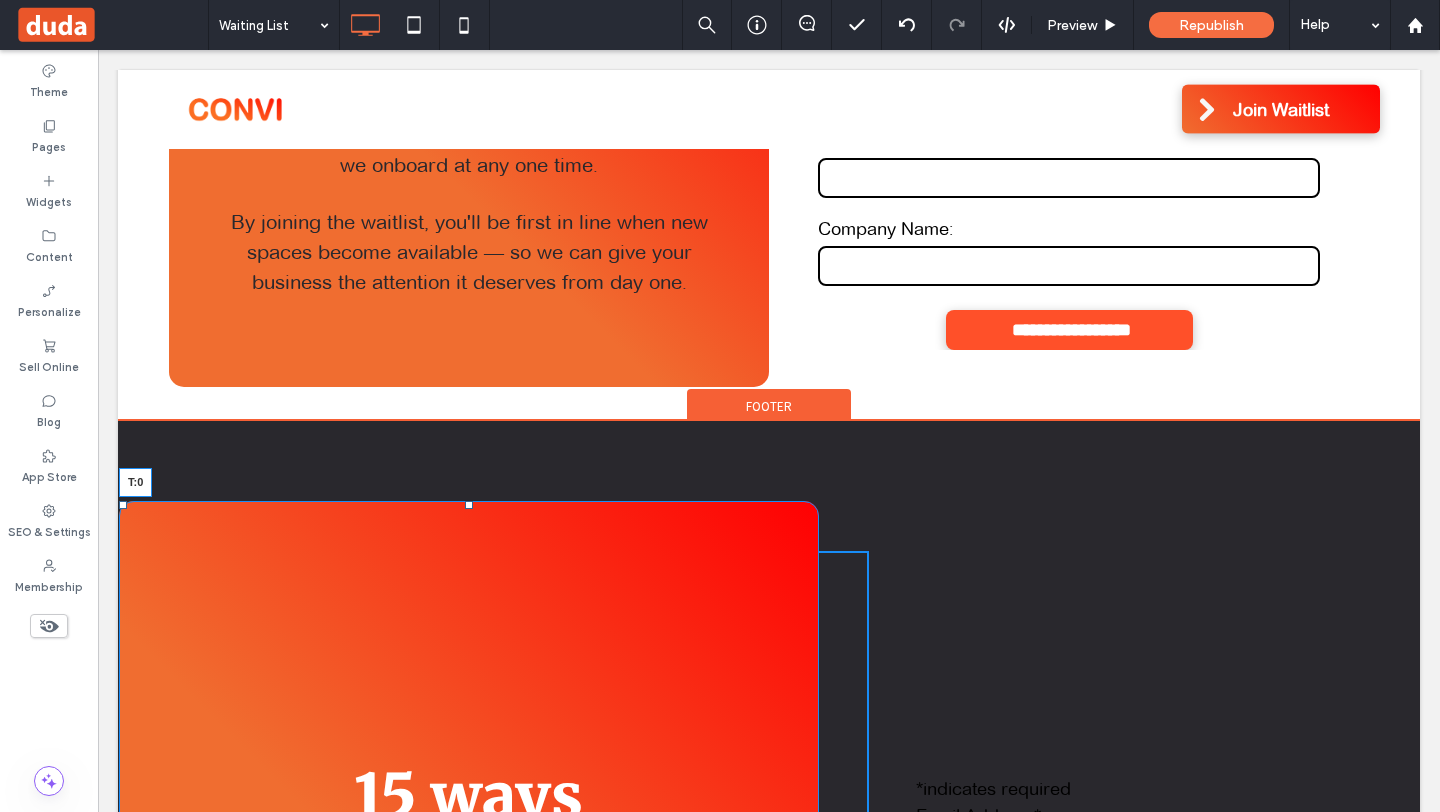 drag, startPoint x: 468, startPoint y: 502, endPoint x: 449, endPoint y: 552, distance: 53.488316 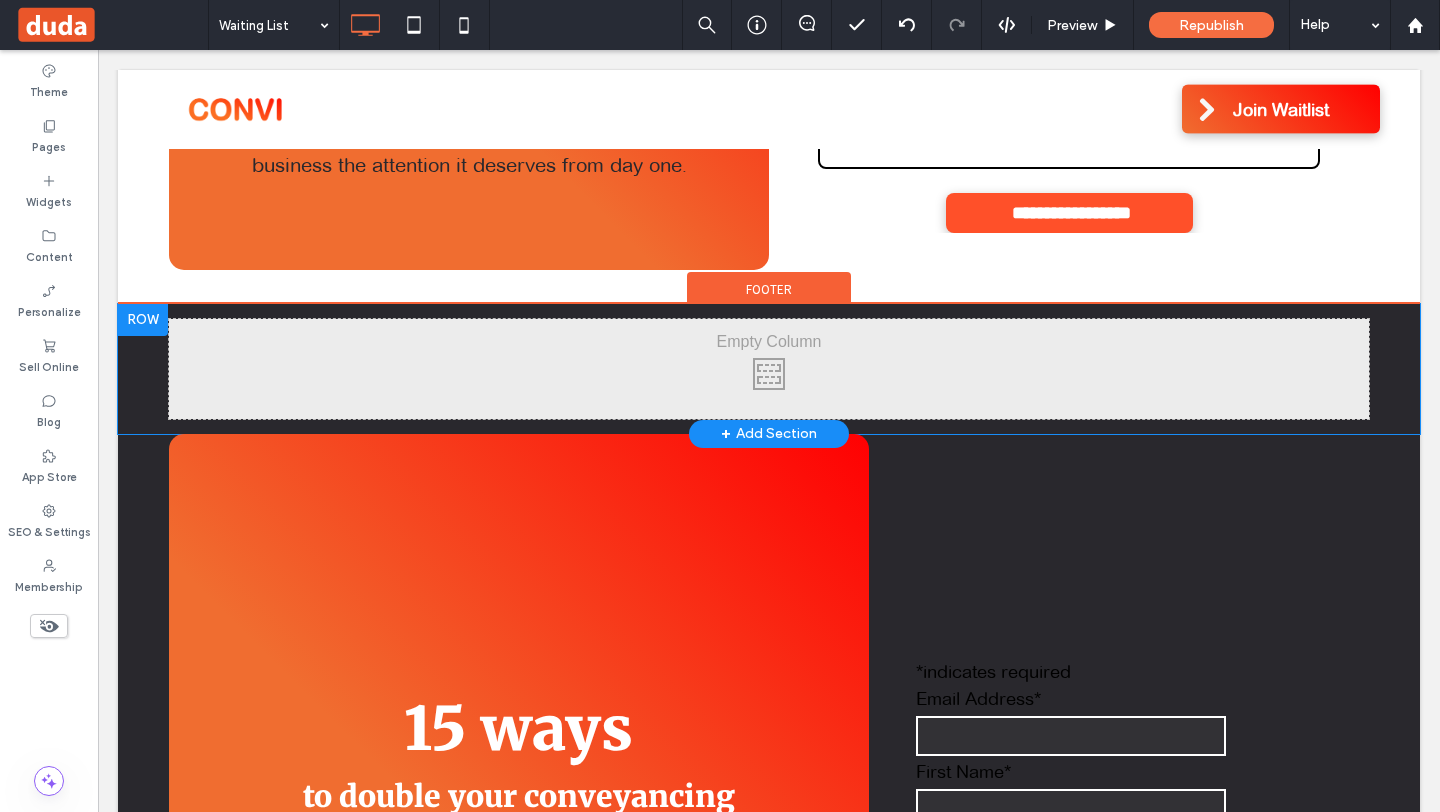 scroll, scrollTop: 540, scrollLeft: 0, axis: vertical 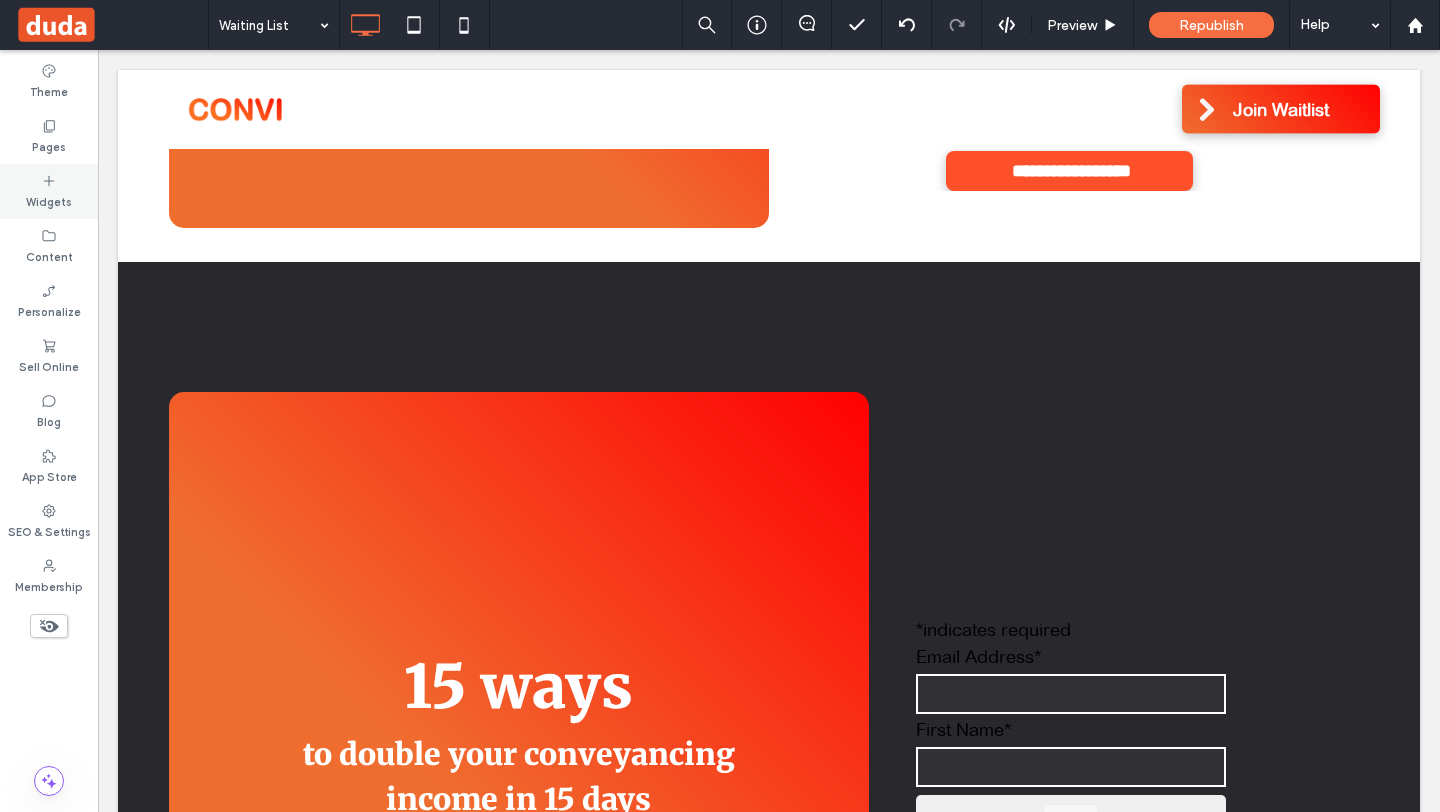 click 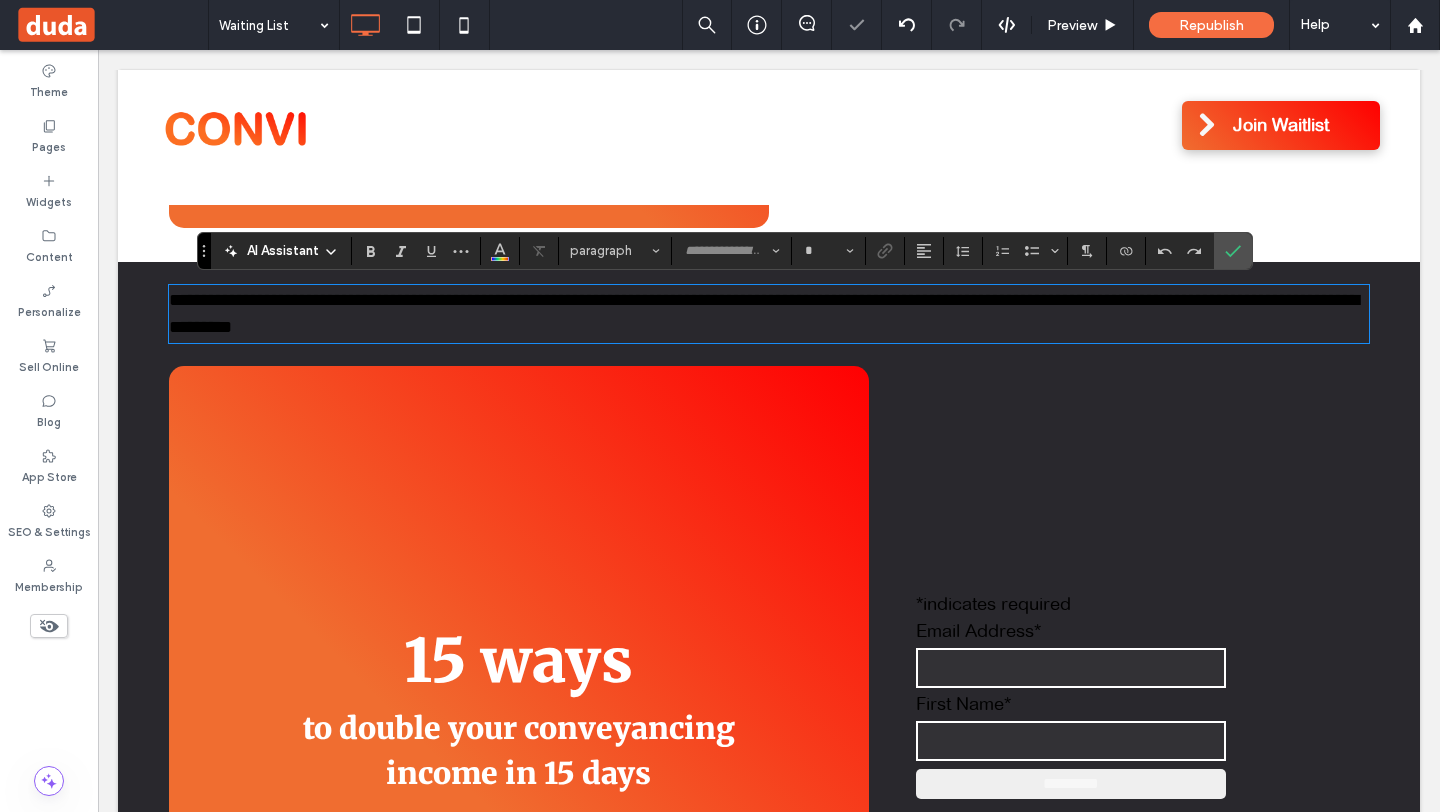 type on "**********" 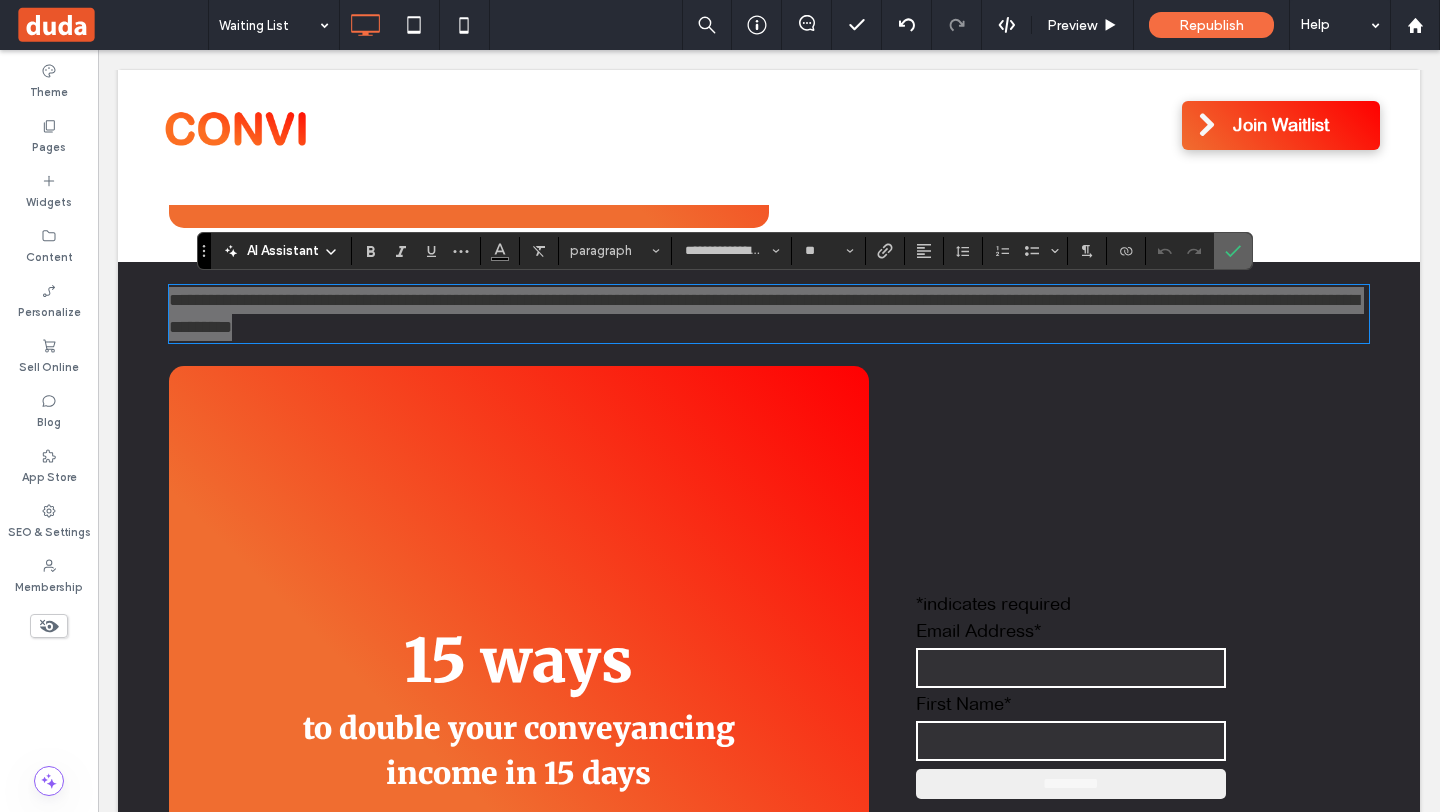click at bounding box center [1233, 251] 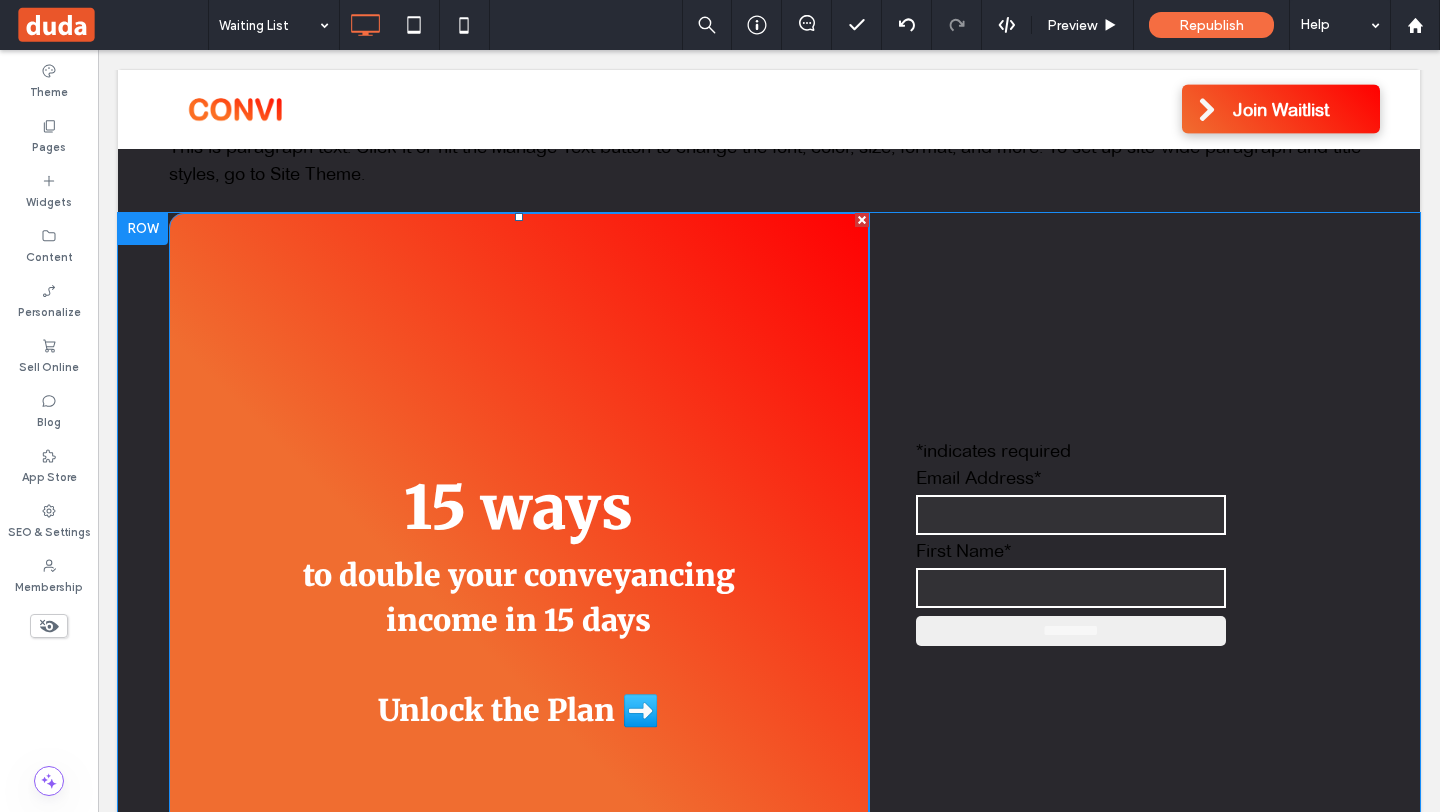 scroll, scrollTop: 696, scrollLeft: 0, axis: vertical 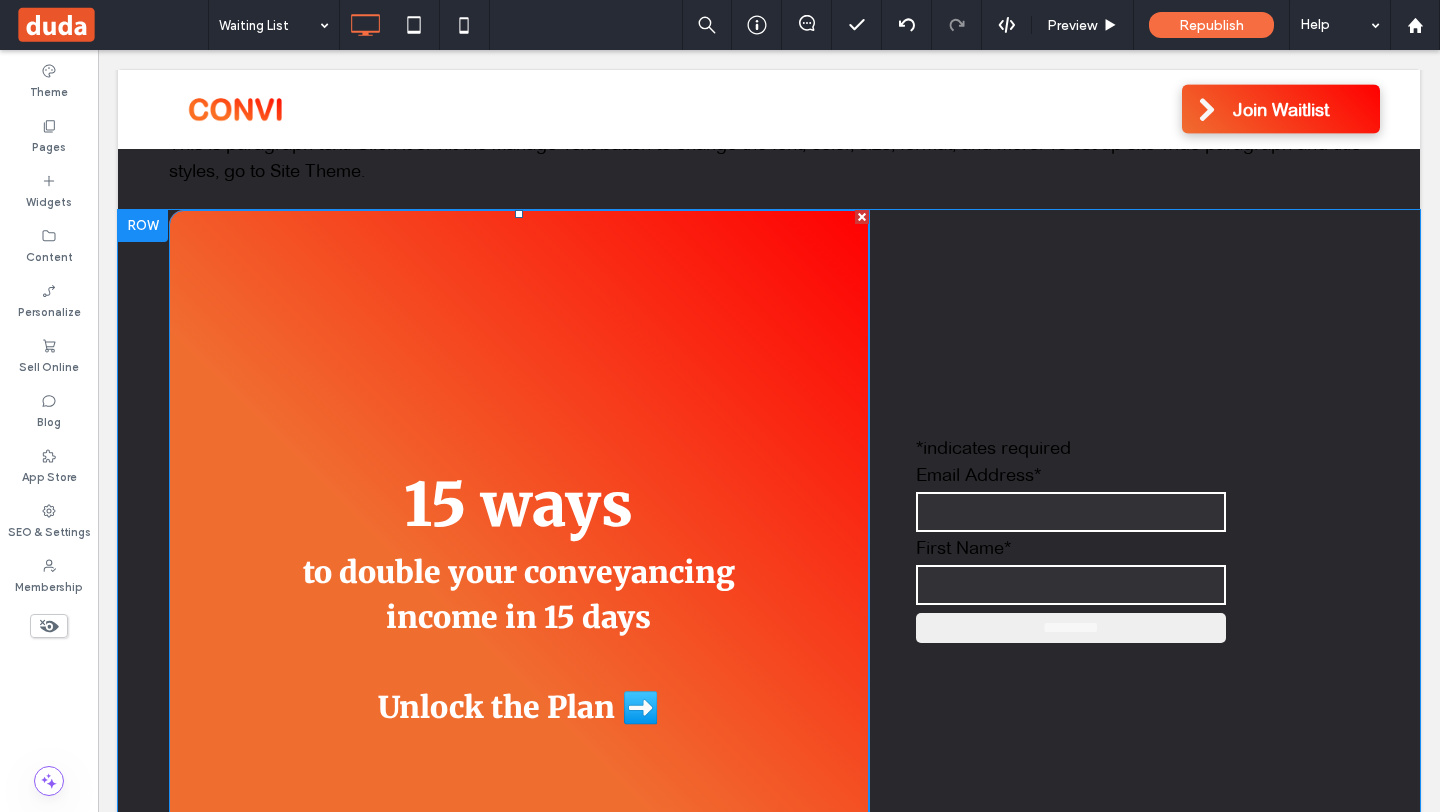 click at bounding box center (862, 217) 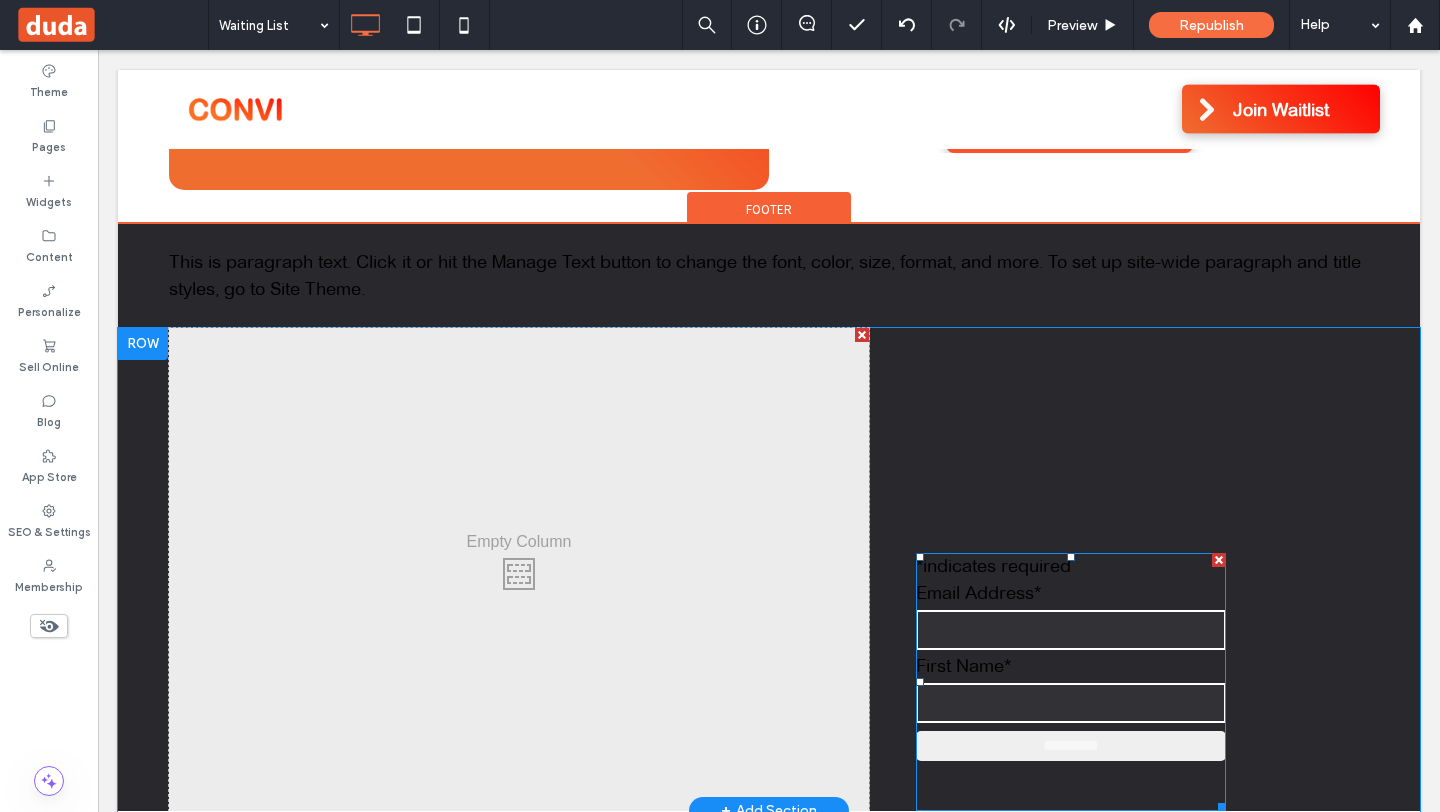 scroll, scrollTop: 808, scrollLeft: 0, axis: vertical 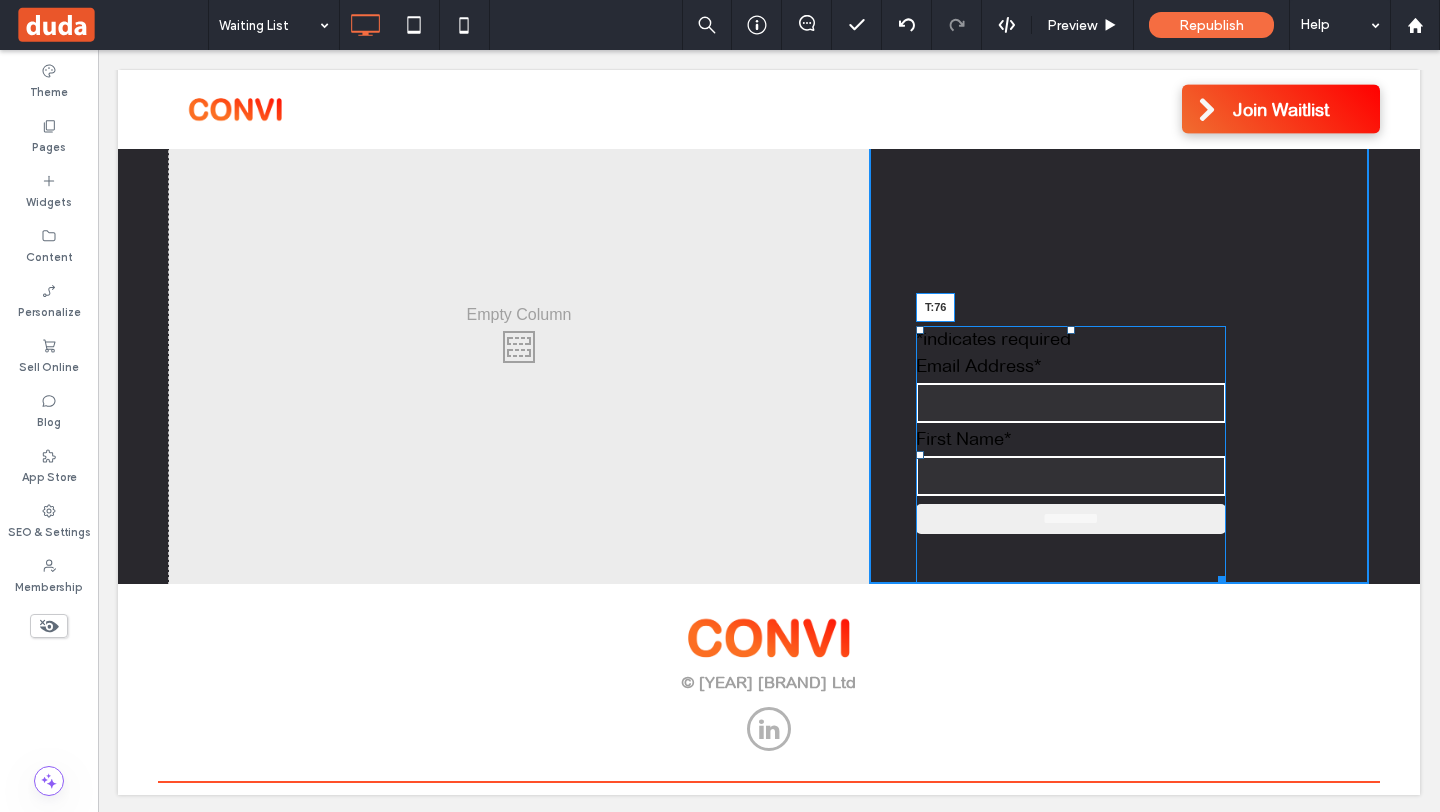 drag, startPoint x: 1071, startPoint y: 324, endPoint x: 1052, endPoint y: 173, distance: 152.19067 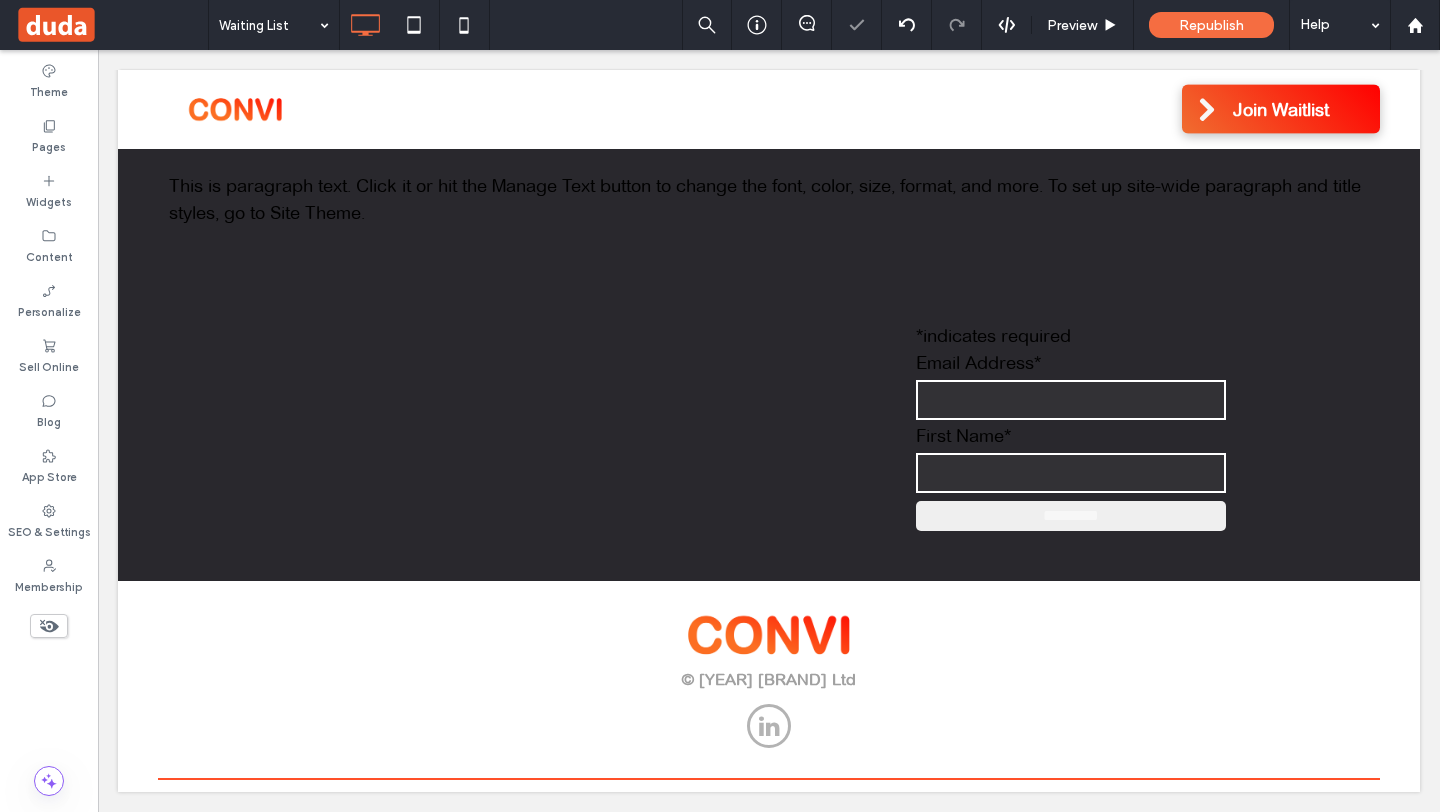 scroll, scrollTop: 654, scrollLeft: 0, axis: vertical 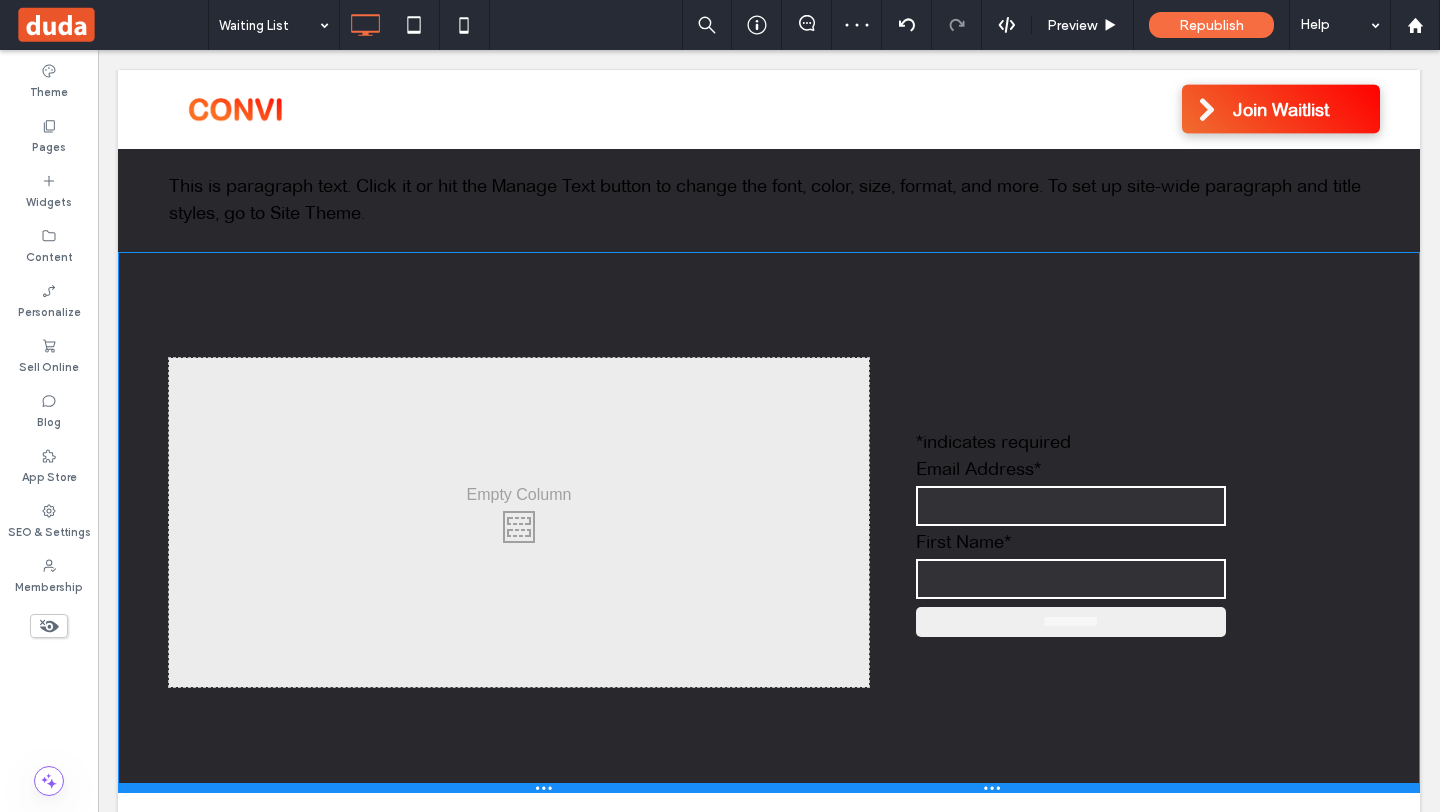 drag, startPoint x: 485, startPoint y: 579, endPoint x: 492, endPoint y: 792, distance: 213.11499 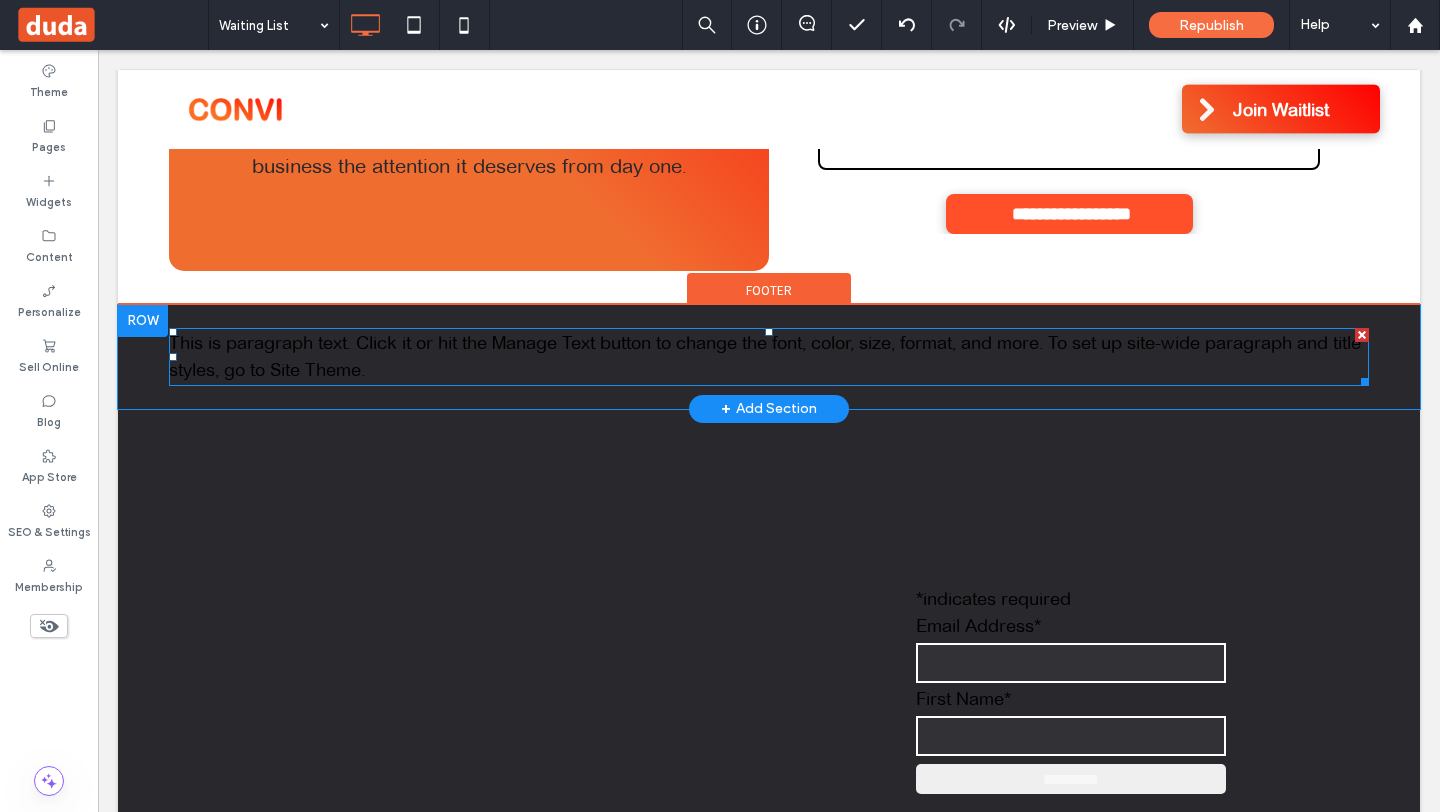 scroll, scrollTop: 494, scrollLeft: 0, axis: vertical 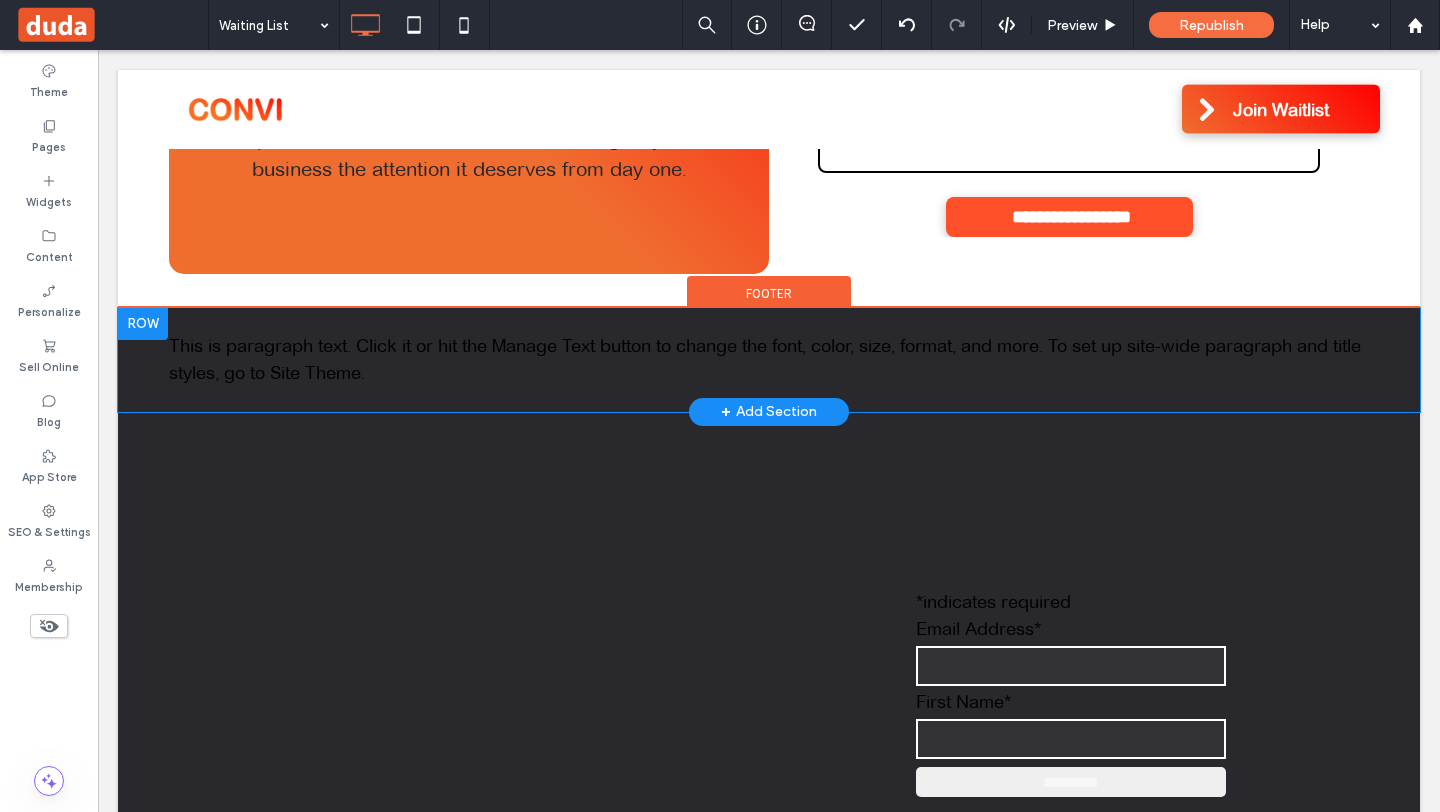 click at bounding box center [143, 324] 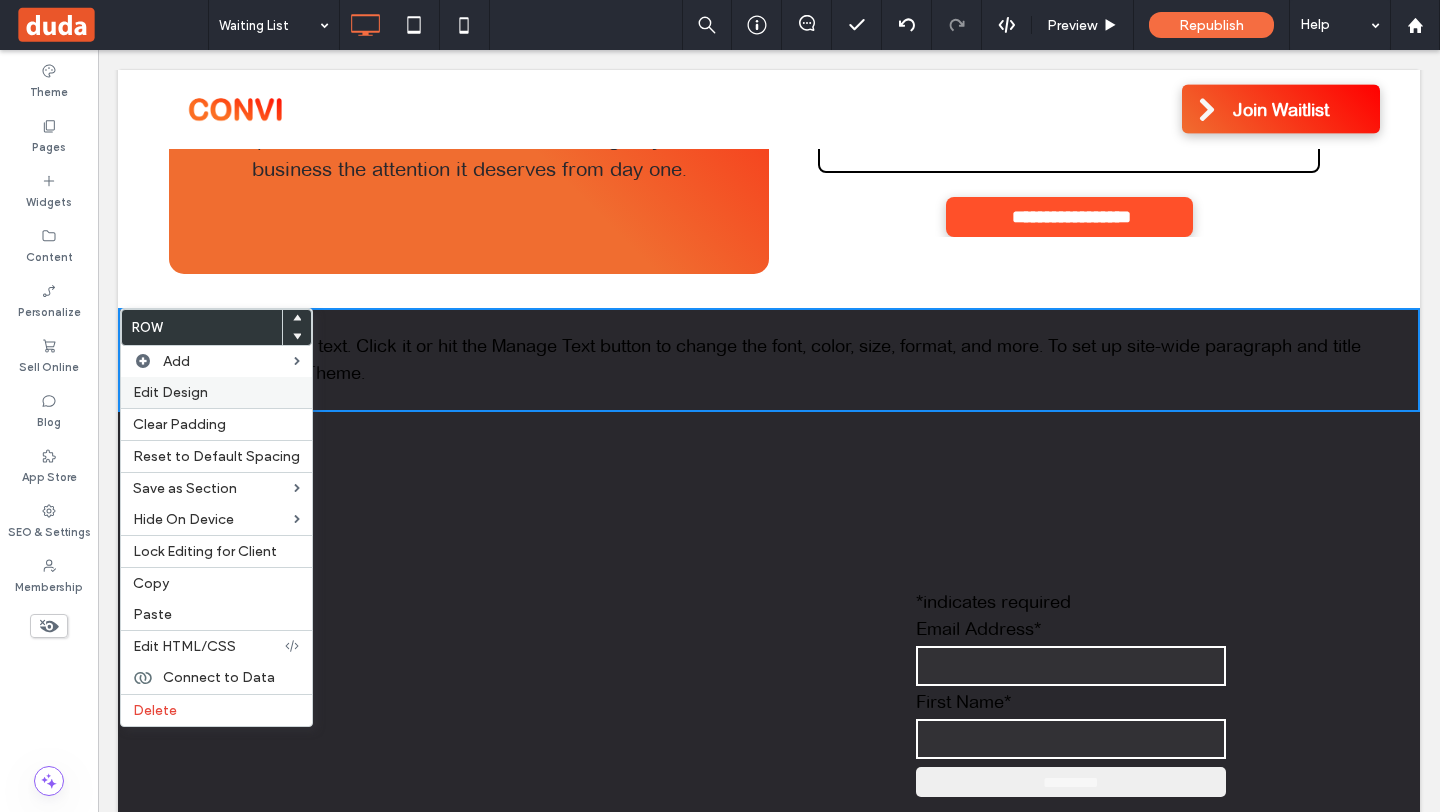 click on "Edit Design" at bounding box center [170, 392] 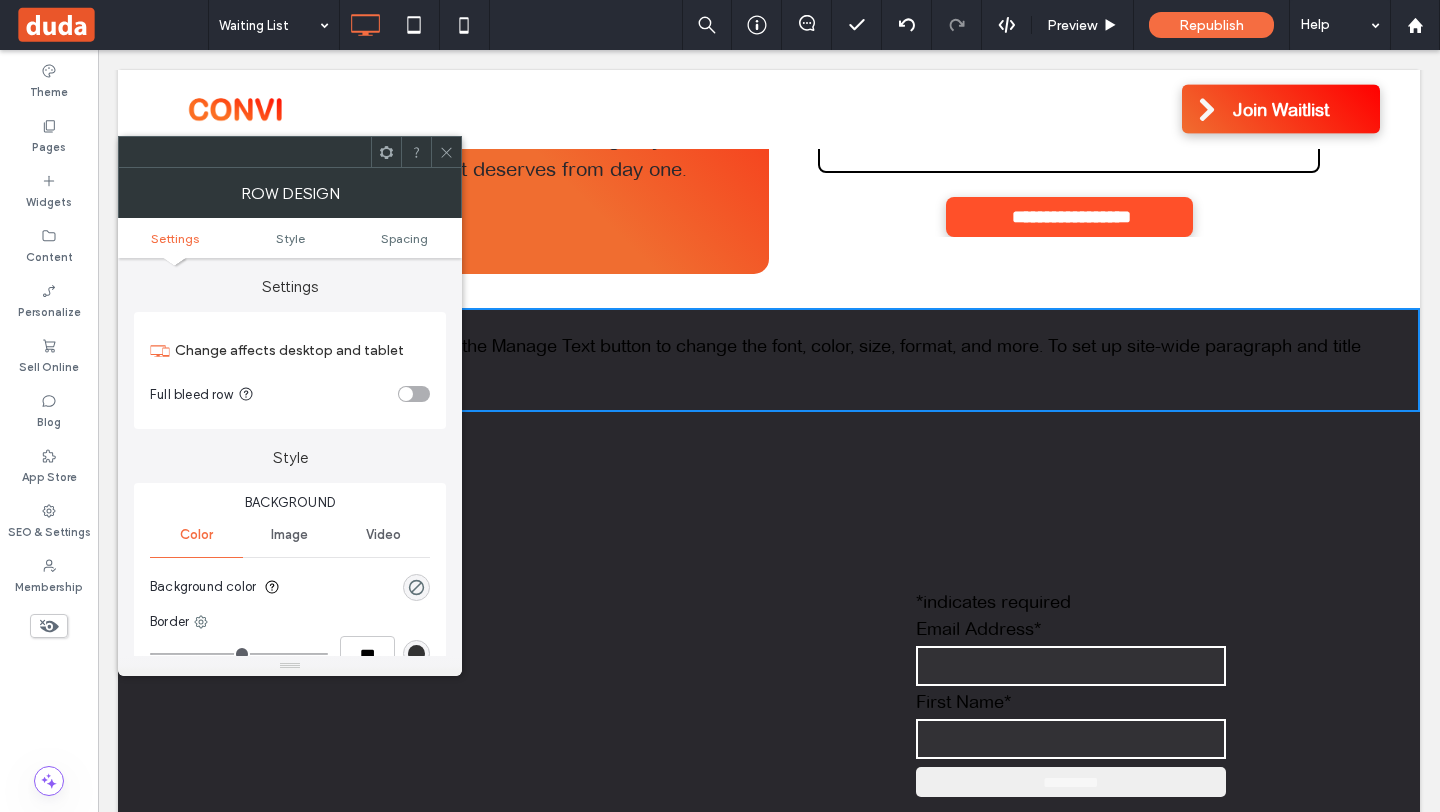 scroll, scrollTop: 54, scrollLeft: 0, axis: vertical 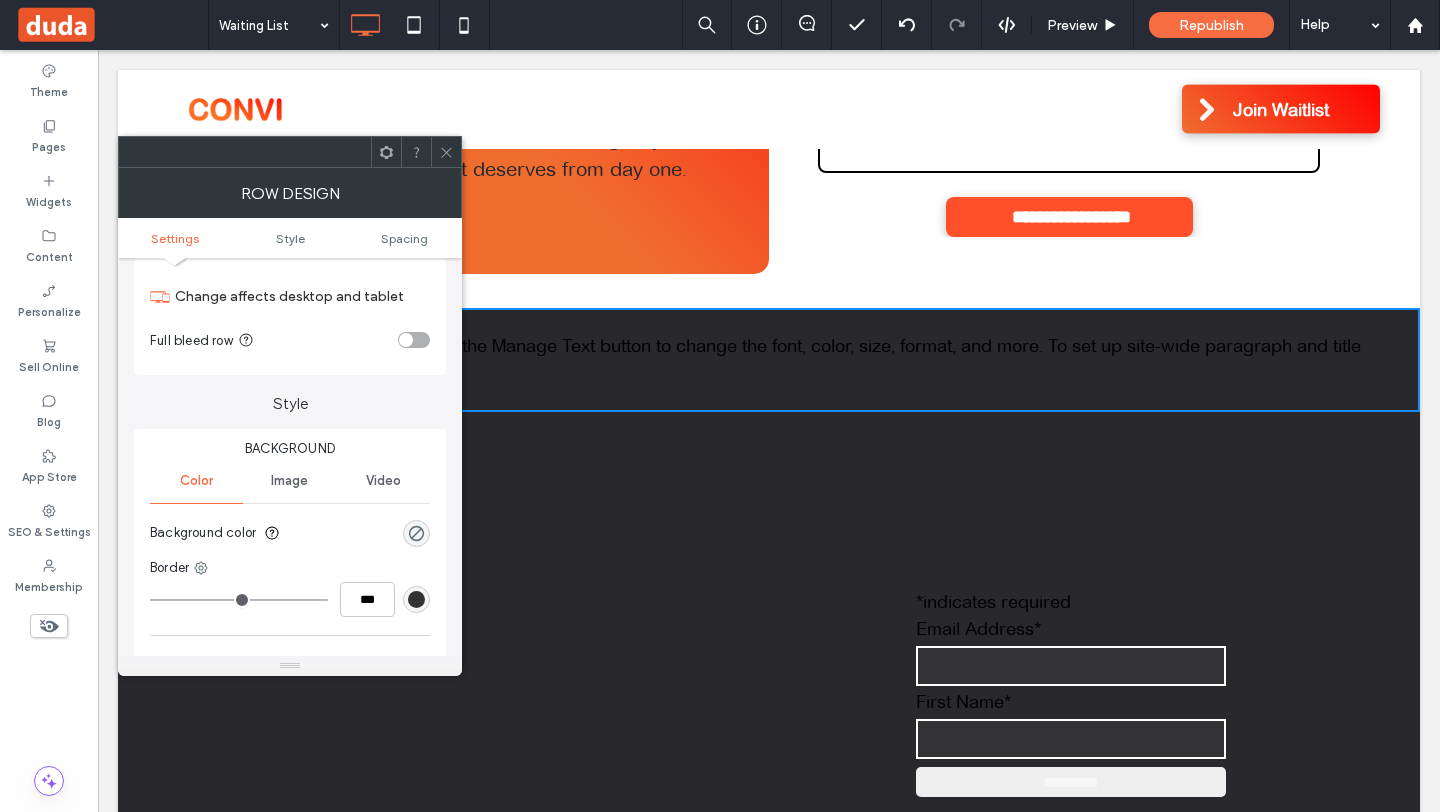 click at bounding box center (416, 599) 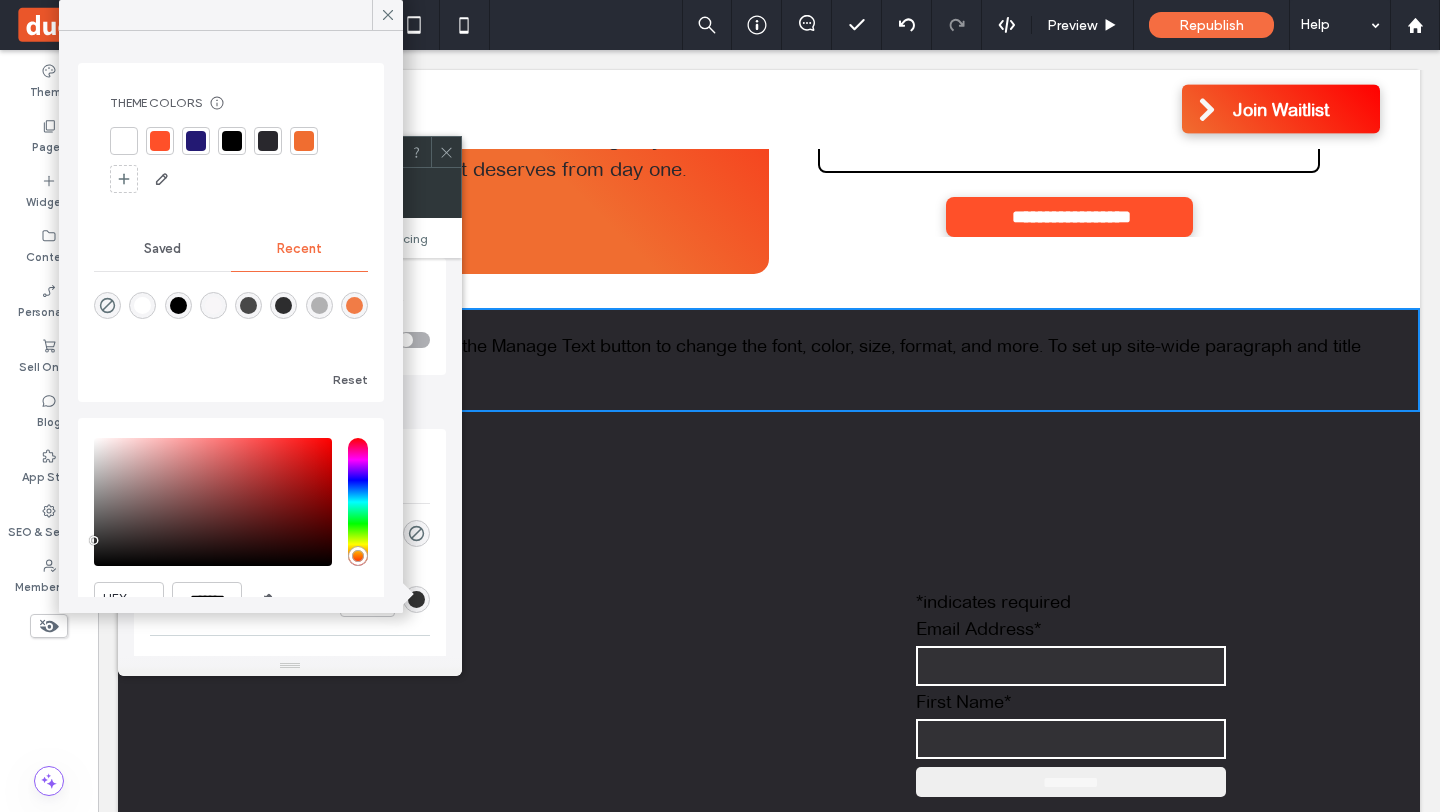 type on "*******" 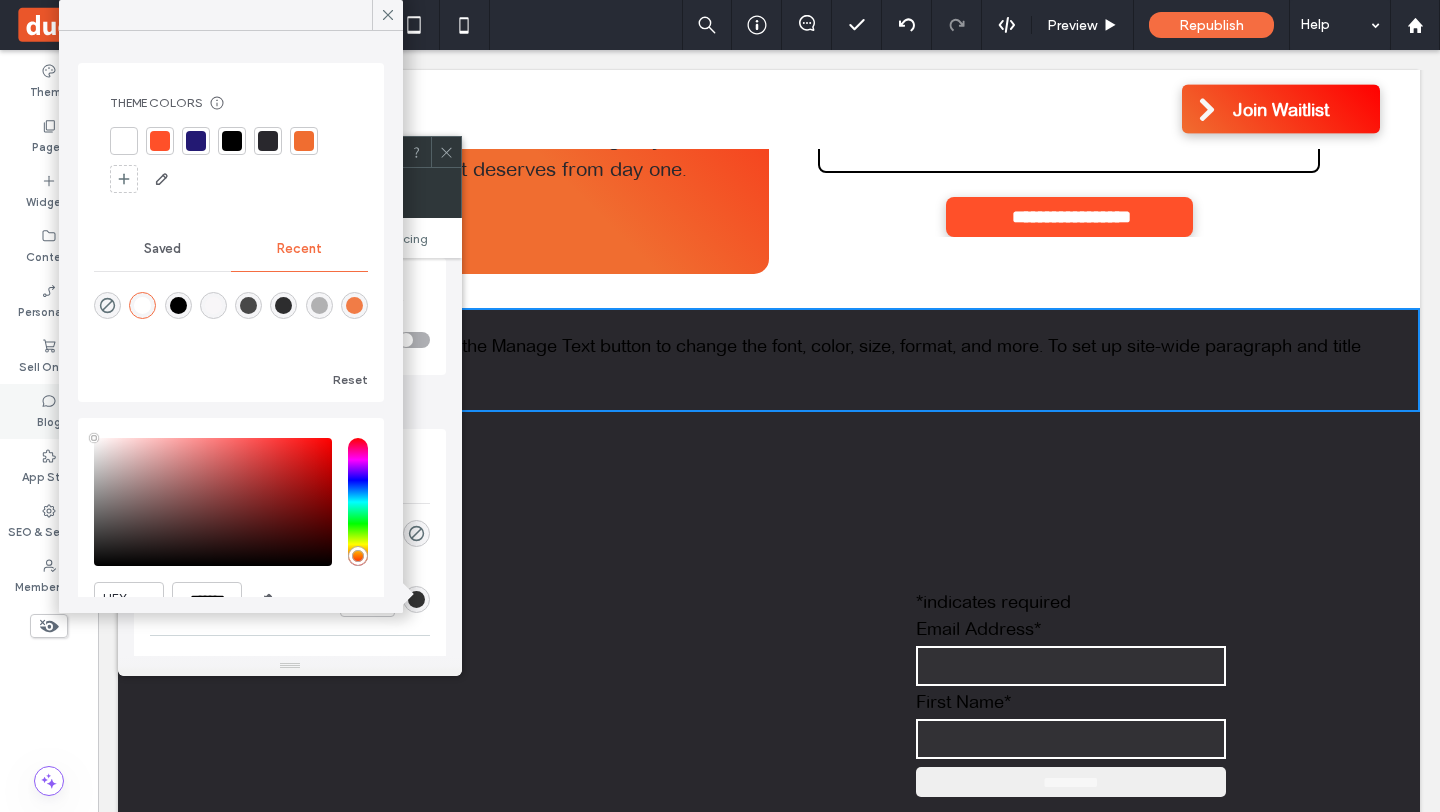 drag, startPoint x: 107, startPoint y: 439, endPoint x: 40, endPoint y: 407, distance: 74.24958 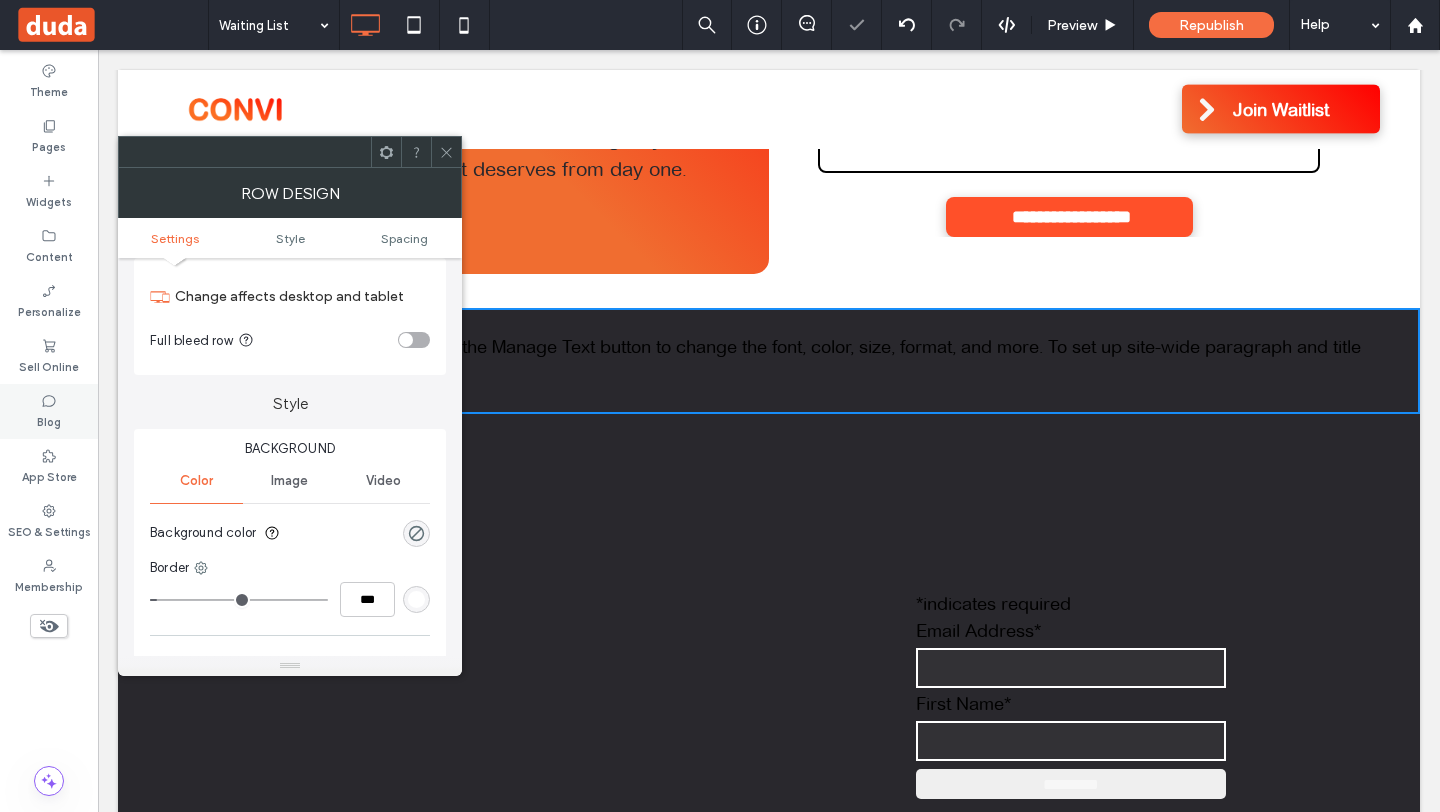 type on "*" 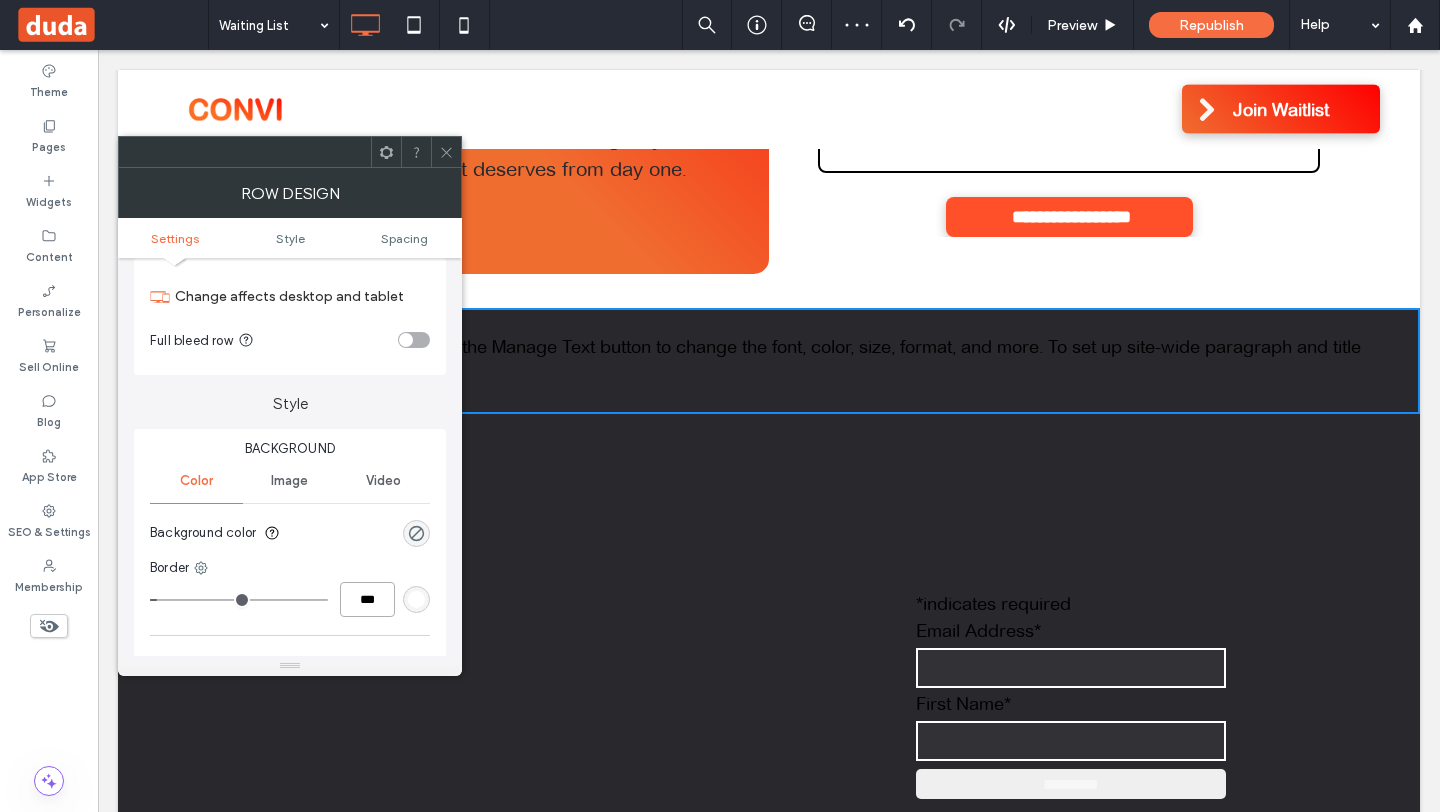 click on "***" at bounding box center (367, 599) 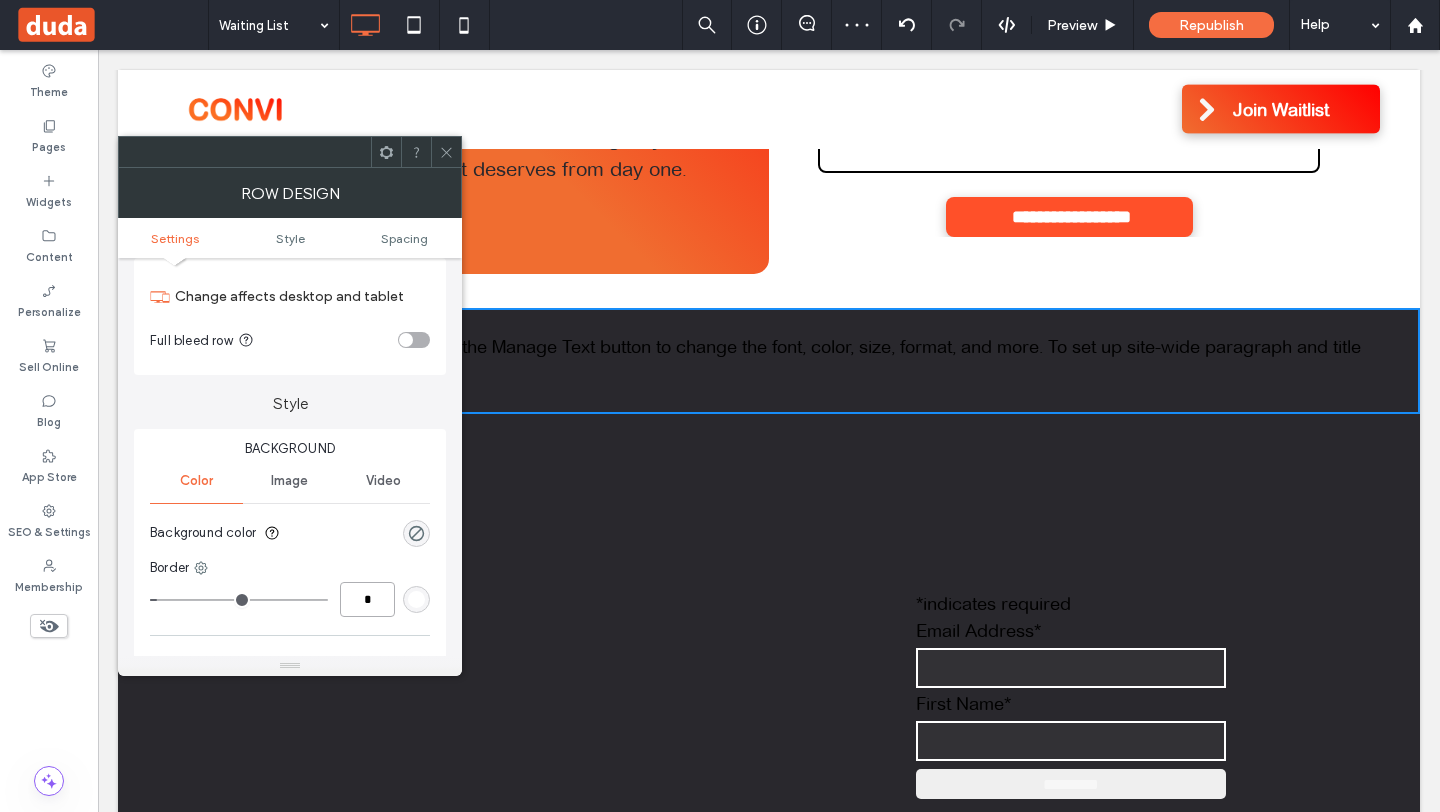 type on "*" 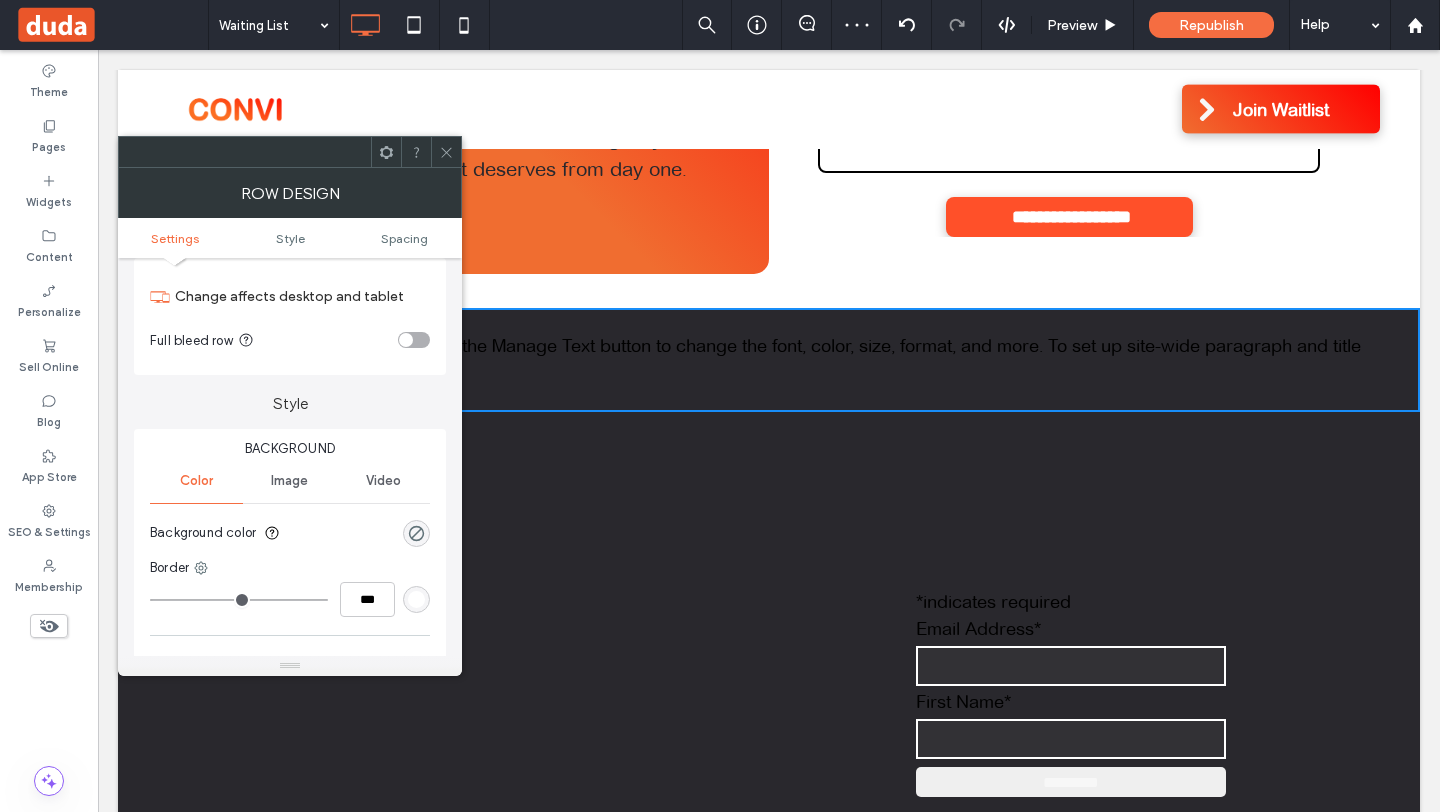click on "Background Color Image Video Background color Border *** Shadow" at bounding box center [290, 567] 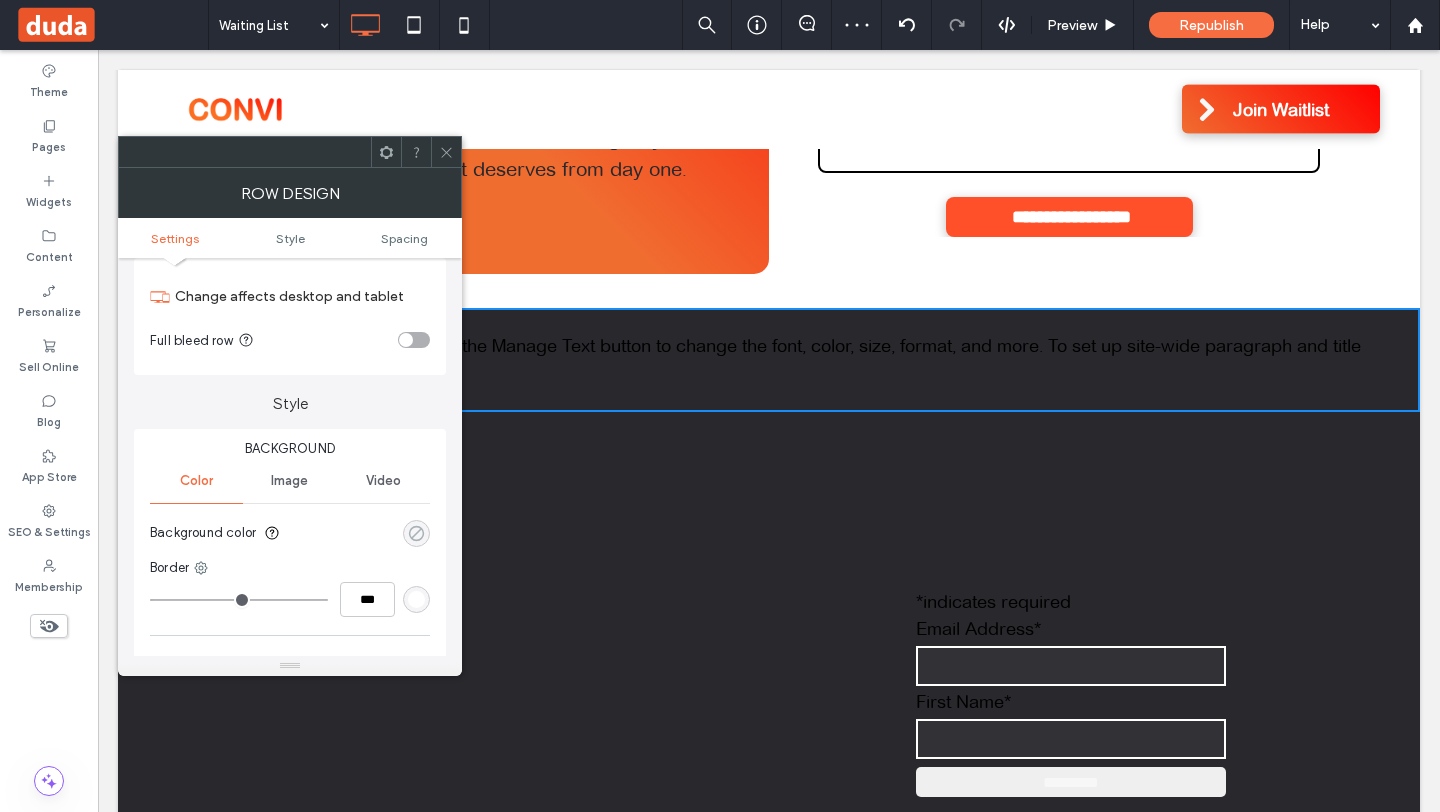 click 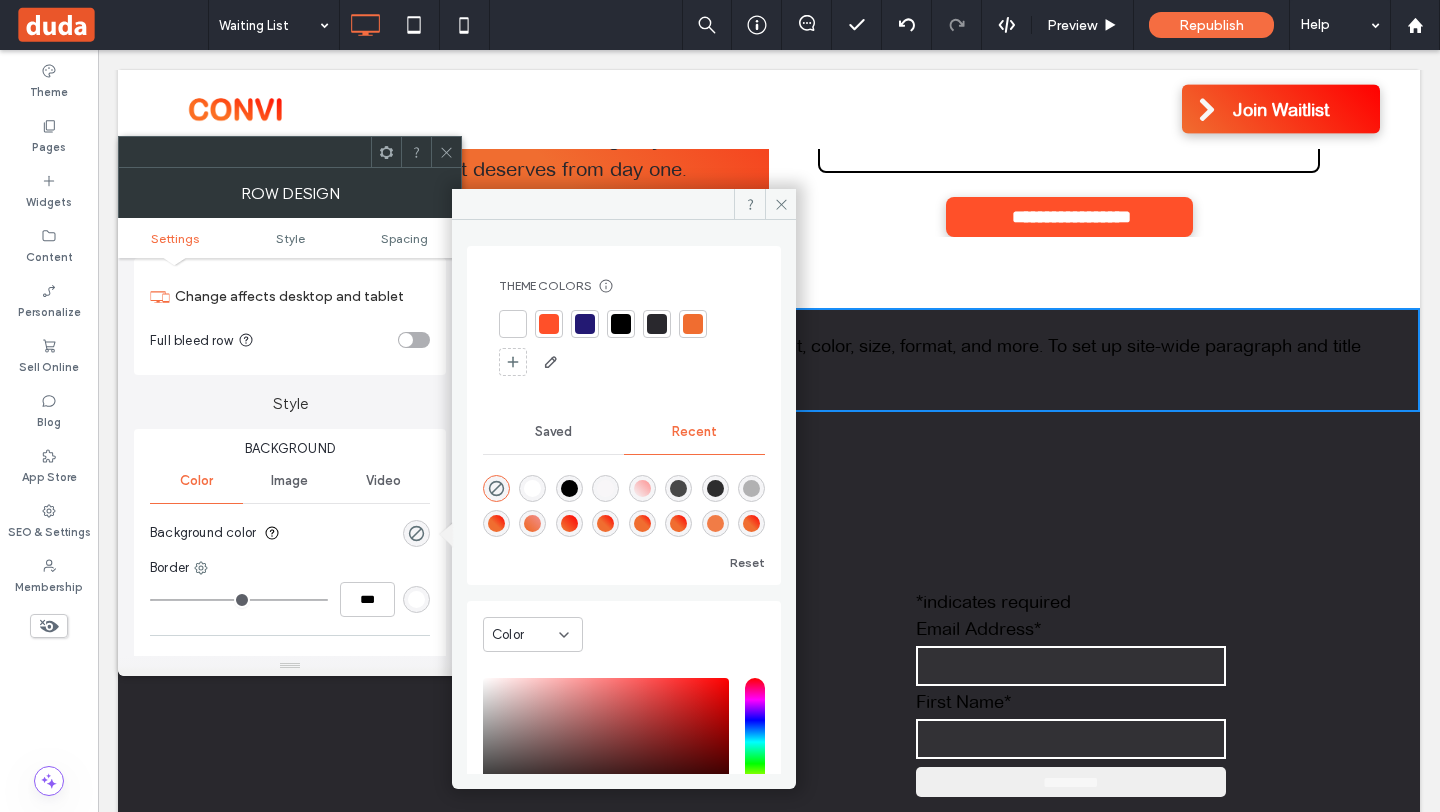 click at bounding box center [532, 488] 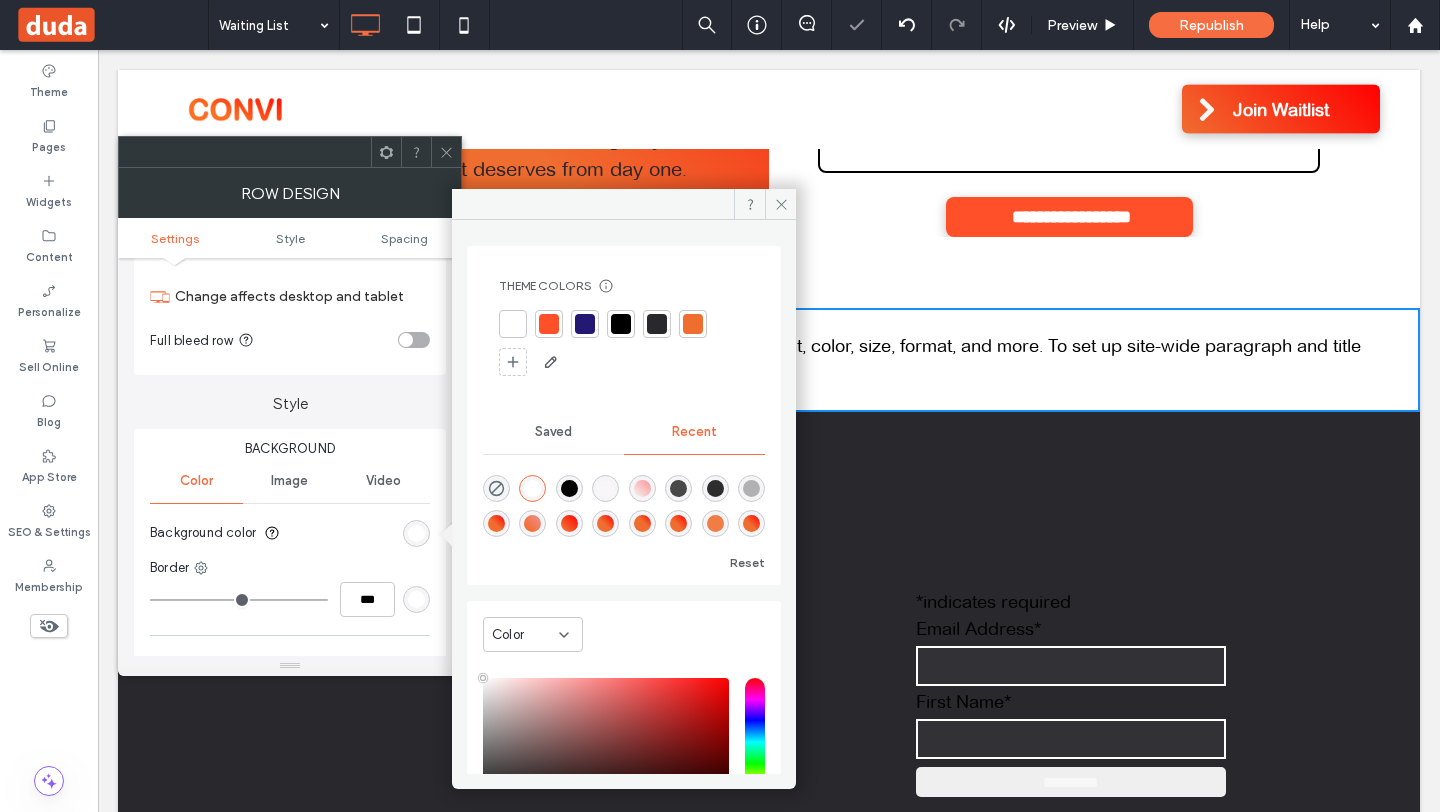 type on "*******" 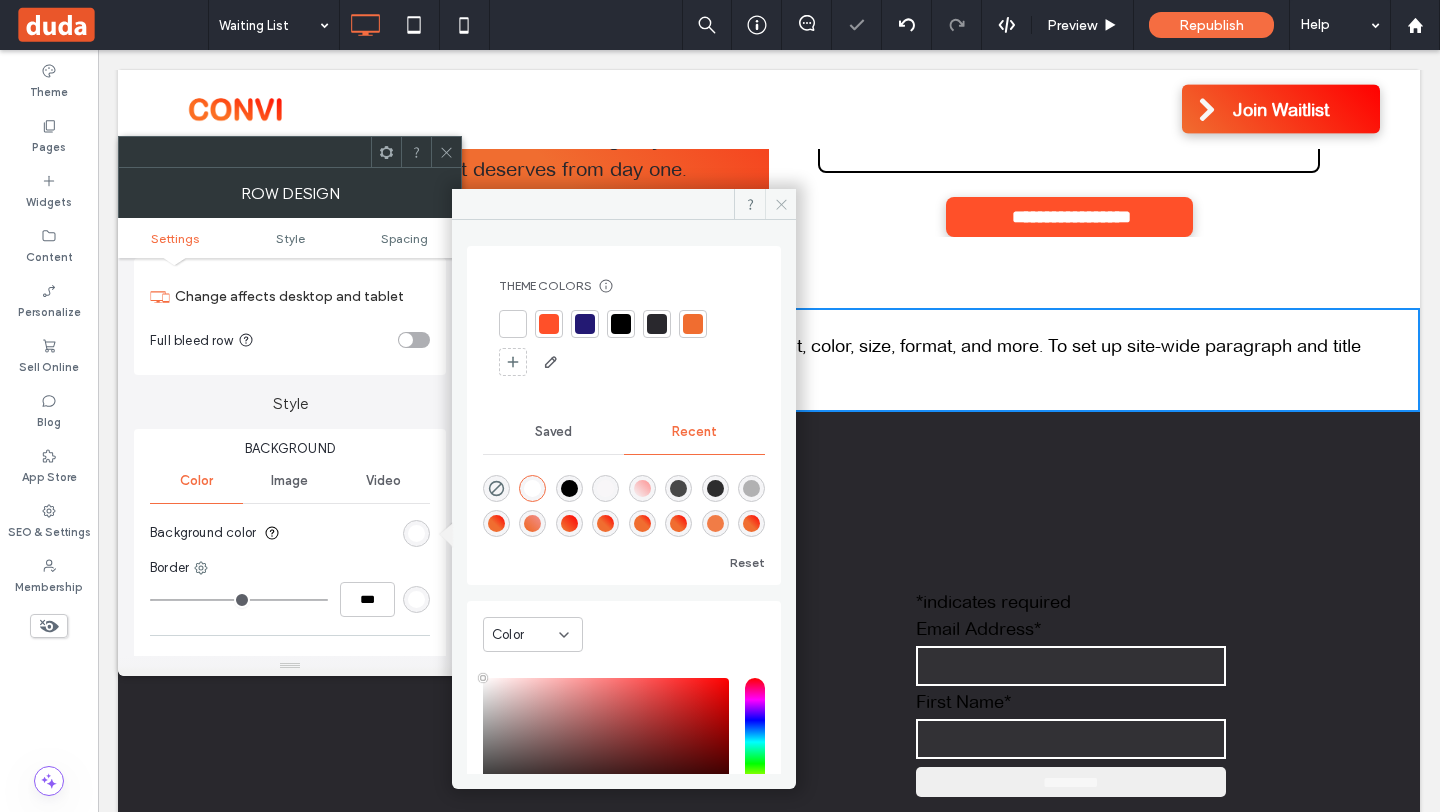 click 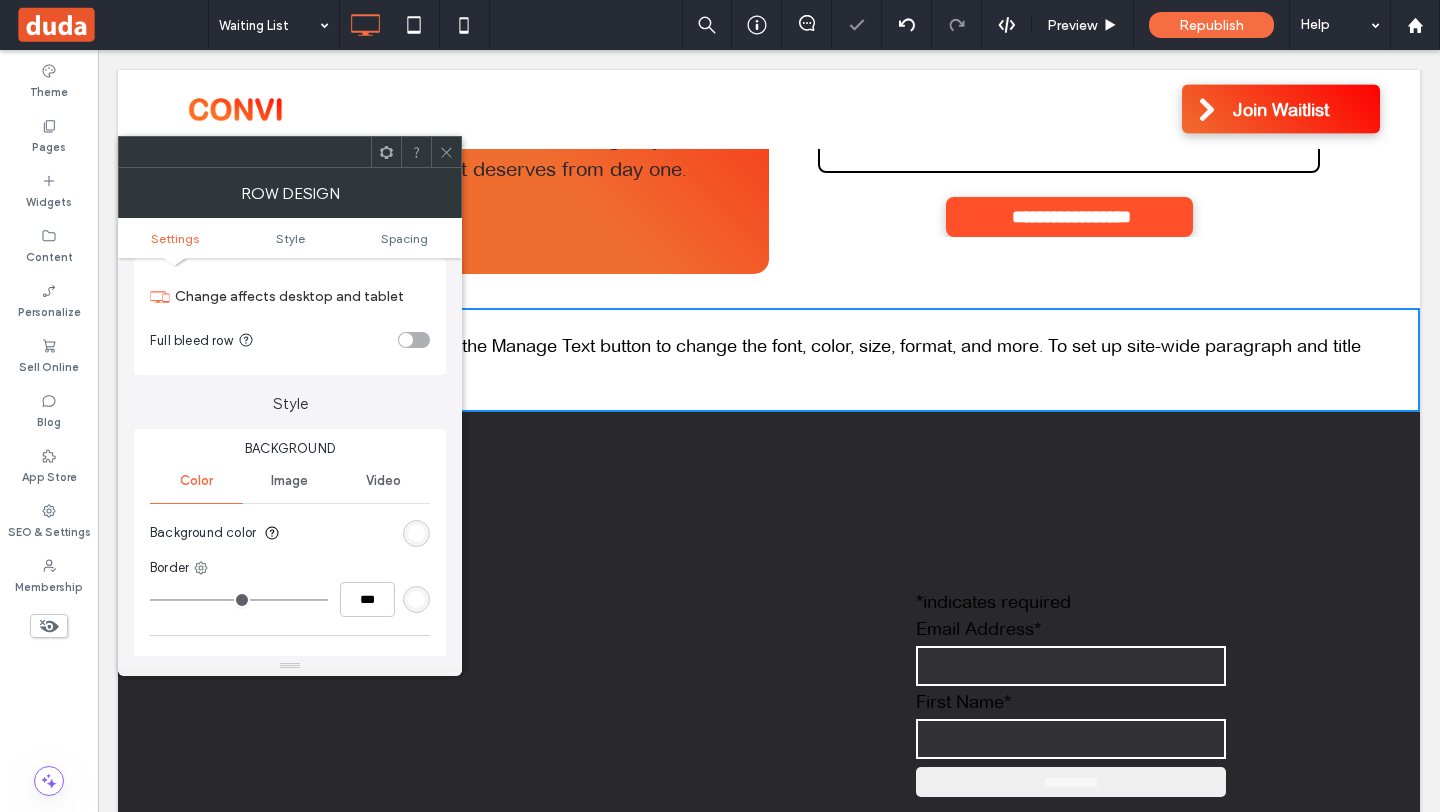 click 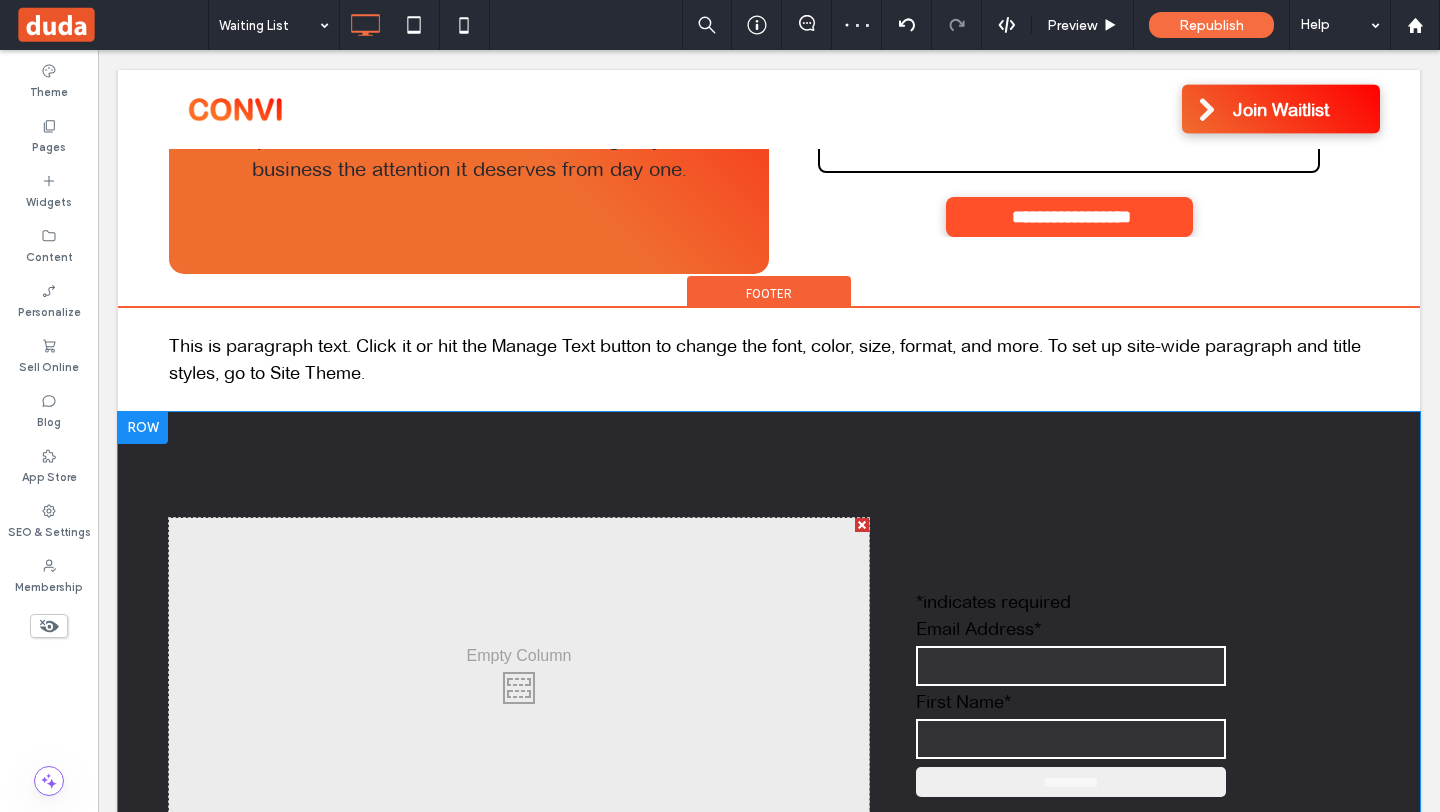 click at bounding box center (143, 428) 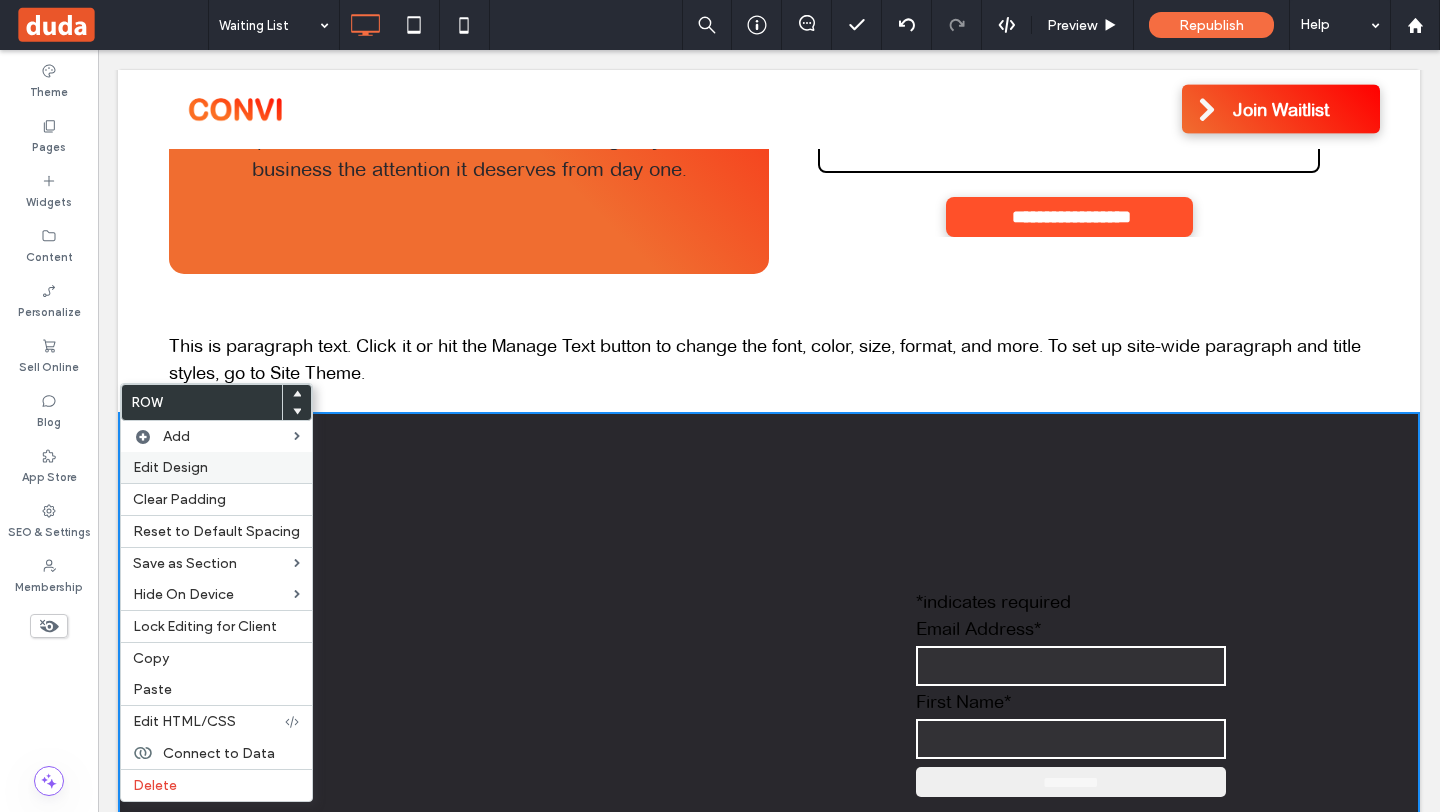 click on "Edit Design" at bounding box center [170, 467] 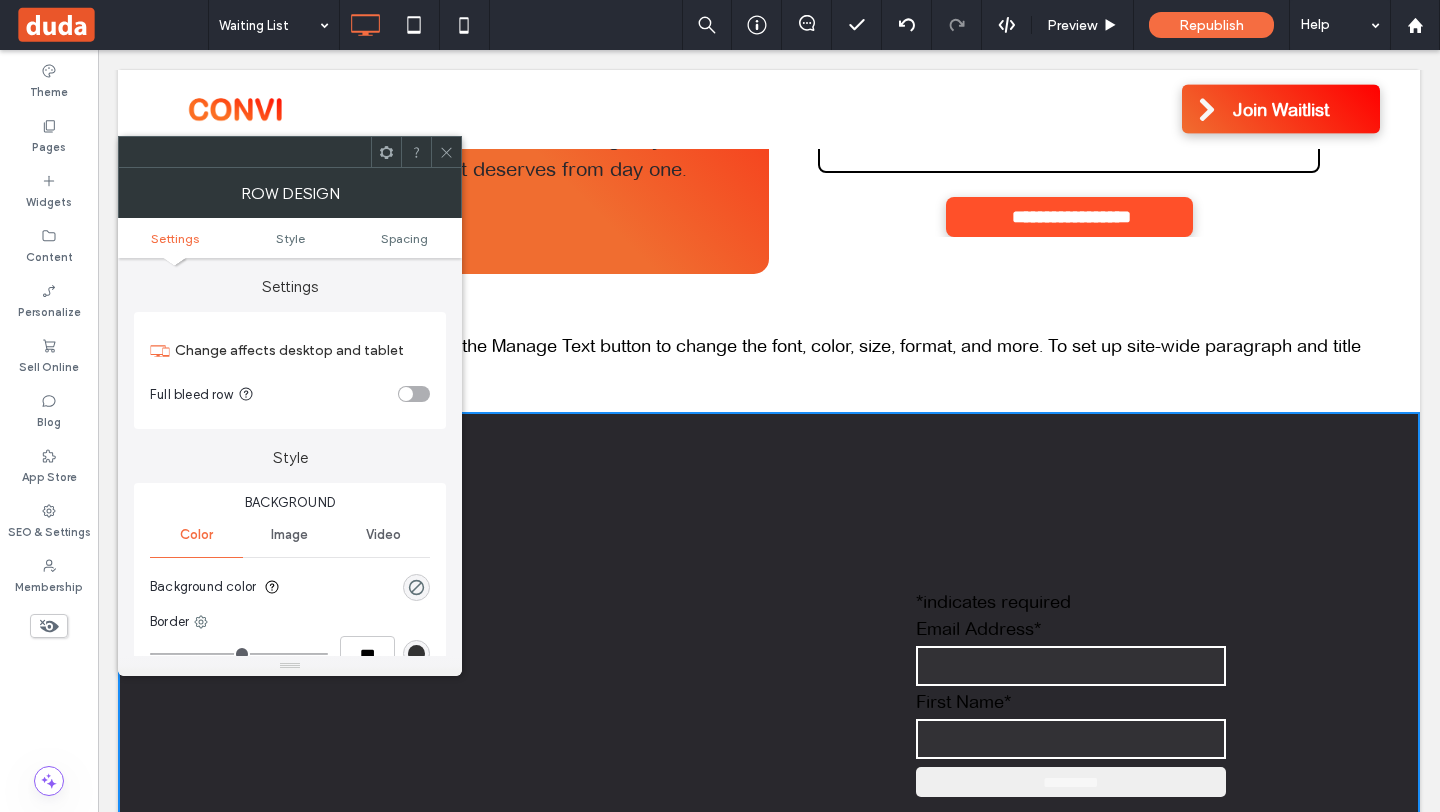 scroll, scrollTop: 75, scrollLeft: 0, axis: vertical 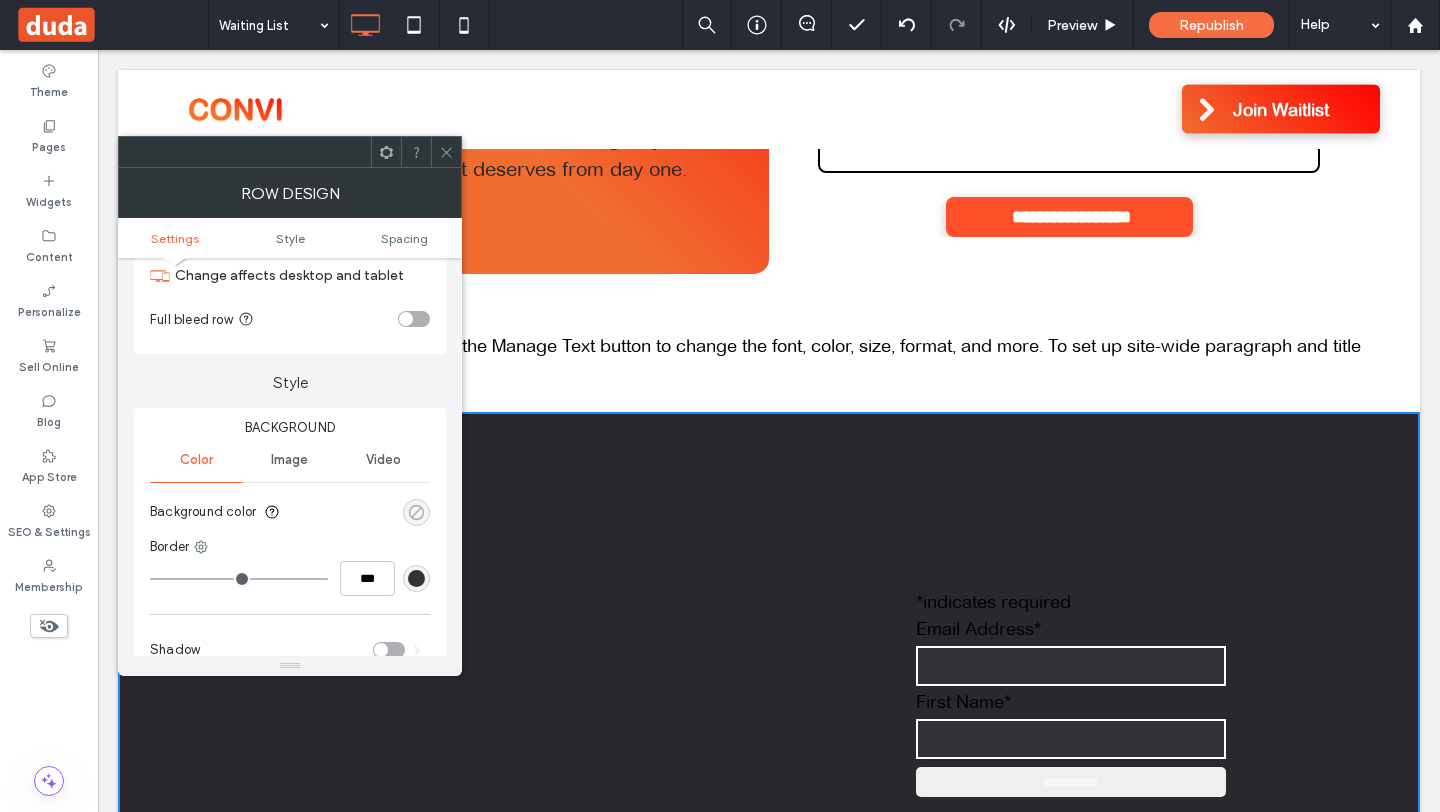 click at bounding box center [416, 512] 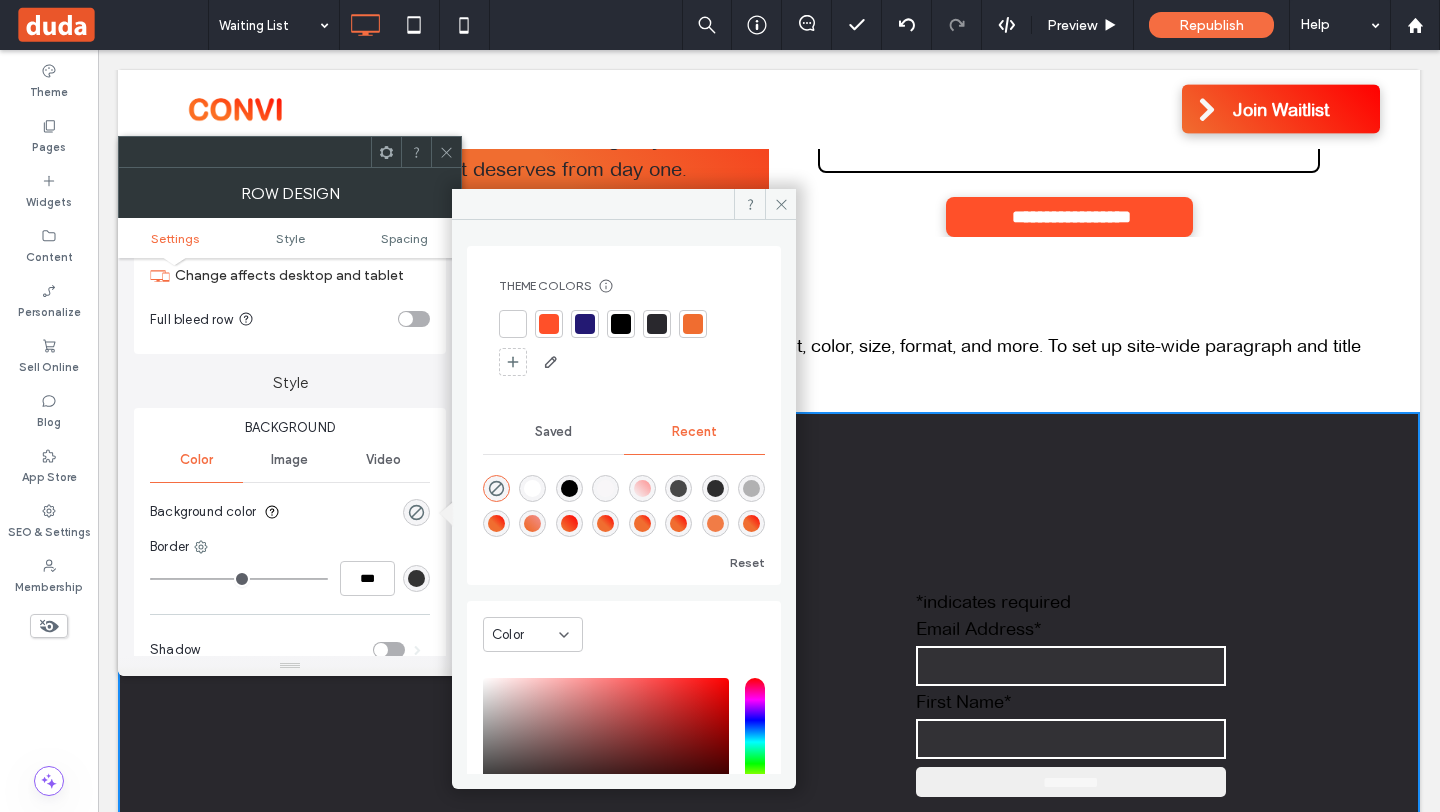 click at bounding box center [532, 488] 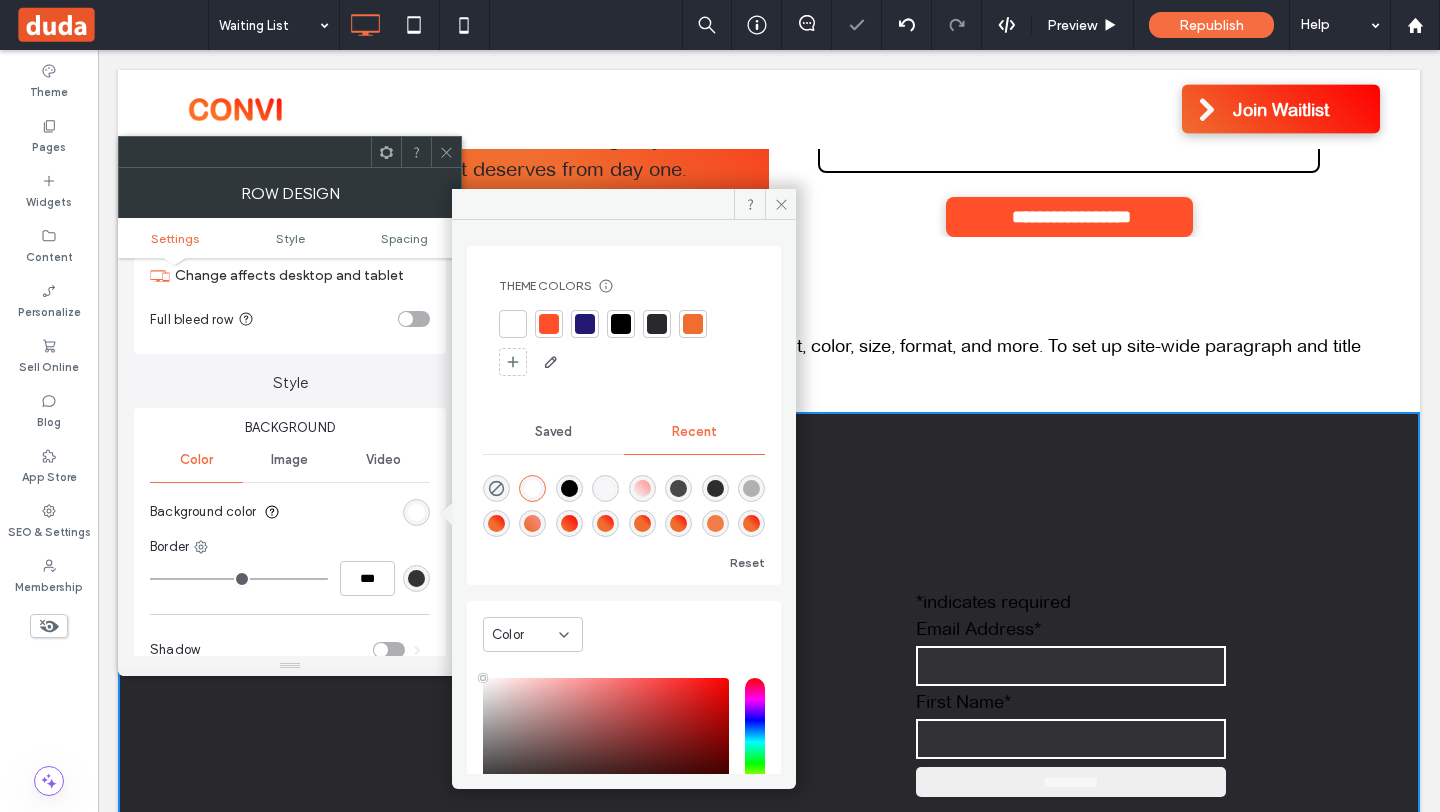 type on "*******" 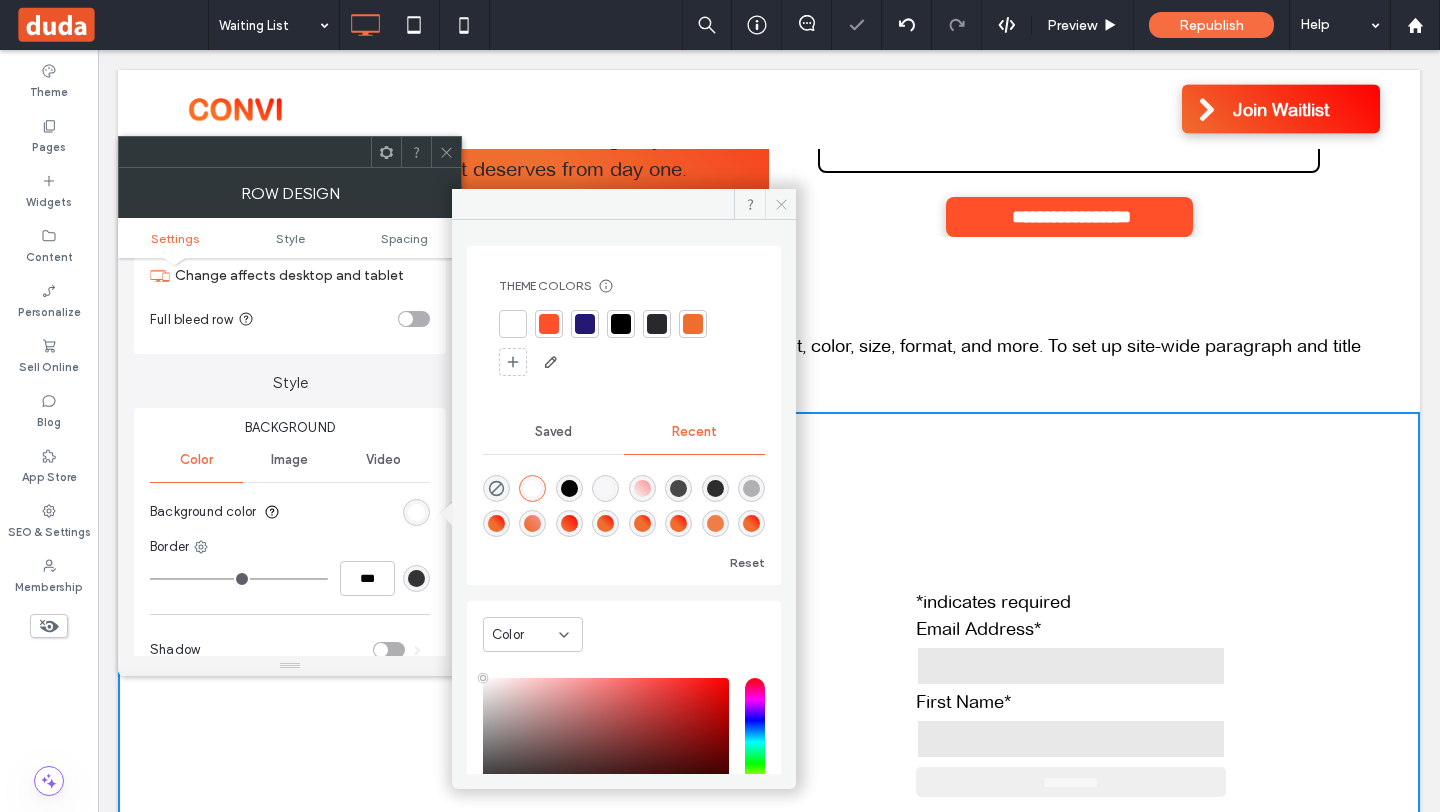 click 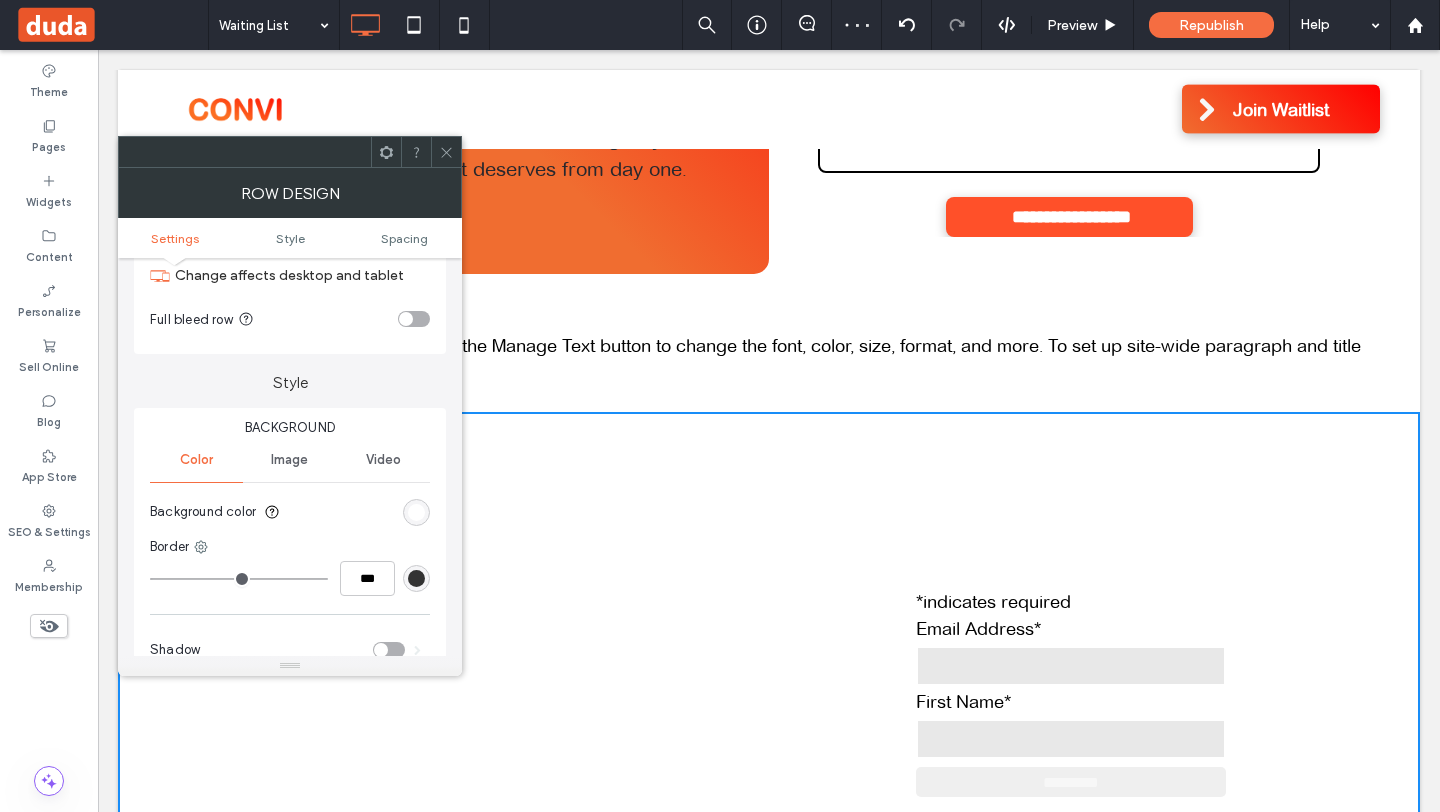 click at bounding box center [446, 152] 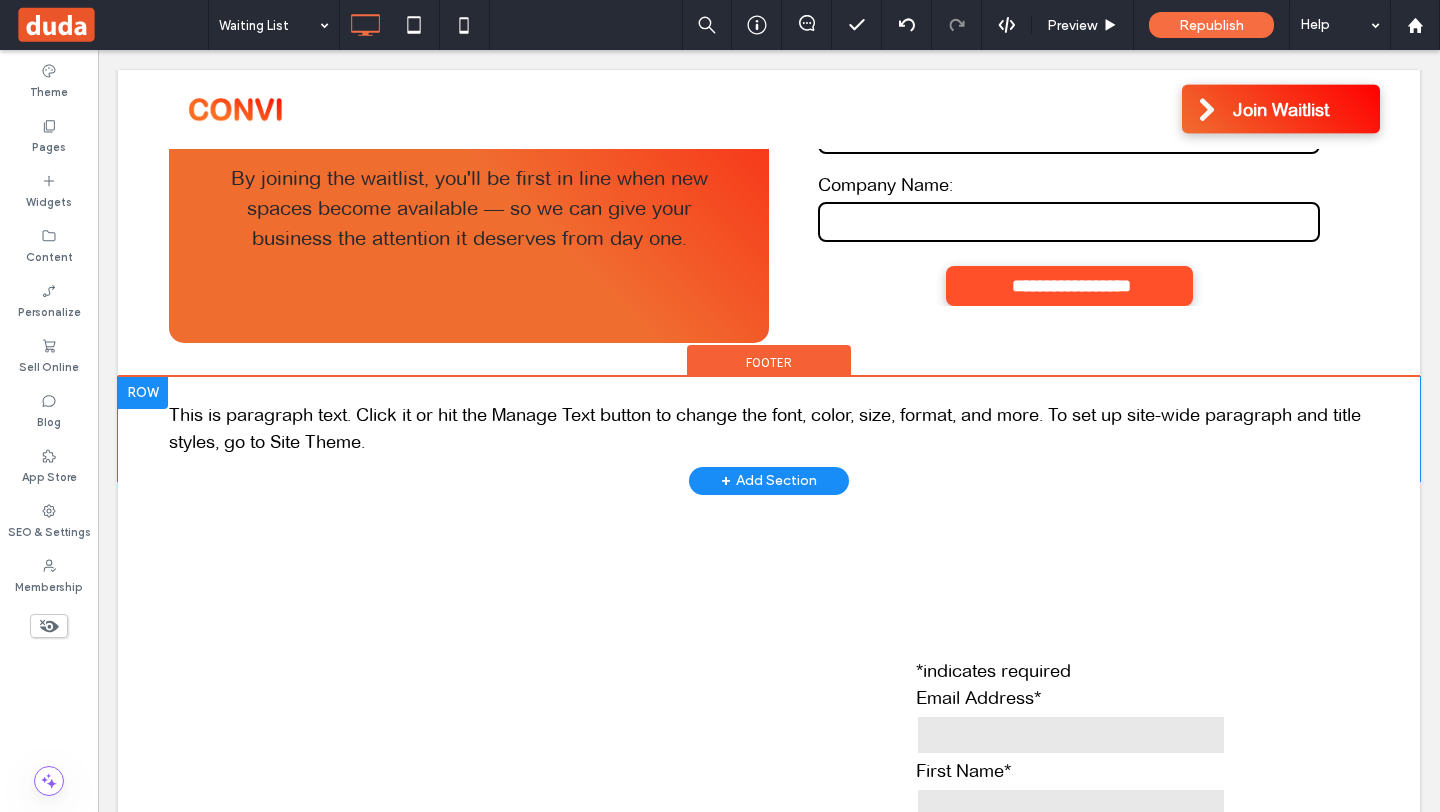 scroll, scrollTop: 386, scrollLeft: 0, axis: vertical 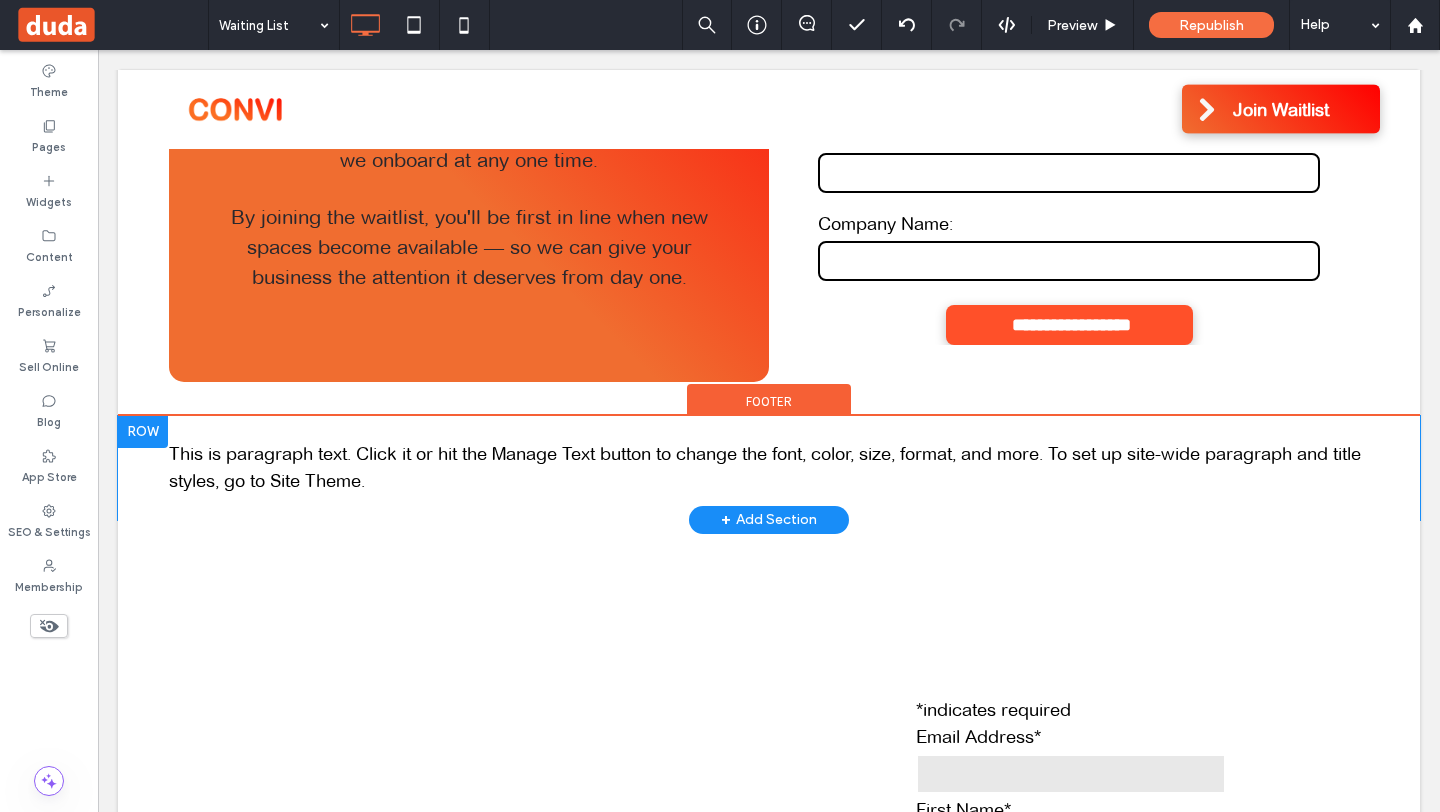 click at bounding box center (143, 432) 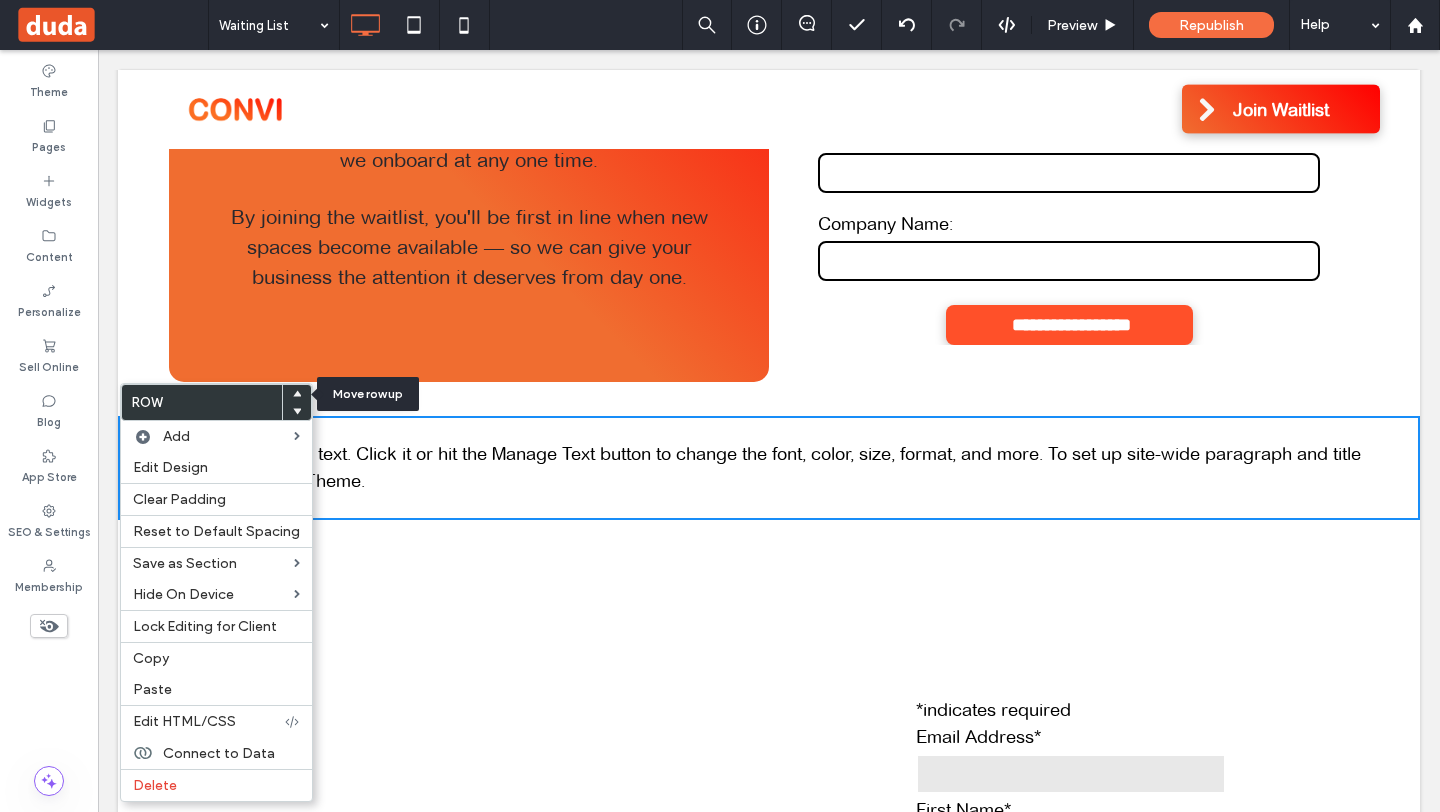 click 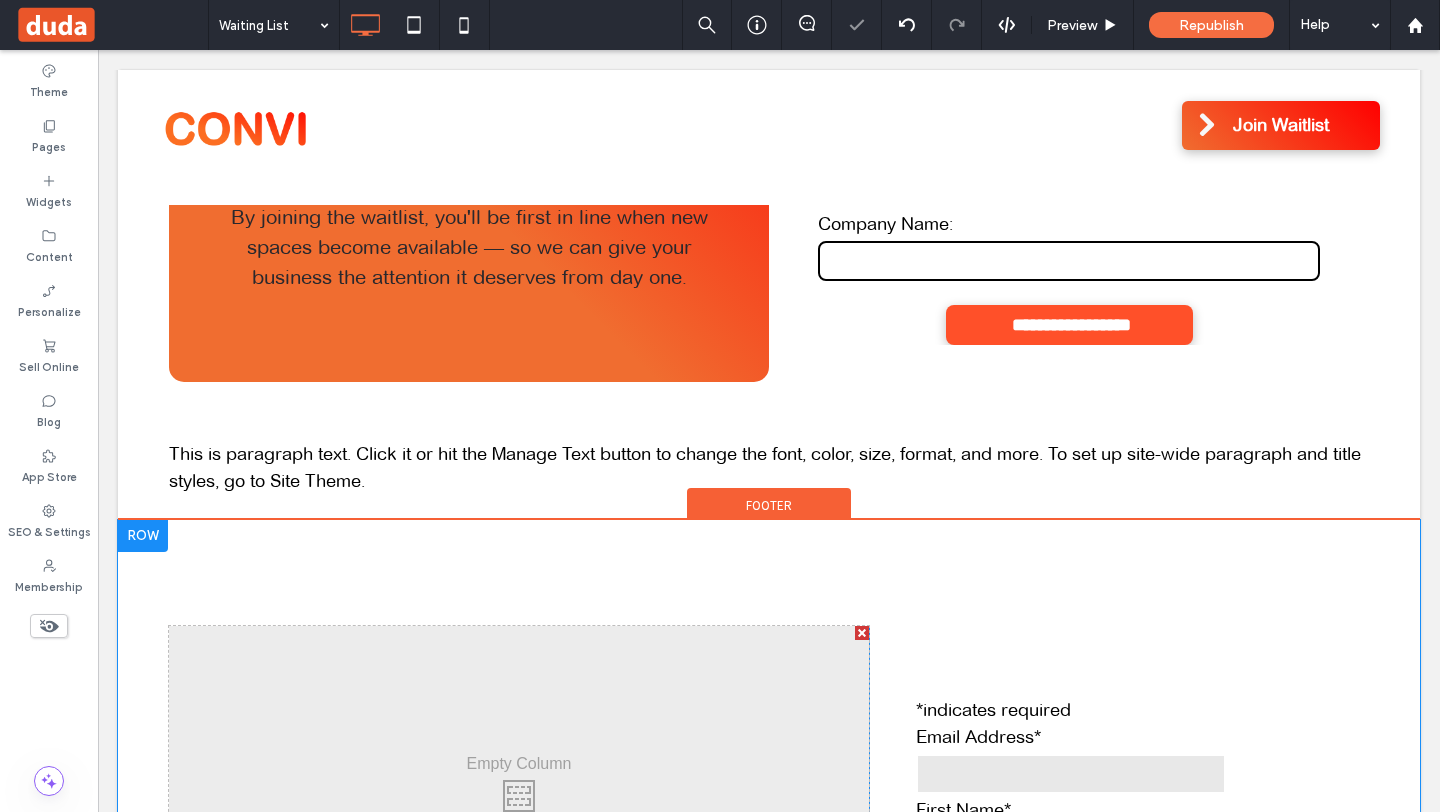 click at bounding box center [143, 536] 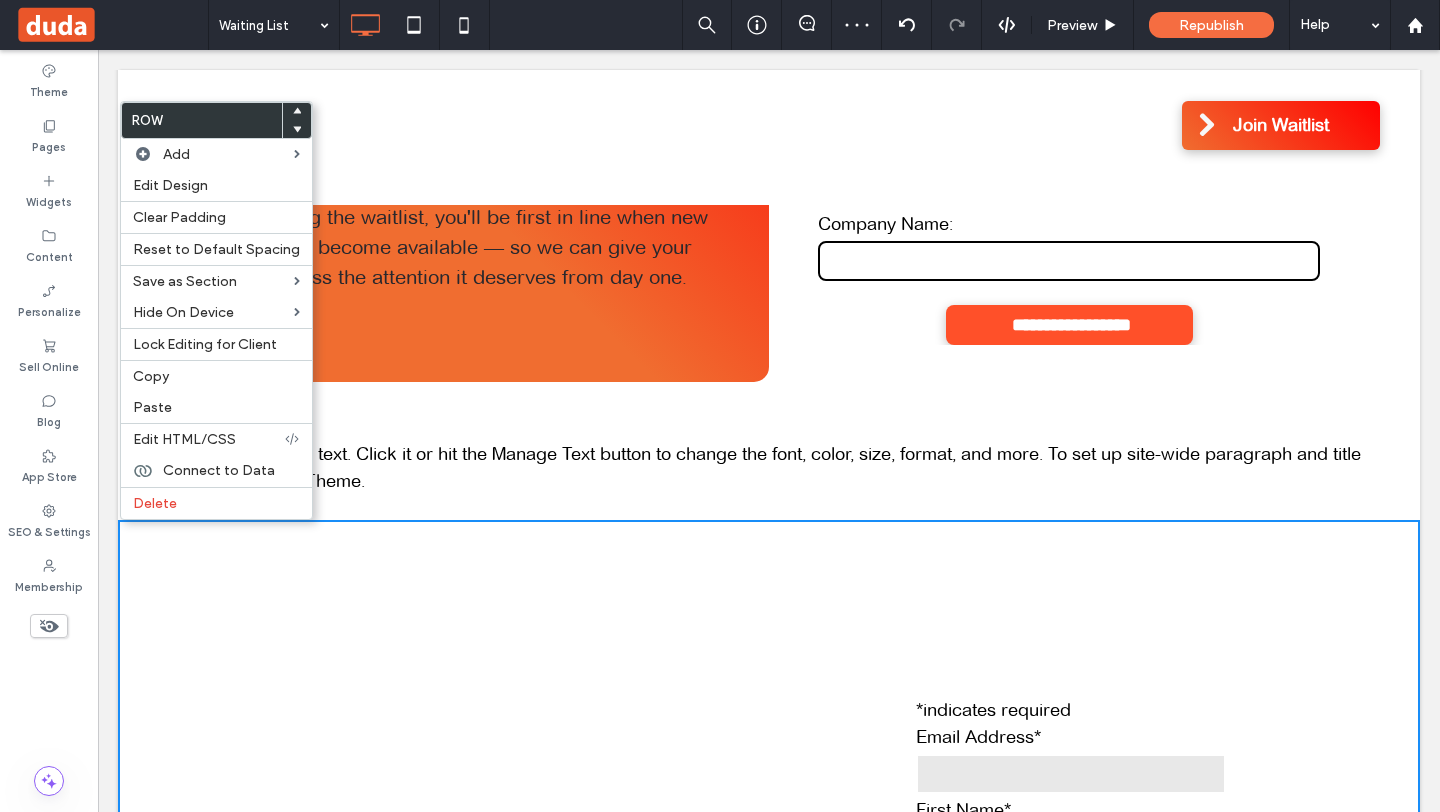 click 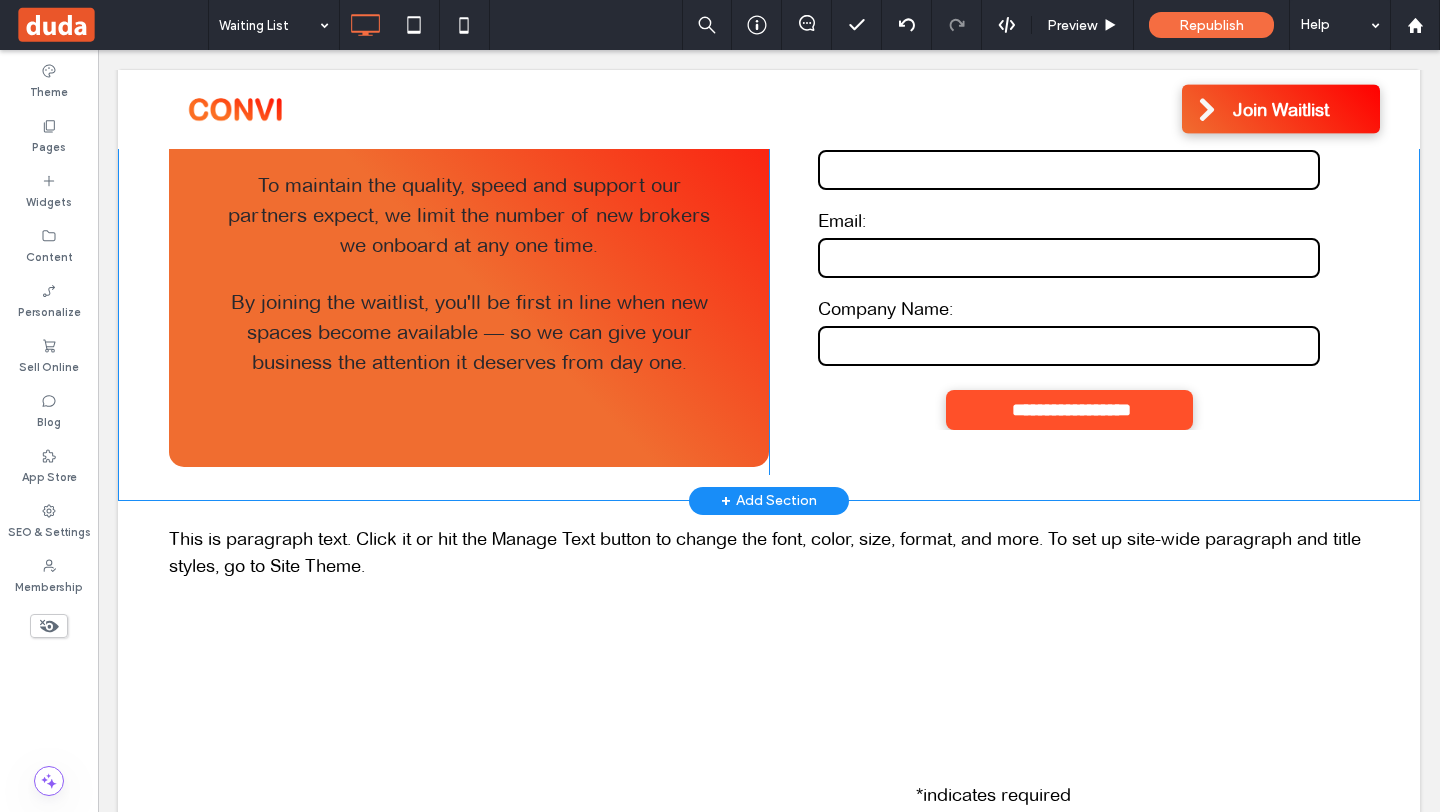 scroll, scrollTop: 300, scrollLeft: 0, axis: vertical 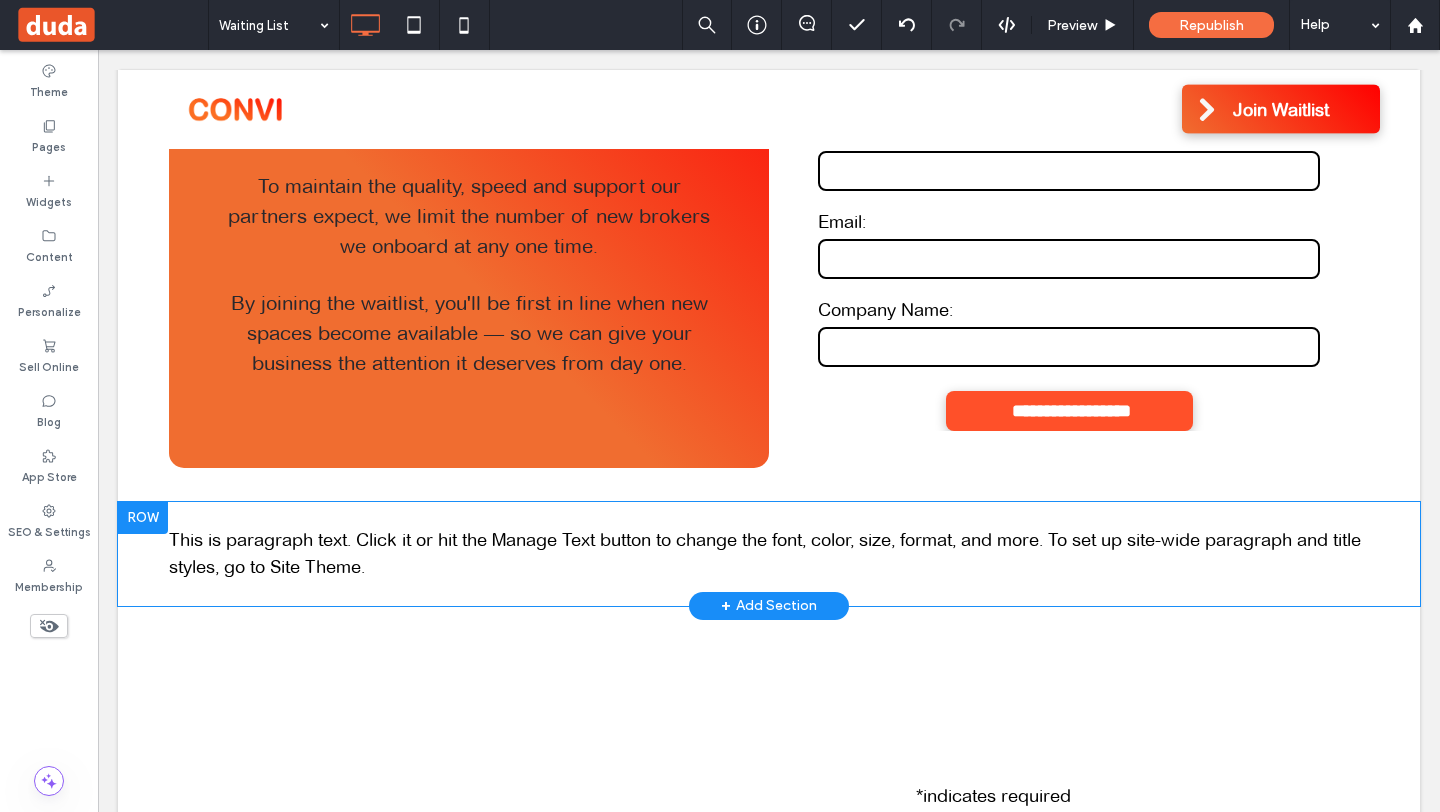click on "This is paragraph text. Click it or hit the Manage Text button to change the font, color, size, format, and more. To set up site-wide paragraph and title styles, go to Site Theme." at bounding box center [769, 554] 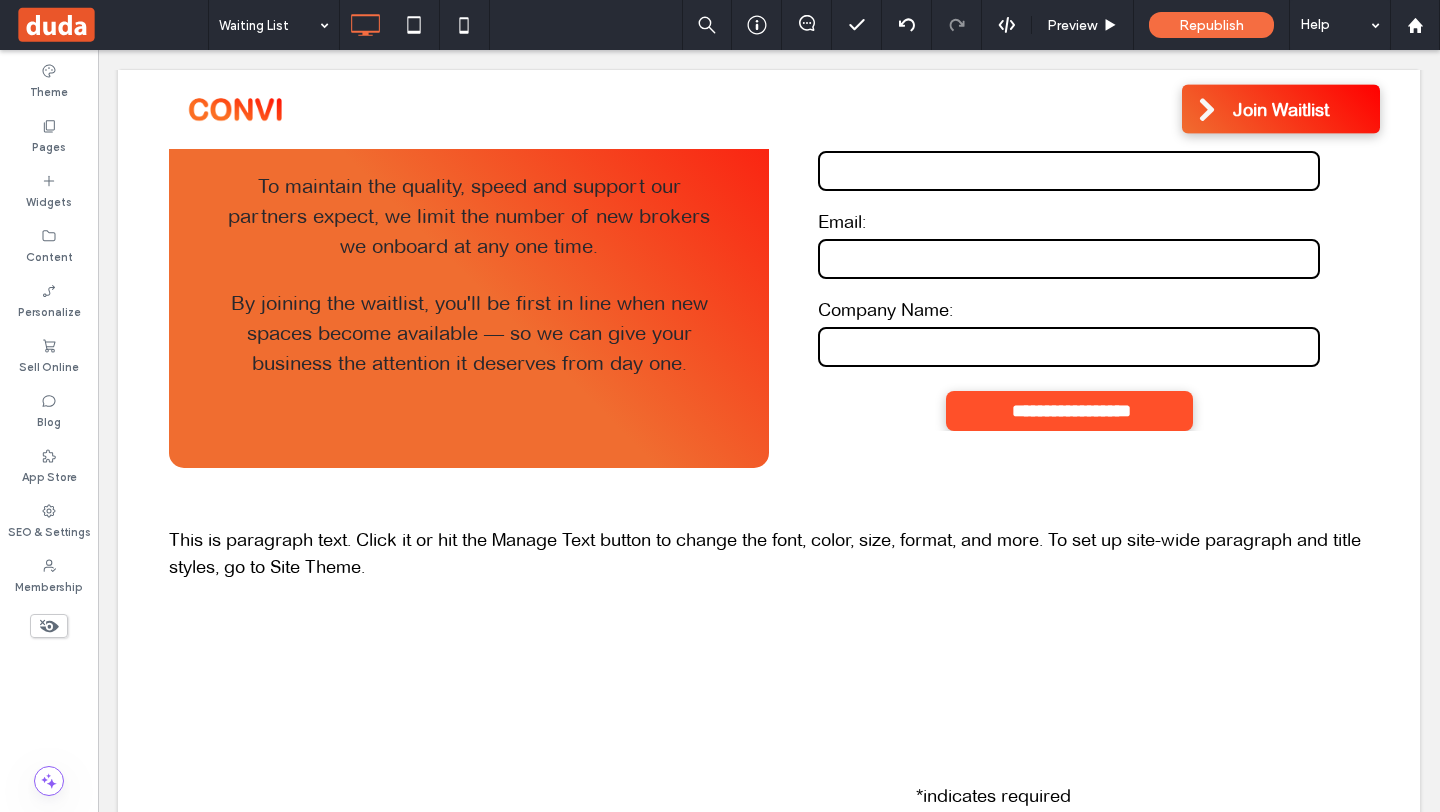 click on "15 ways to double your conveyancing income in 15 days Unlock the Plan ⬇️
*
indicates required
Email Address  *
First Name  *
*********" at bounding box center (769, 877) 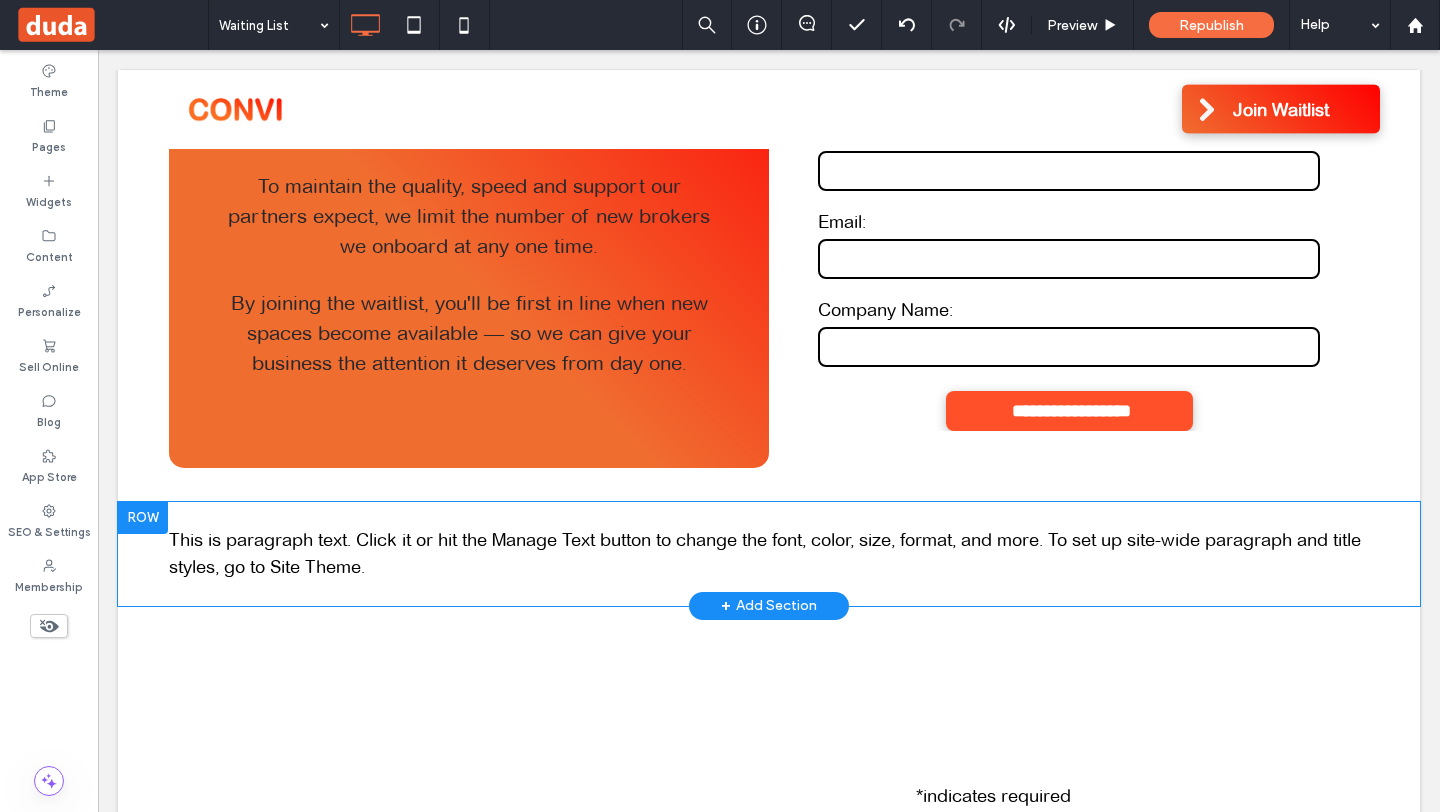 click on "This is paragraph text. Click it or hit the Manage Text button to change the font, color, size, format, and more. To set up site-wide paragraph and title styles, go to Site Theme." at bounding box center (765, 553) 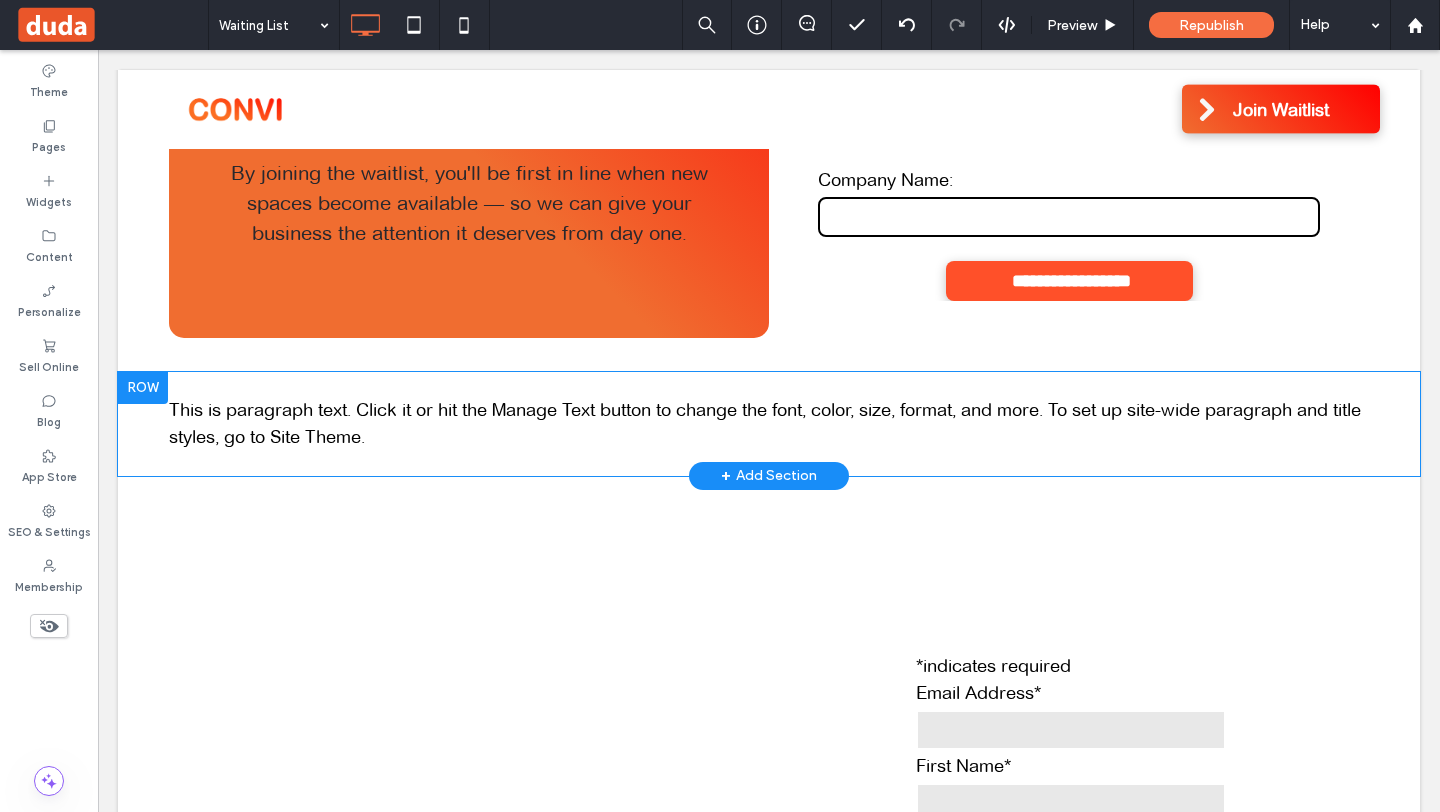 scroll, scrollTop: 431, scrollLeft: 0, axis: vertical 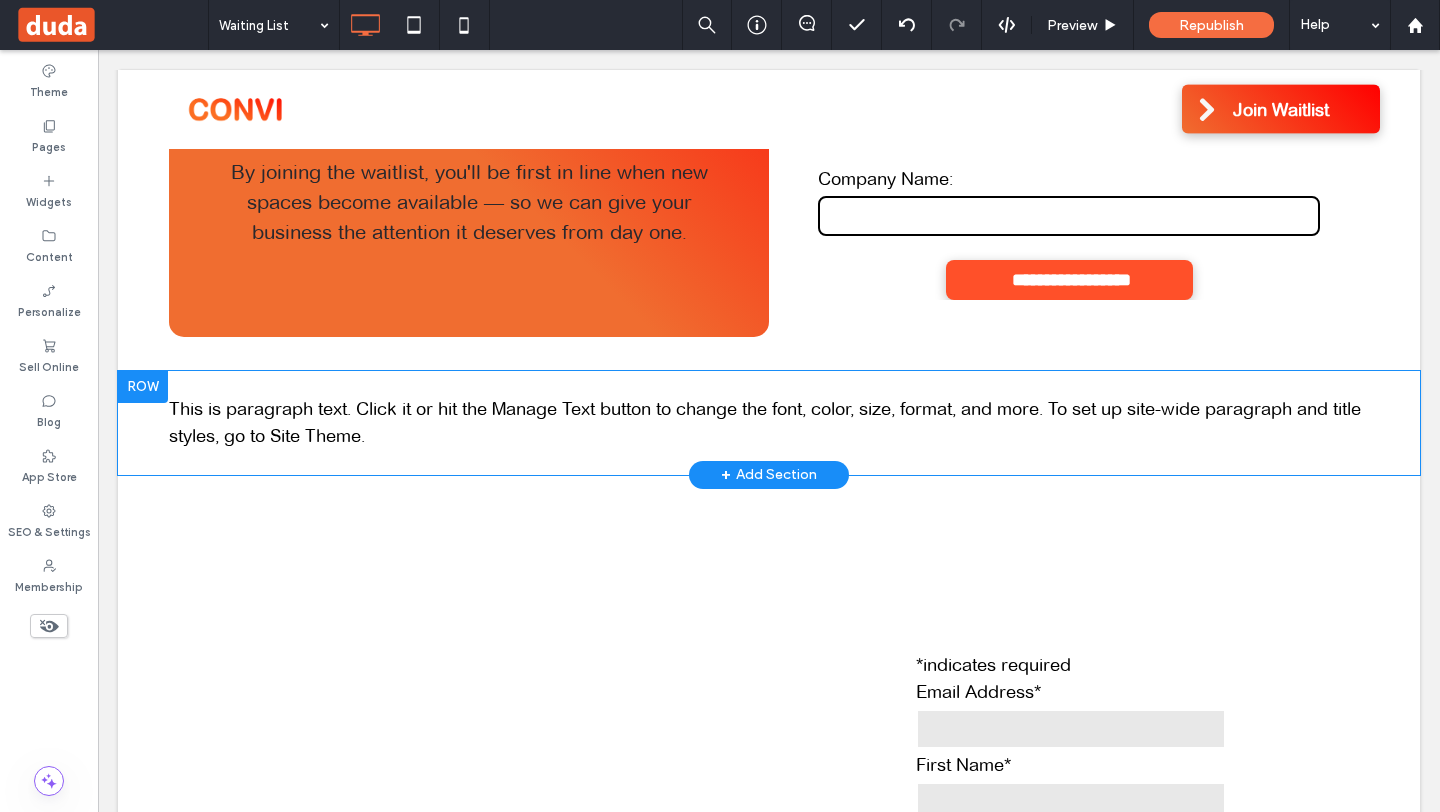 click on "This is paragraph text. Click it or hit the Manage Text button to change the font, color, size, format, and more. To set up site-wide paragraph and title styles, go to Site Theme." at bounding box center [769, 423] 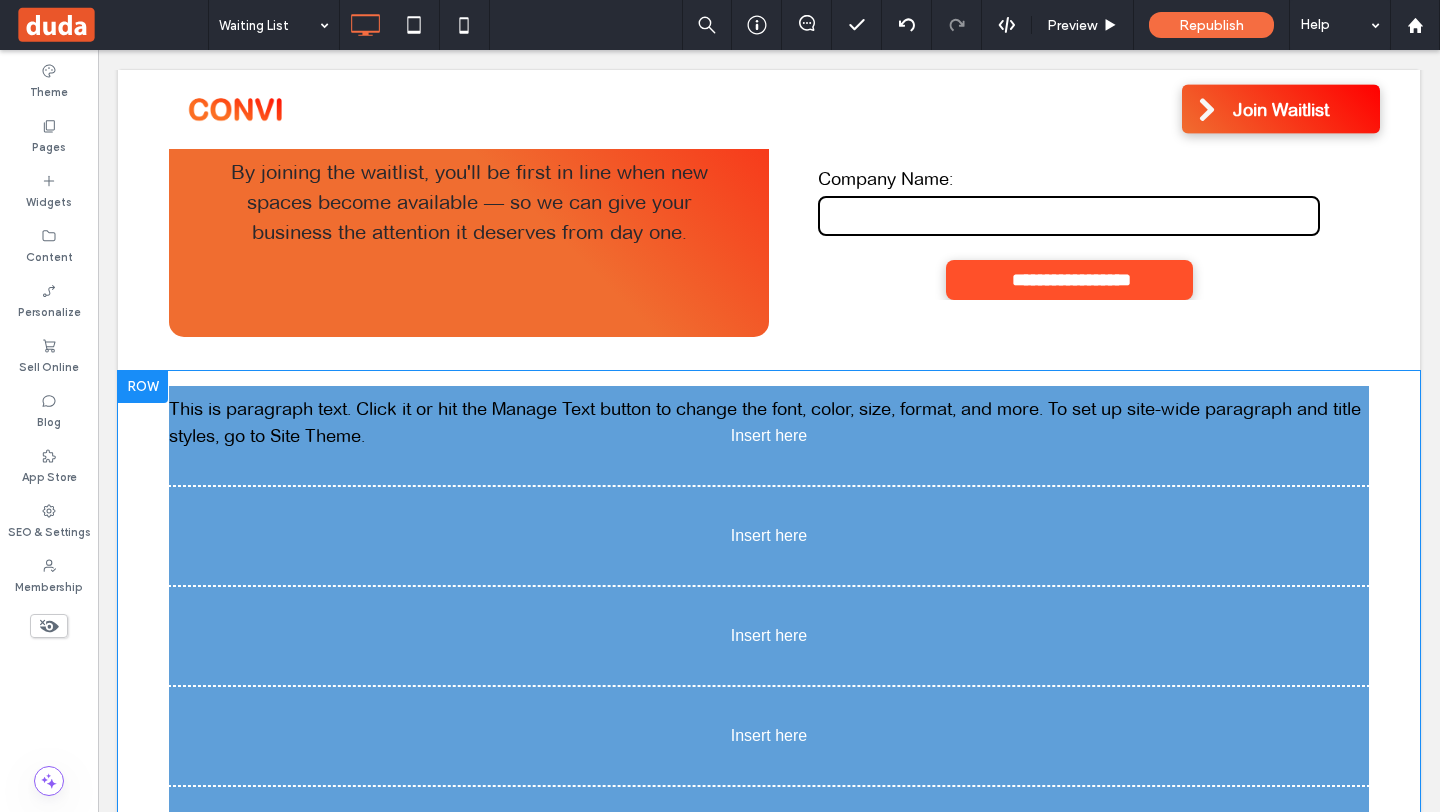 drag, startPoint x: 210, startPoint y: 430, endPoint x: 359, endPoint y: 433, distance: 149.0302 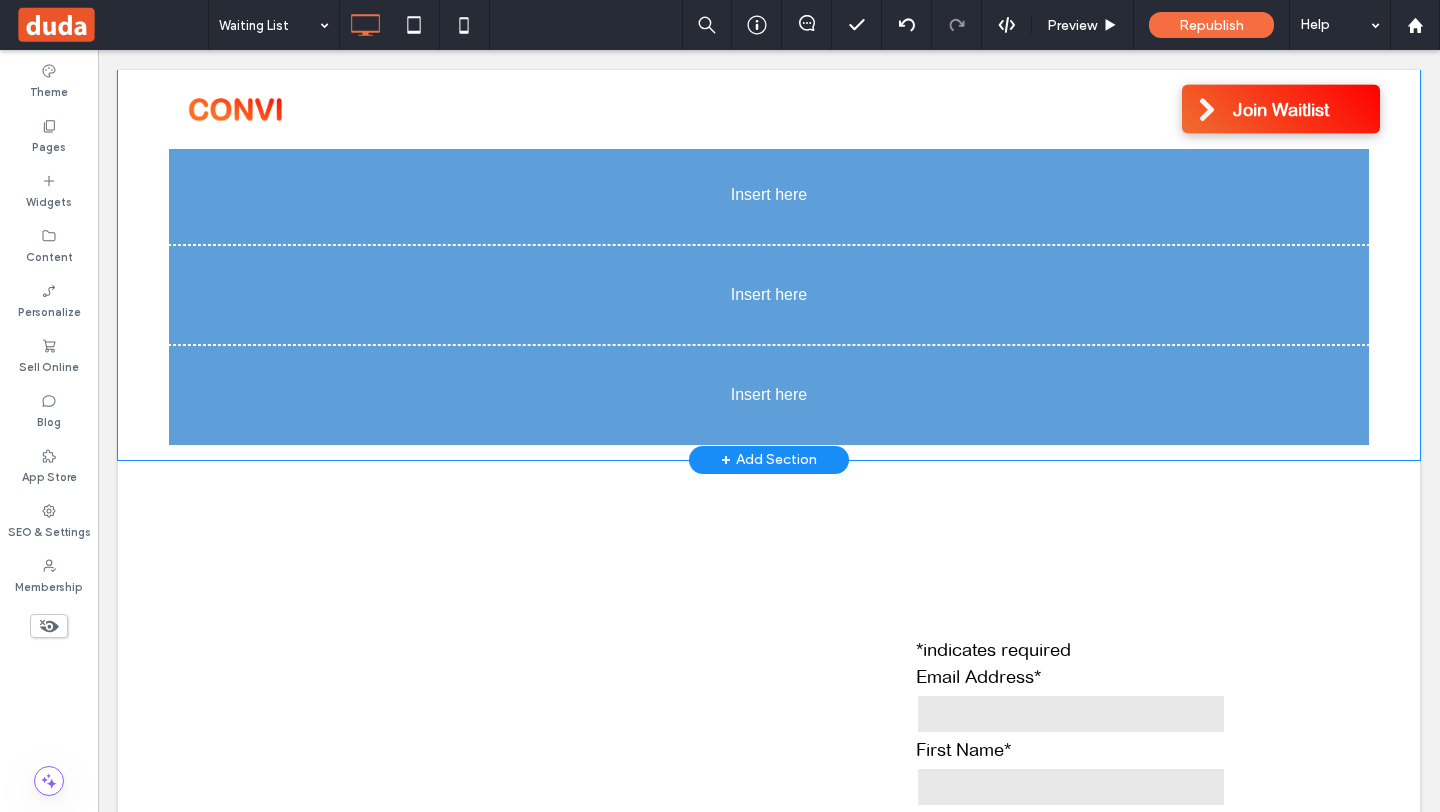 scroll, scrollTop: 1569, scrollLeft: 0, axis: vertical 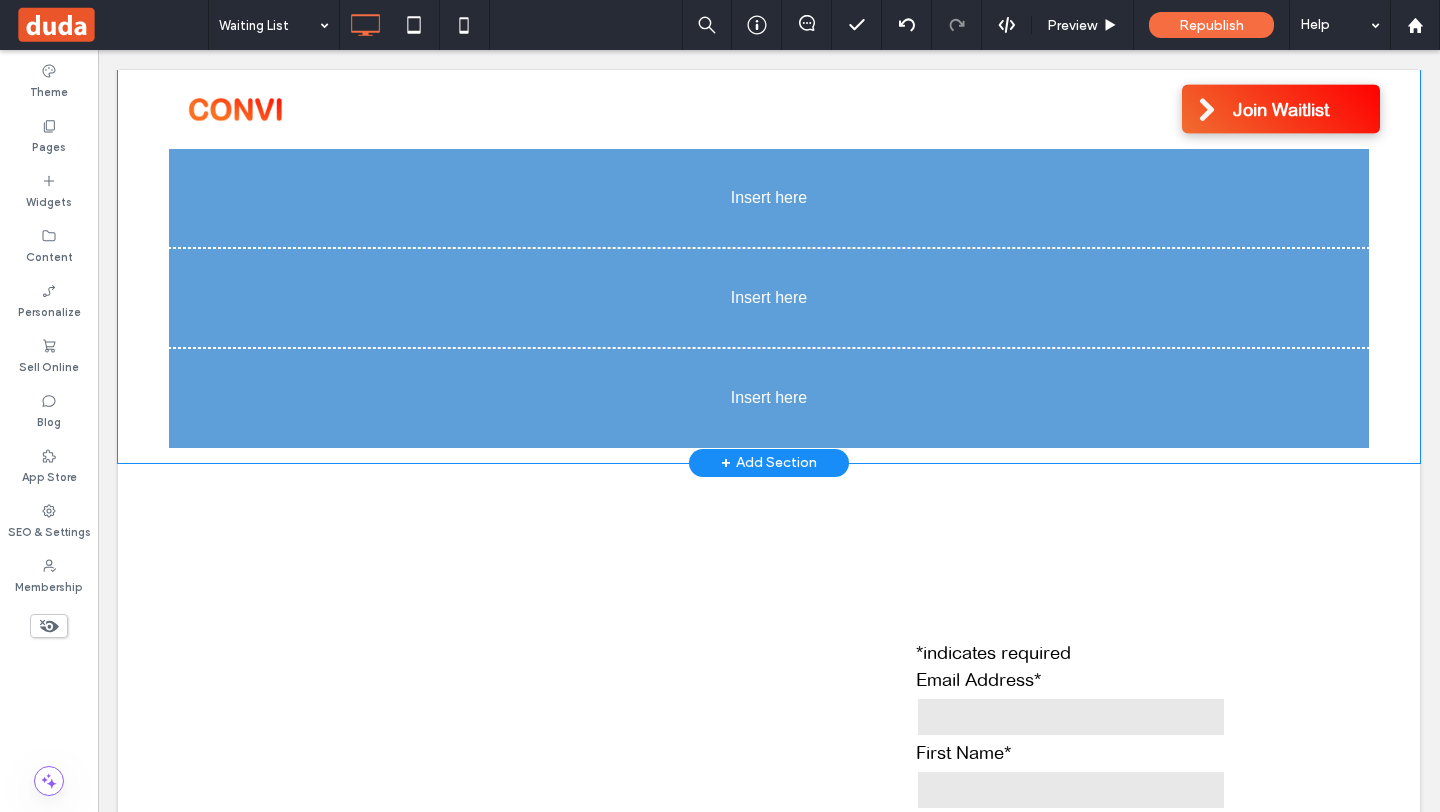 click at bounding box center [769, 398] 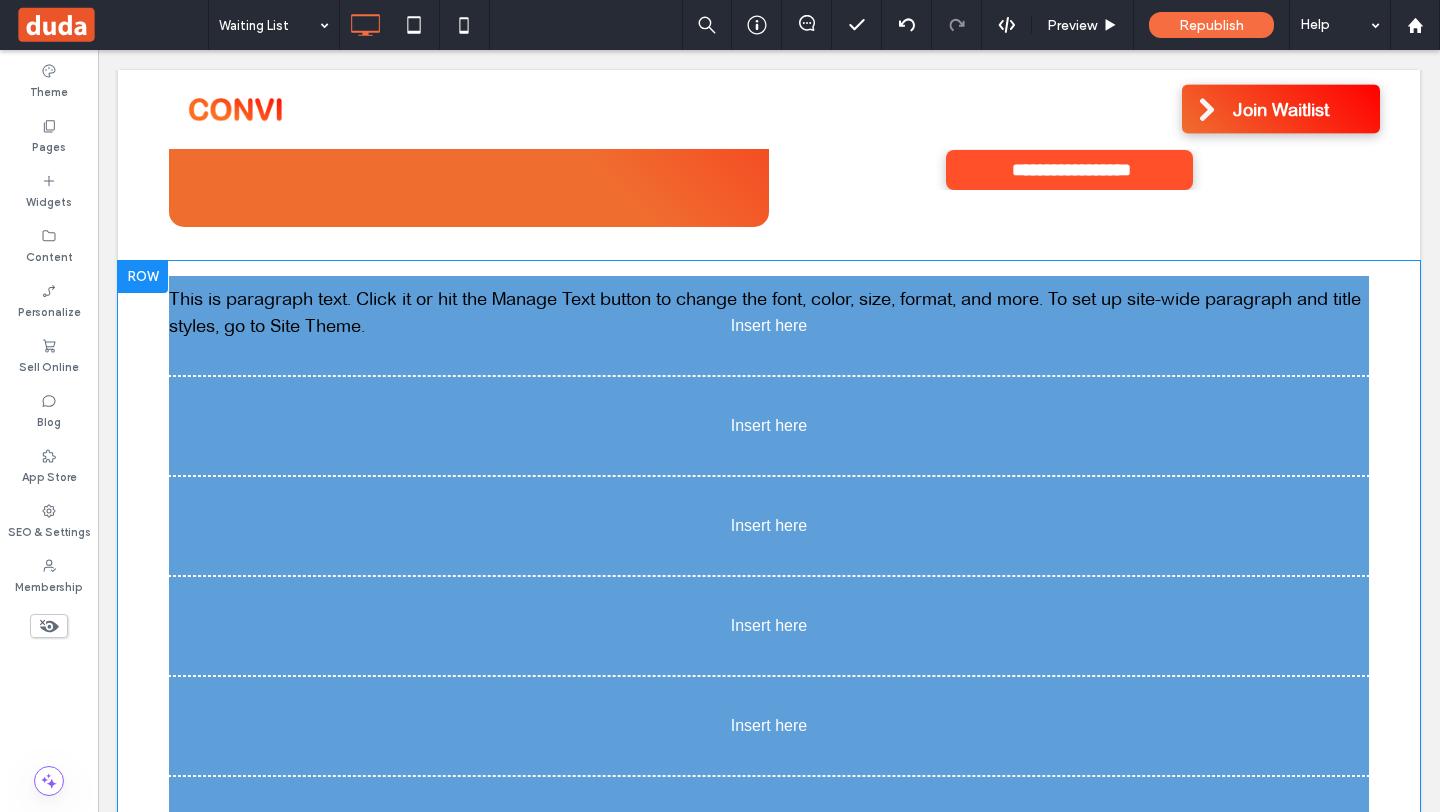 scroll, scrollTop: 506, scrollLeft: 0, axis: vertical 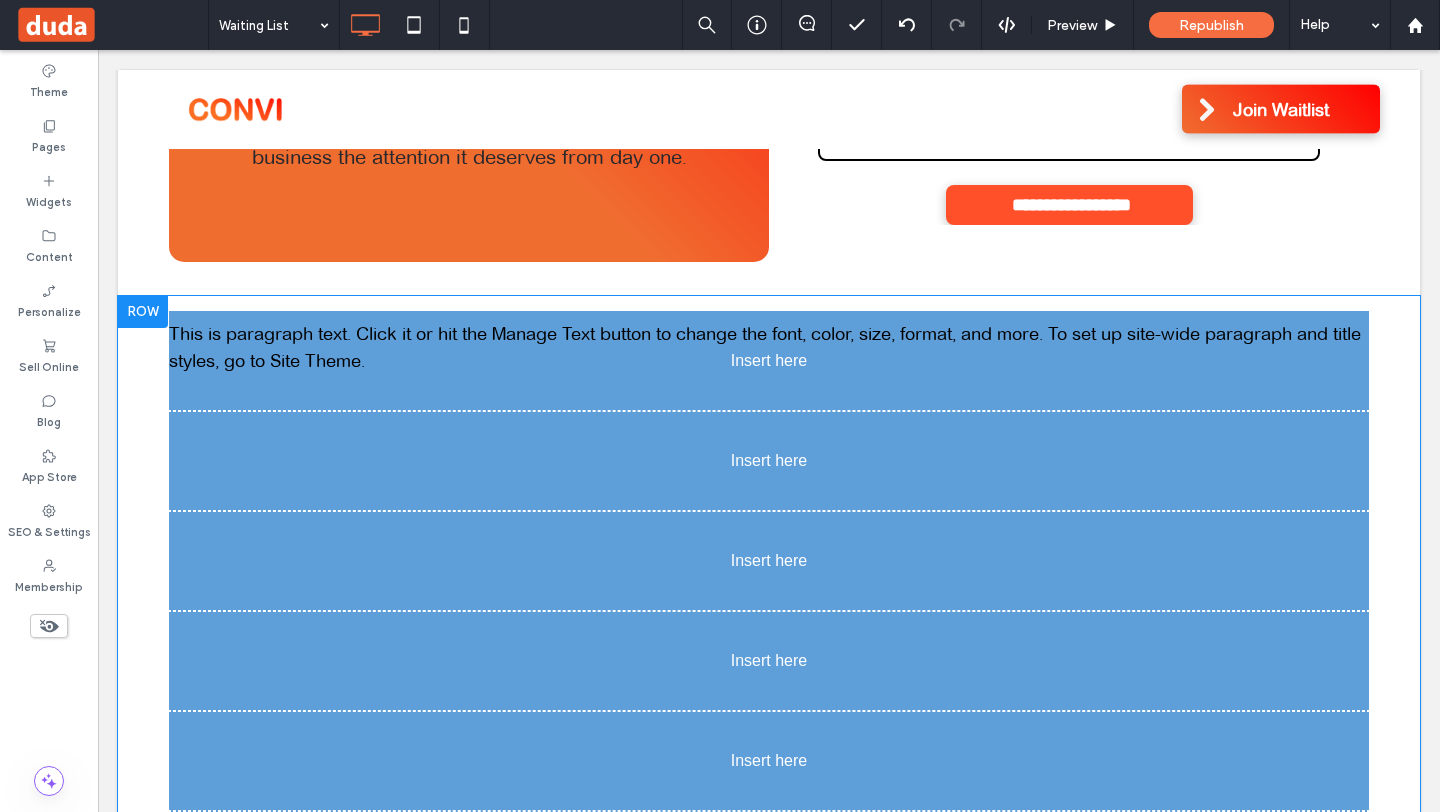 click at bounding box center (769, 361) 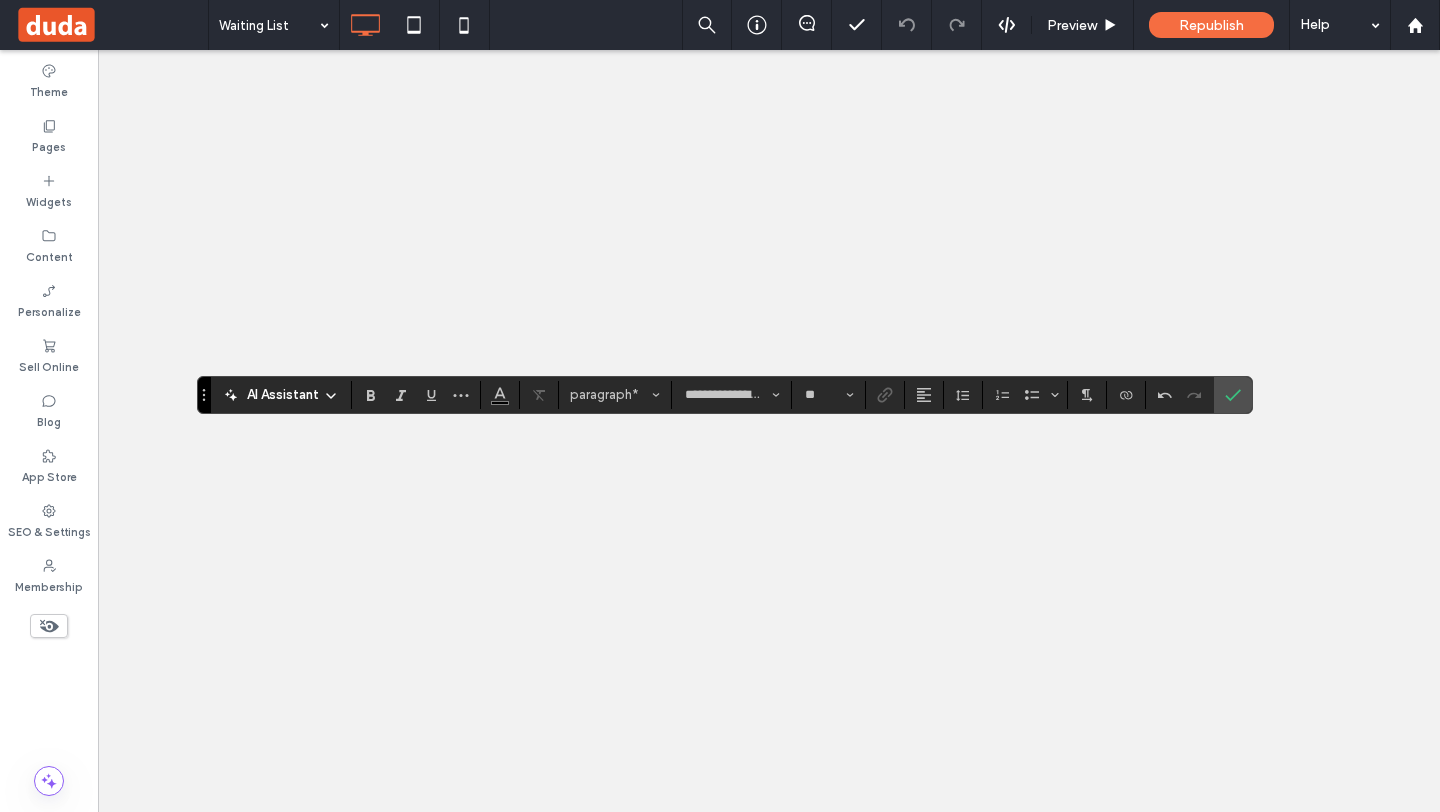 scroll, scrollTop: 0, scrollLeft: 0, axis: both 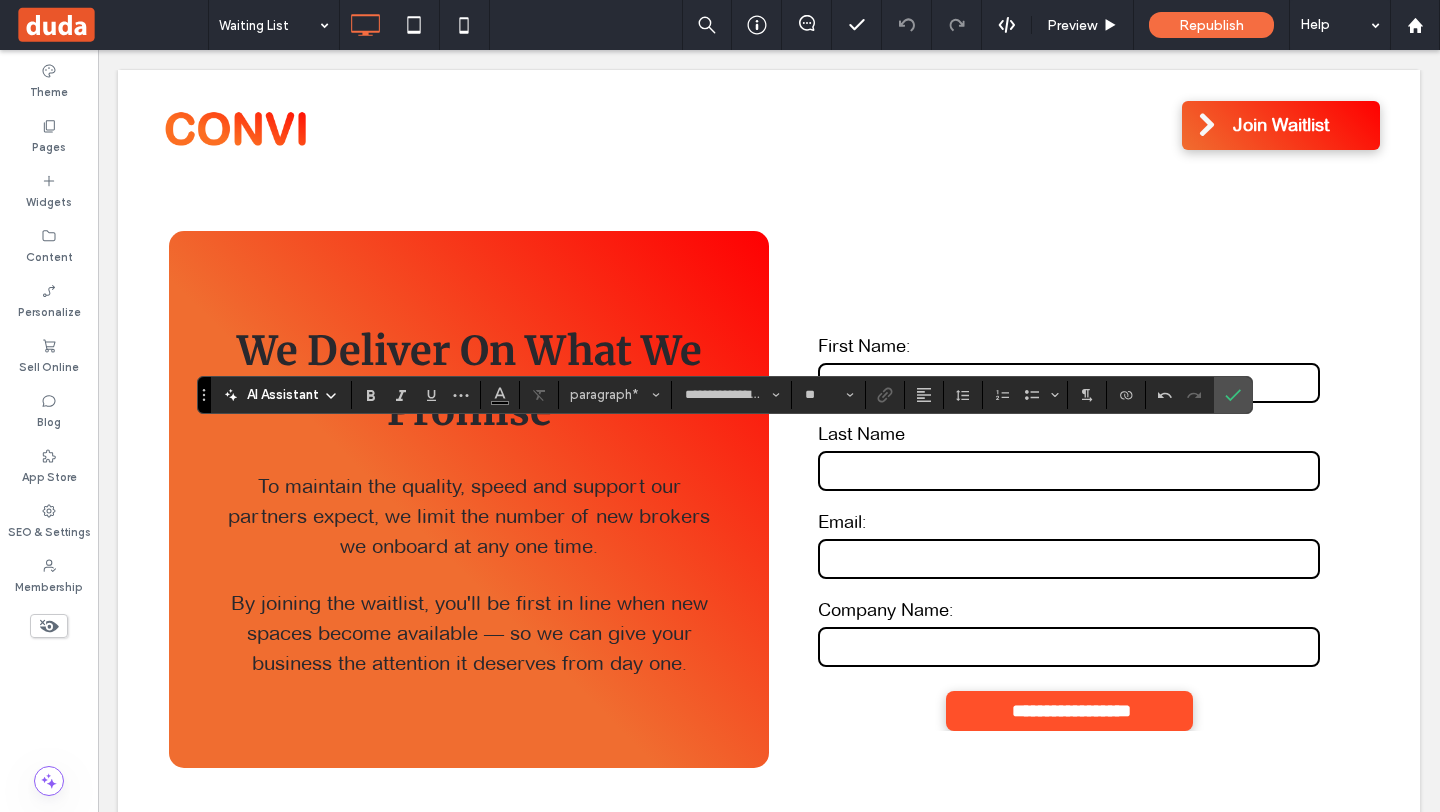 type 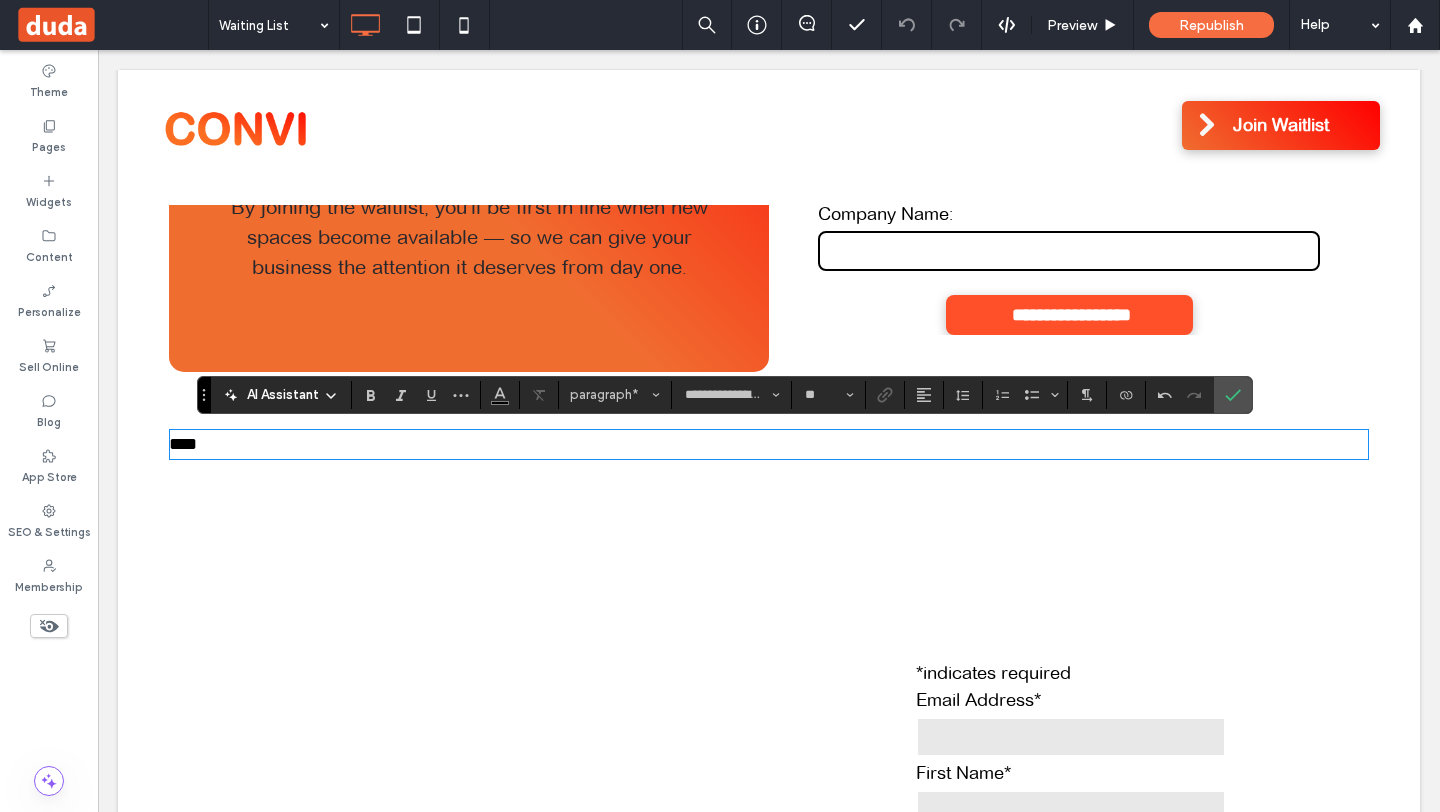 scroll, scrollTop: 0, scrollLeft: 0, axis: both 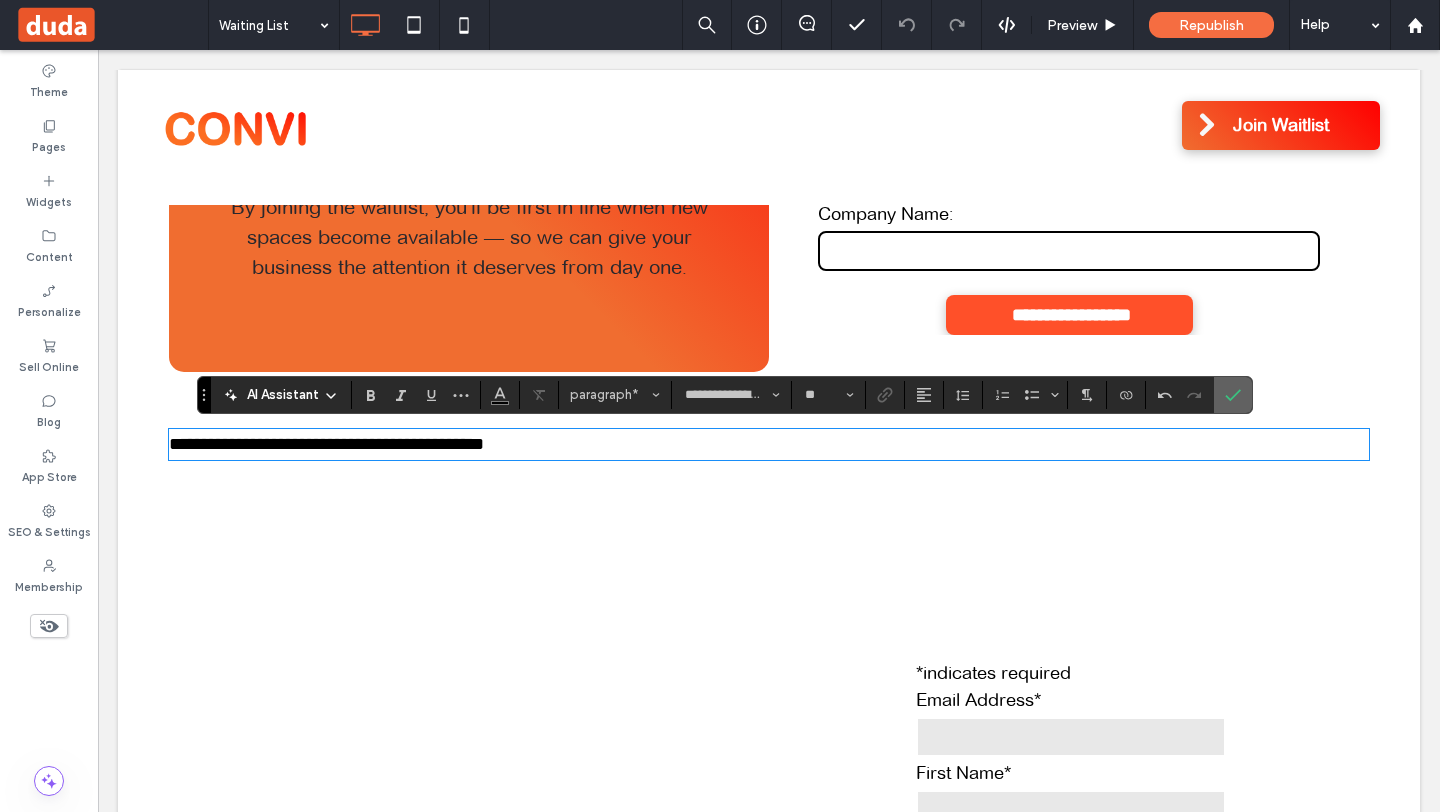 click at bounding box center (1233, 395) 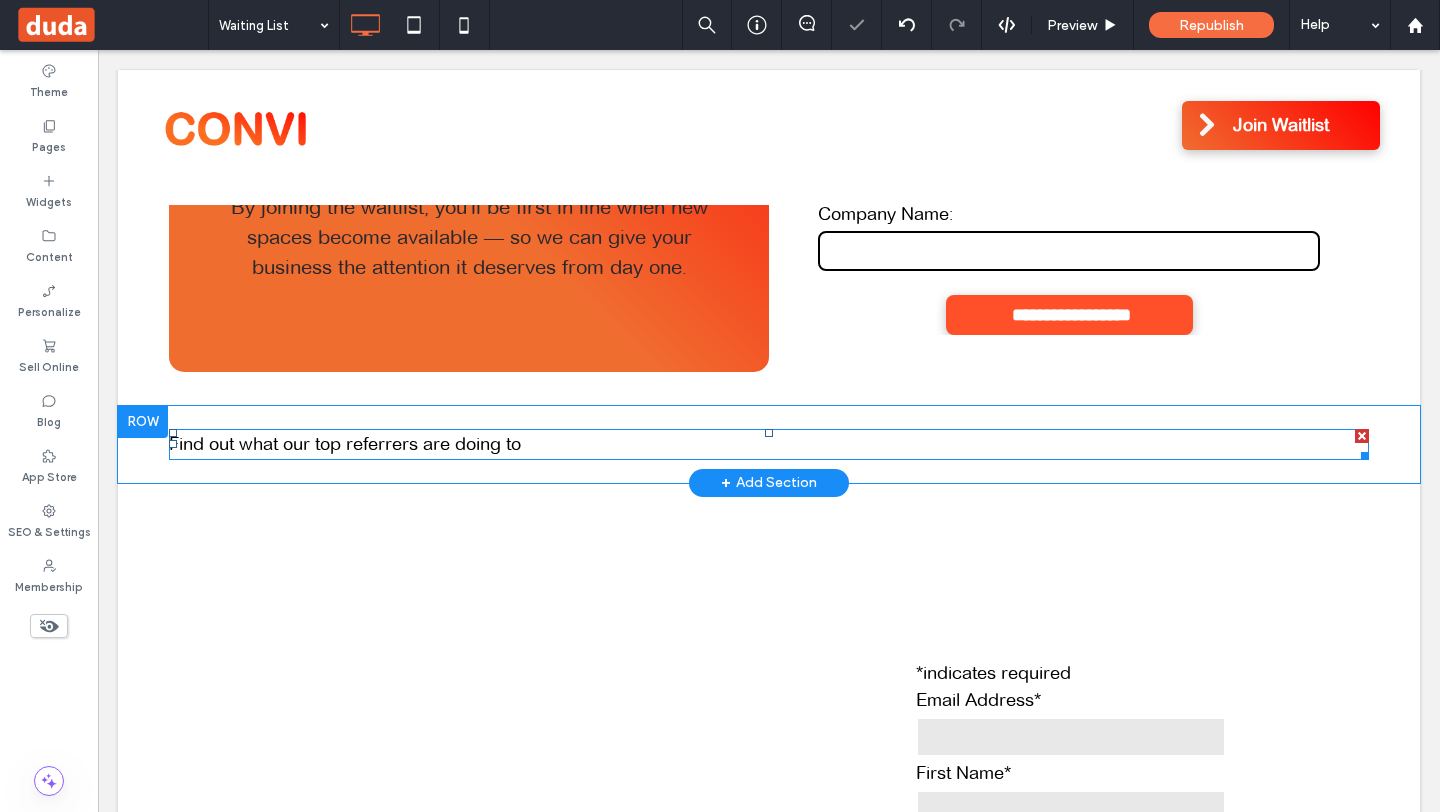 click on "Find out what our top referrers are doing to" at bounding box center [769, 444] 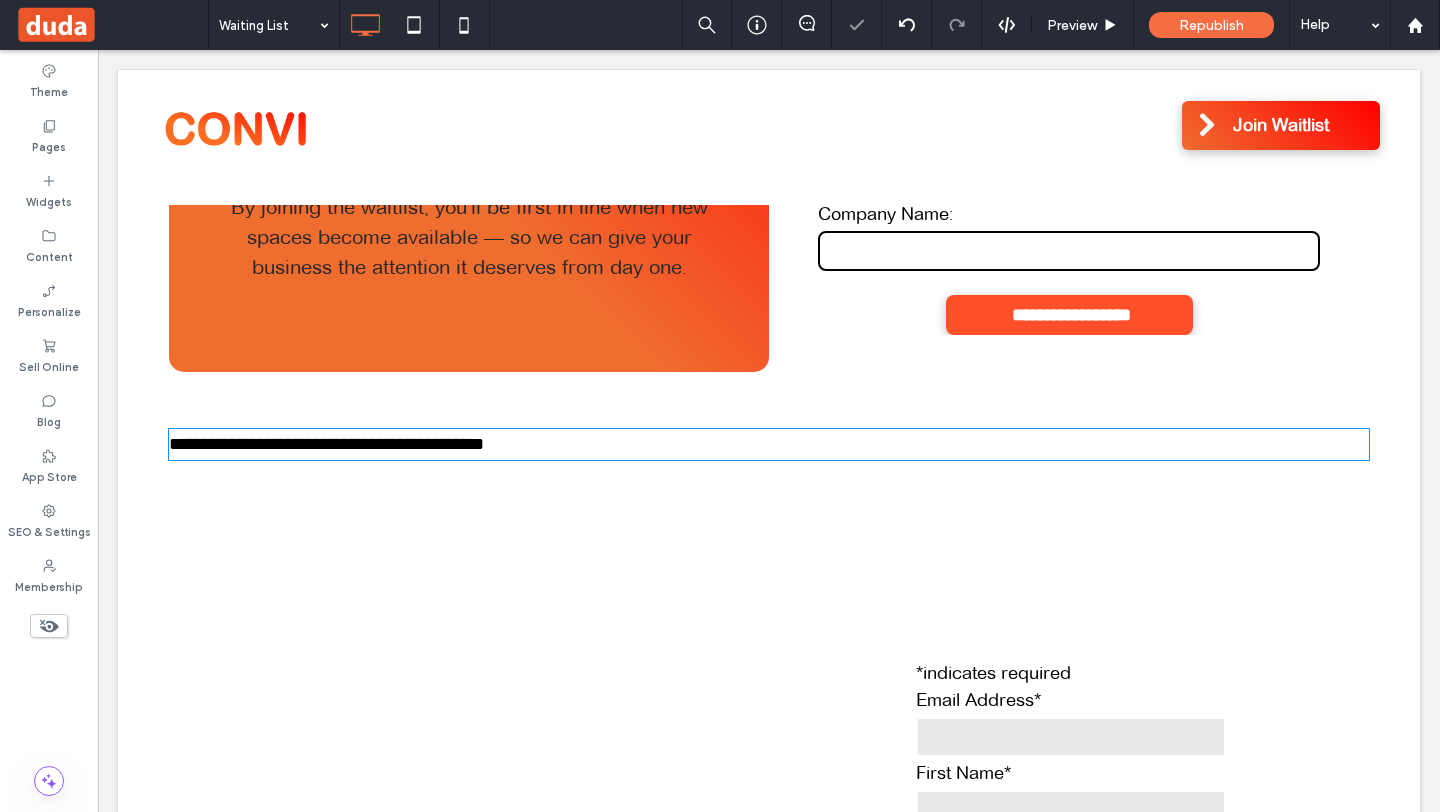 type on "**********" 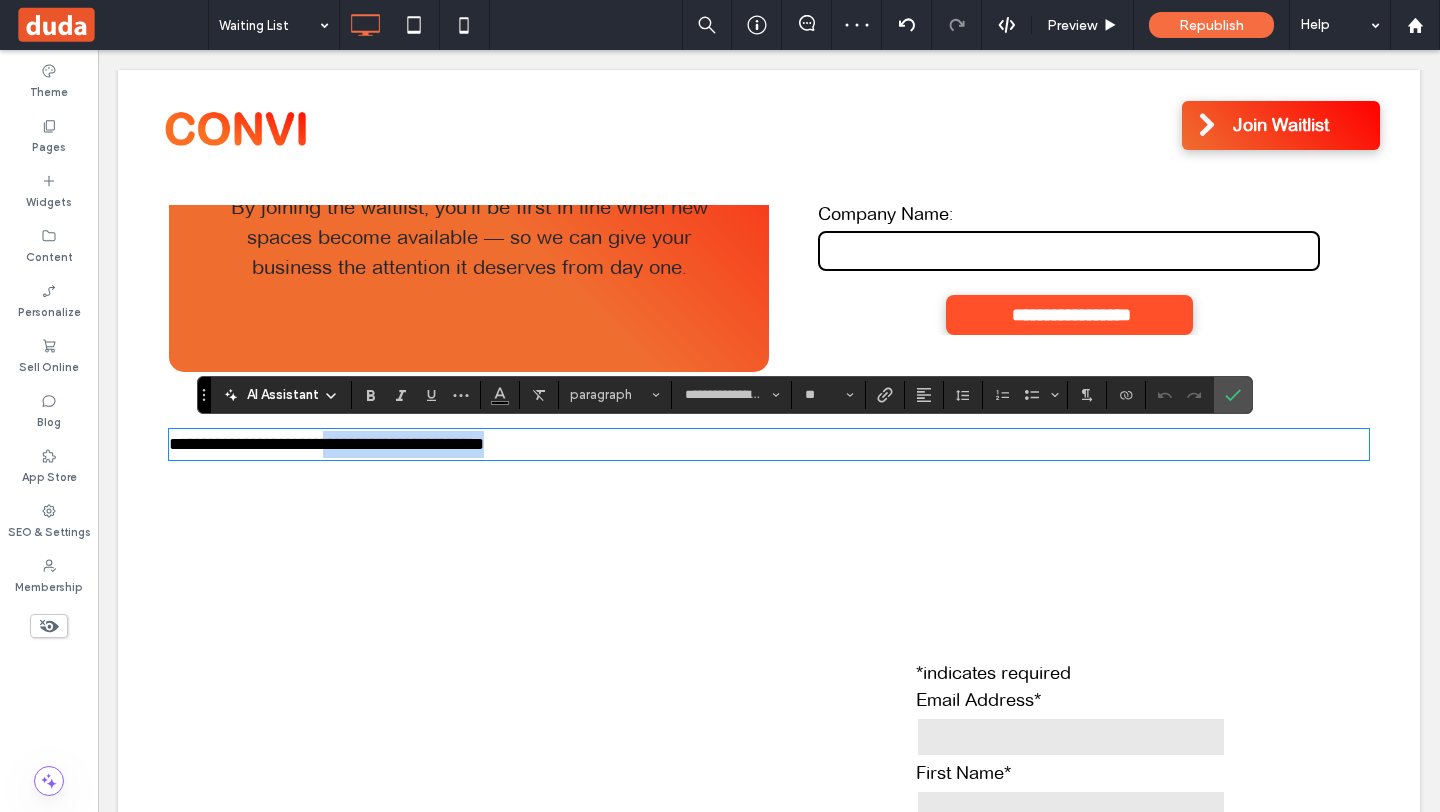 drag, startPoint x: 349, startPoint y: 448, endPoint x: 647, endPoint y: 448, distance: 298 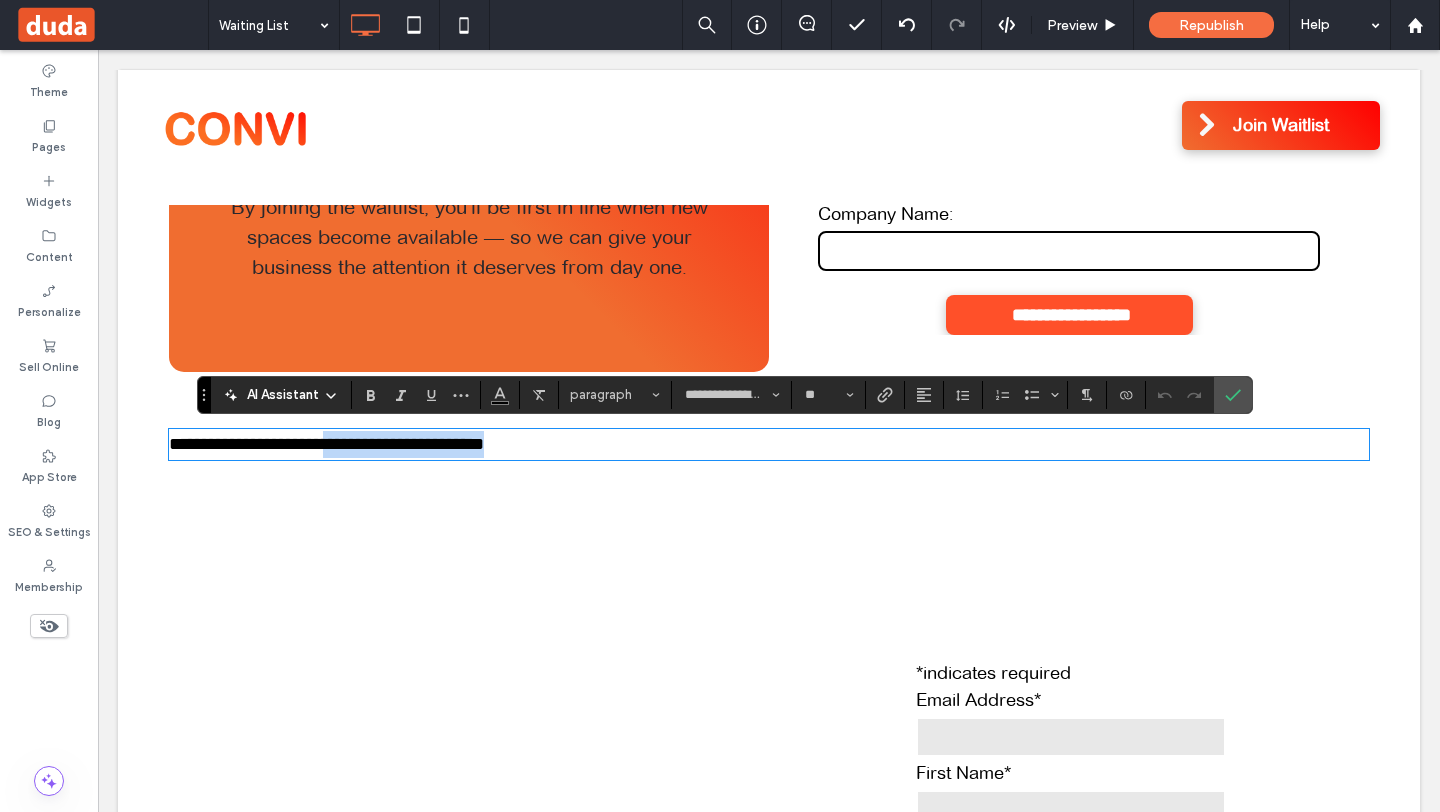 type 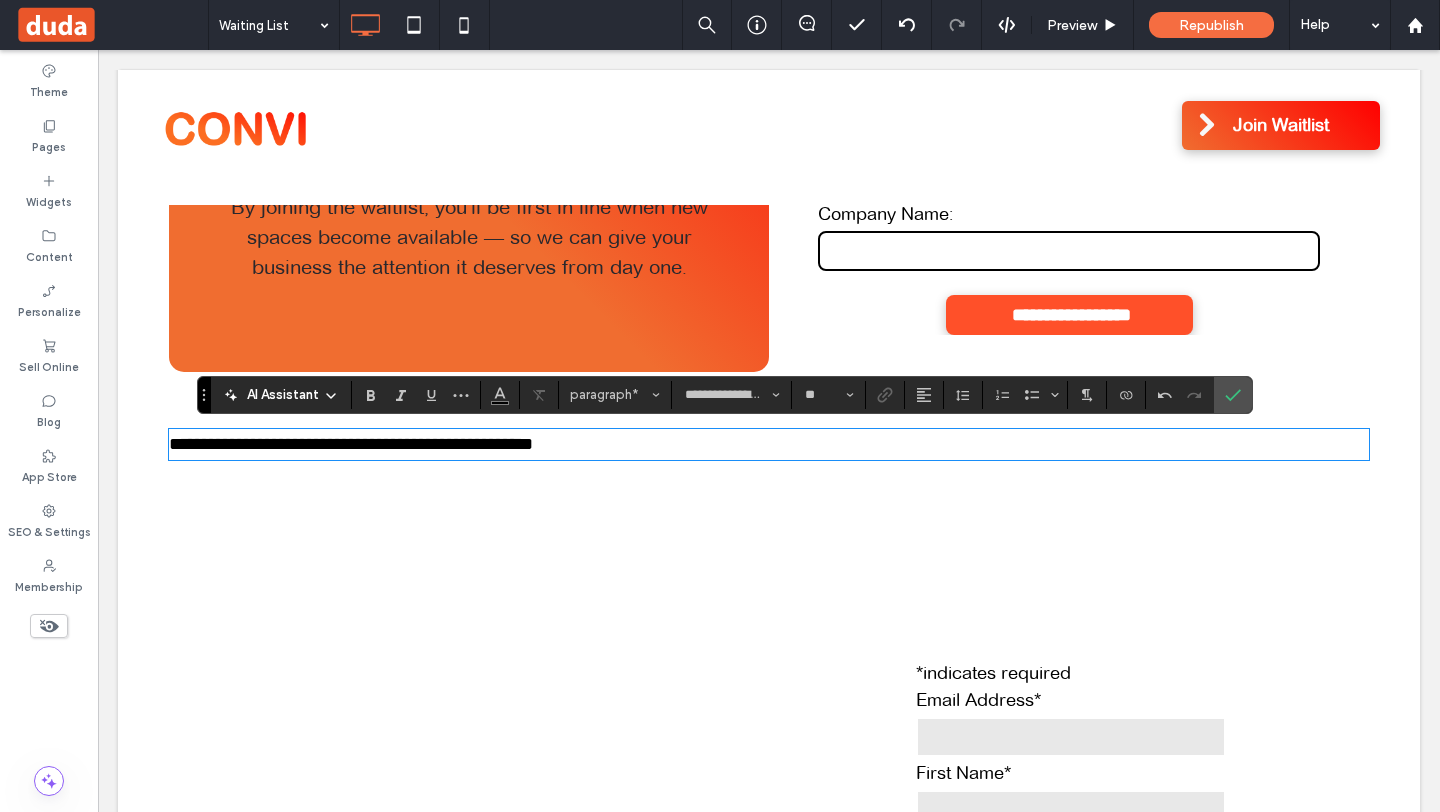 click on "**********" at bounding box center (769, 444) 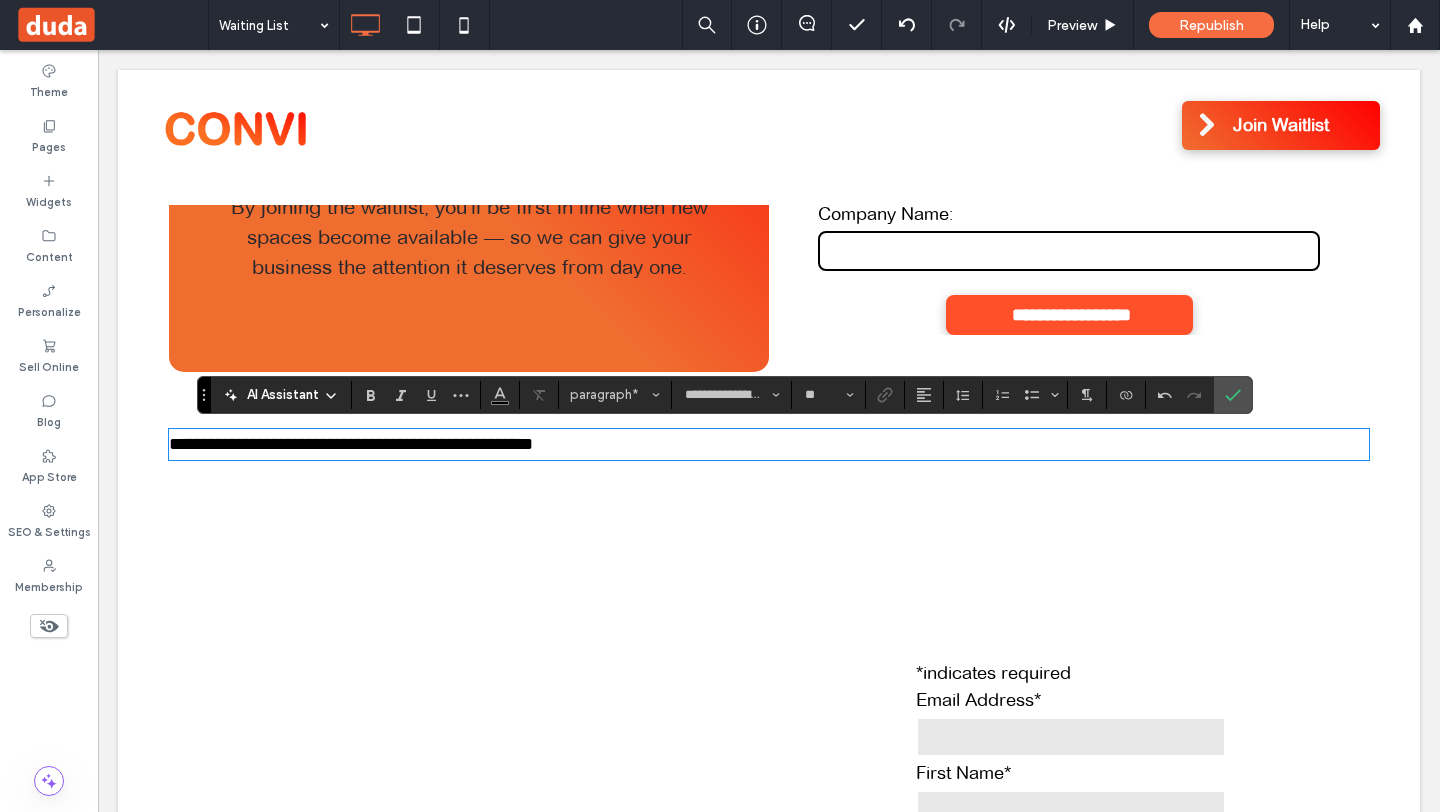 click on "By joining the waitlist, you'll be first in line when new spaces become available — so we can give your business the attention it deserves from day one." at bounding box center (469, 237) 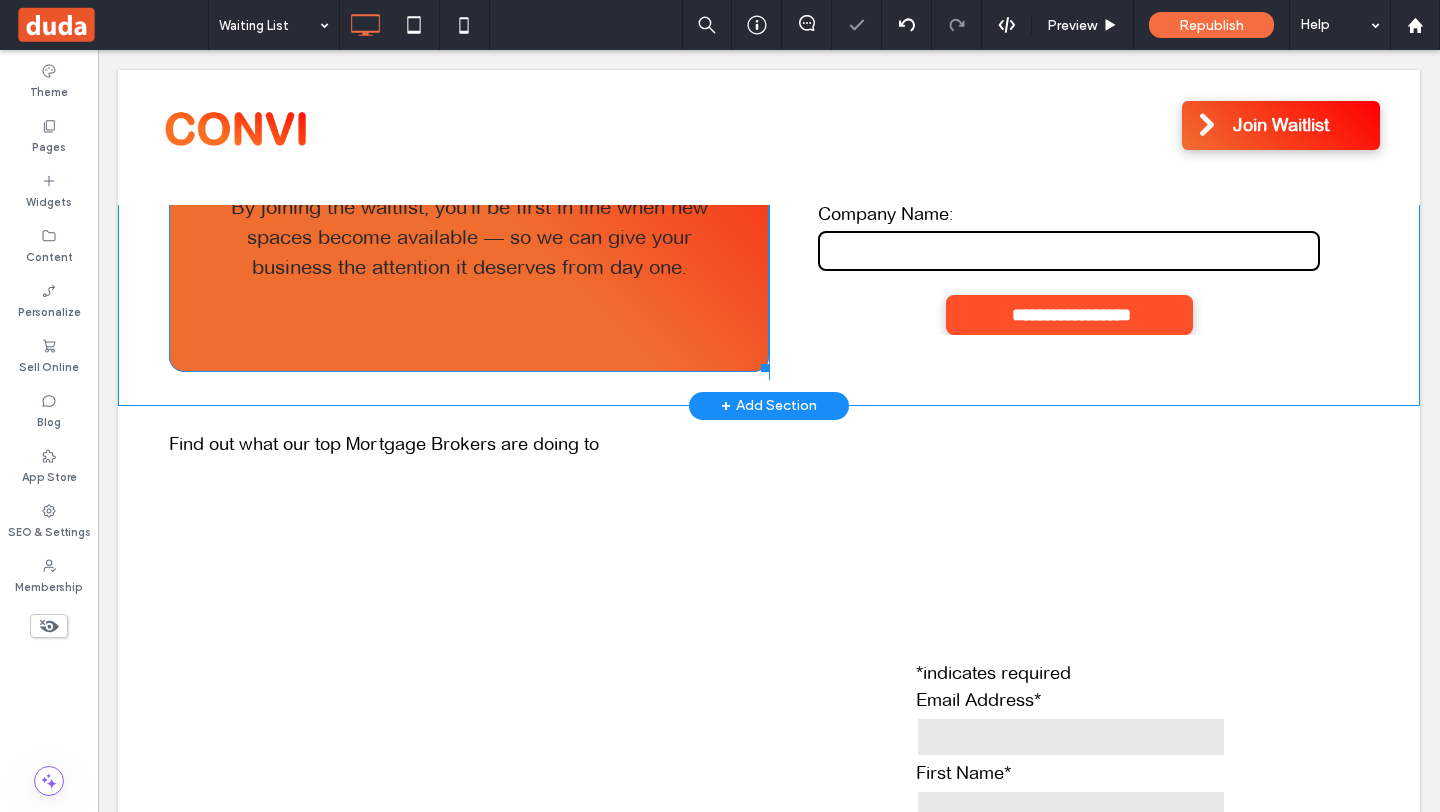click on "By joining the waitlist, you'll be first in line when new spaces become available — so we can give your business the attention it deserves from day one." at bounding box center (469, 237) 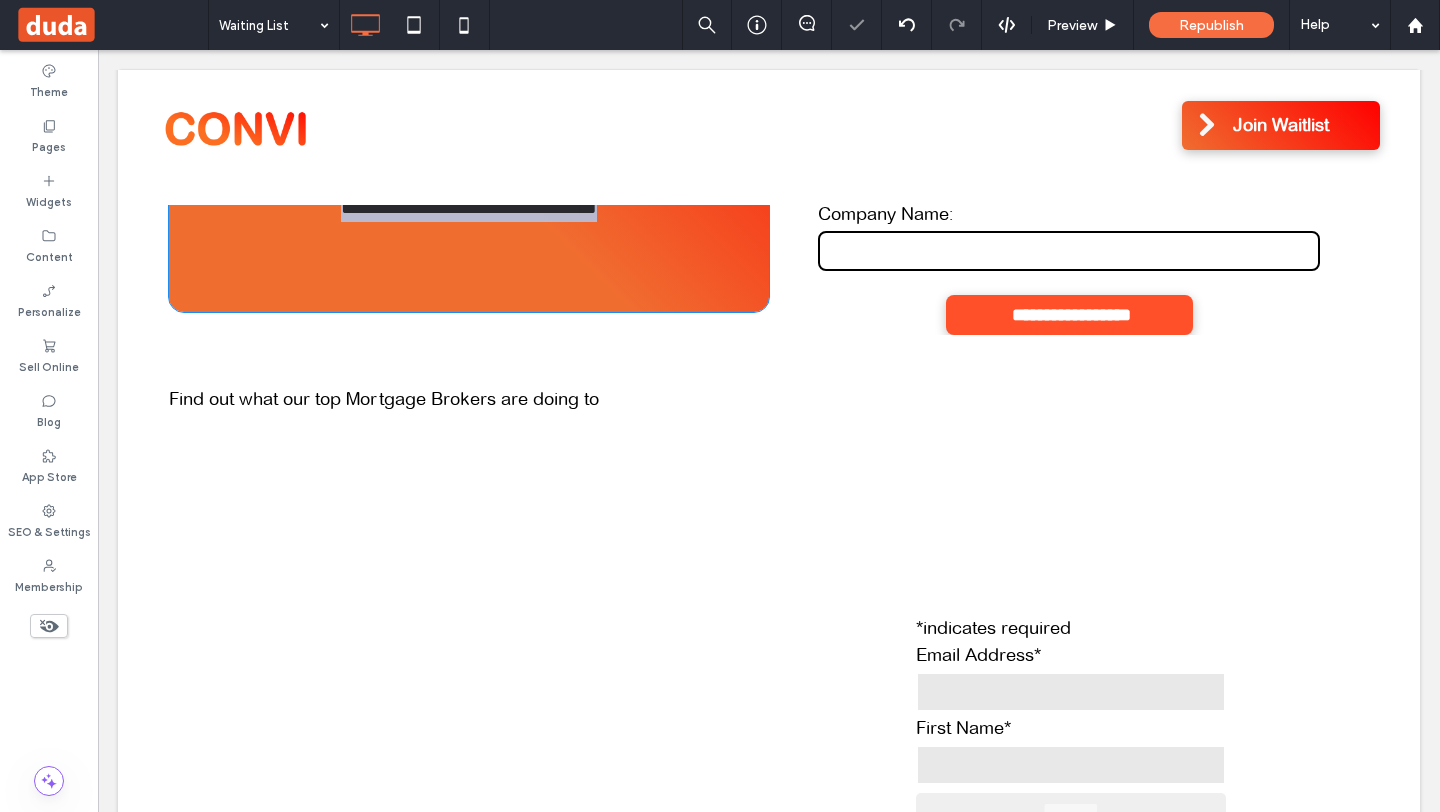 scroll, scrollTop: 68, scrollLeft: 0, axis: vertical 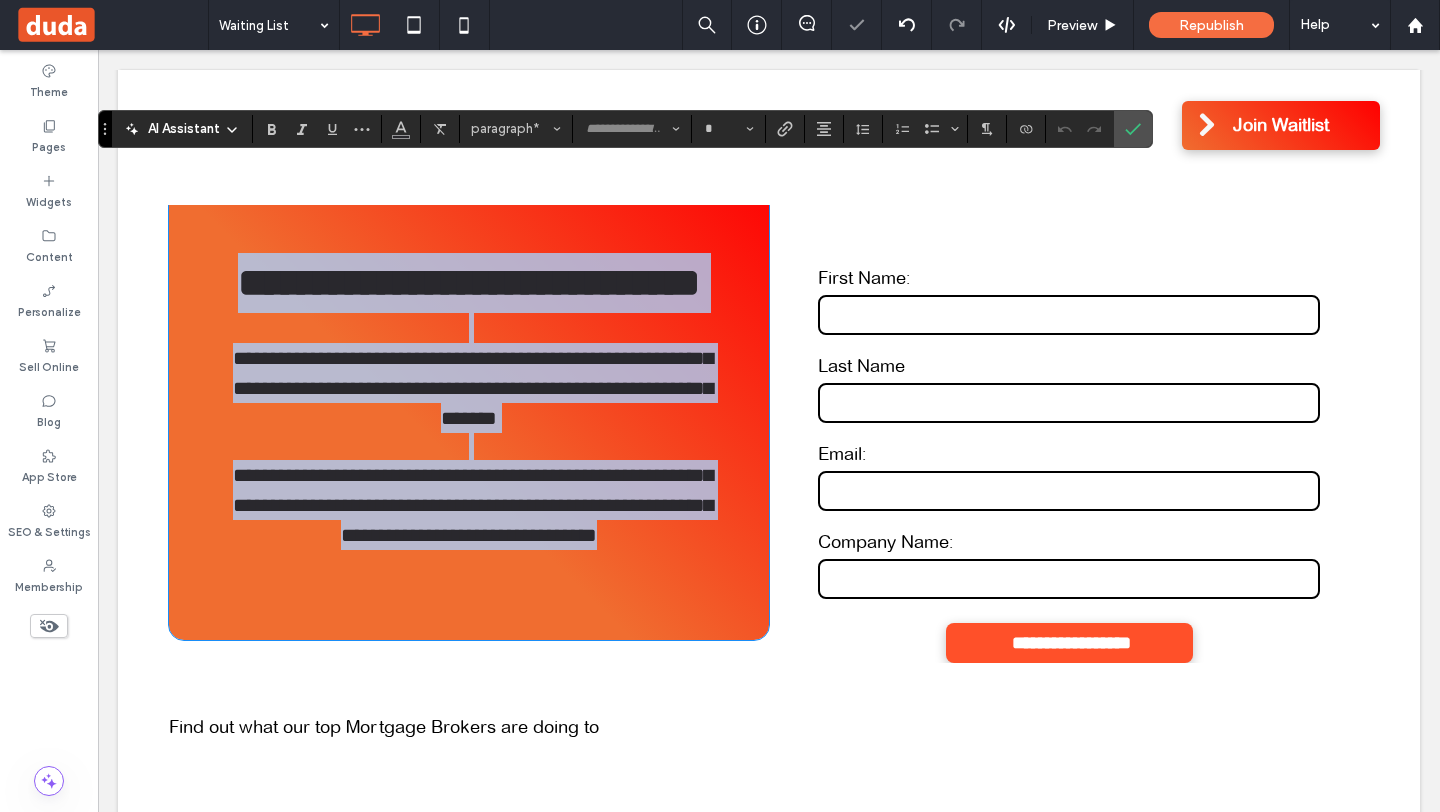 click on "**********" at bounding box center [469, 282] 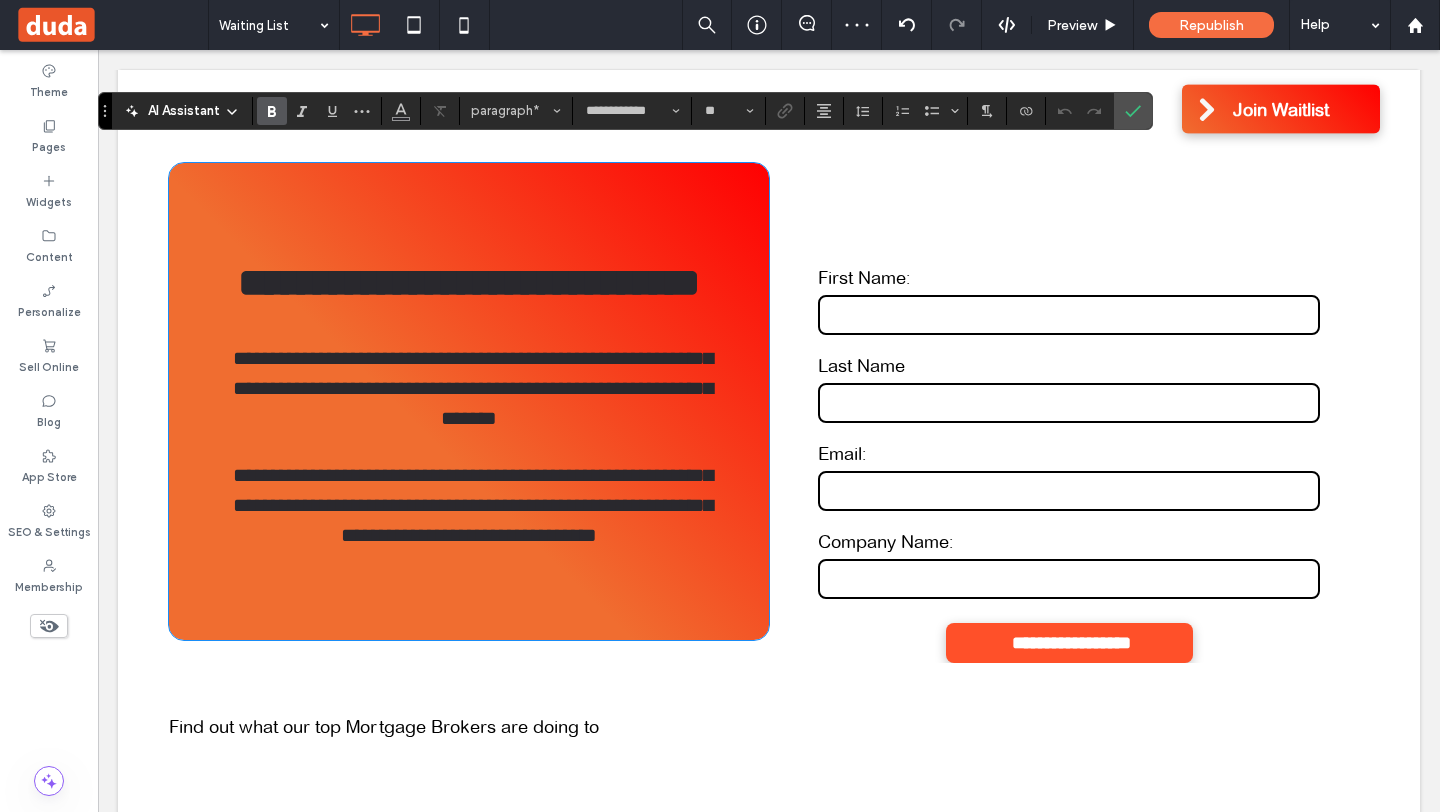 scroll, scrollTop: 445, scrollLeft: 0, axis: vertical 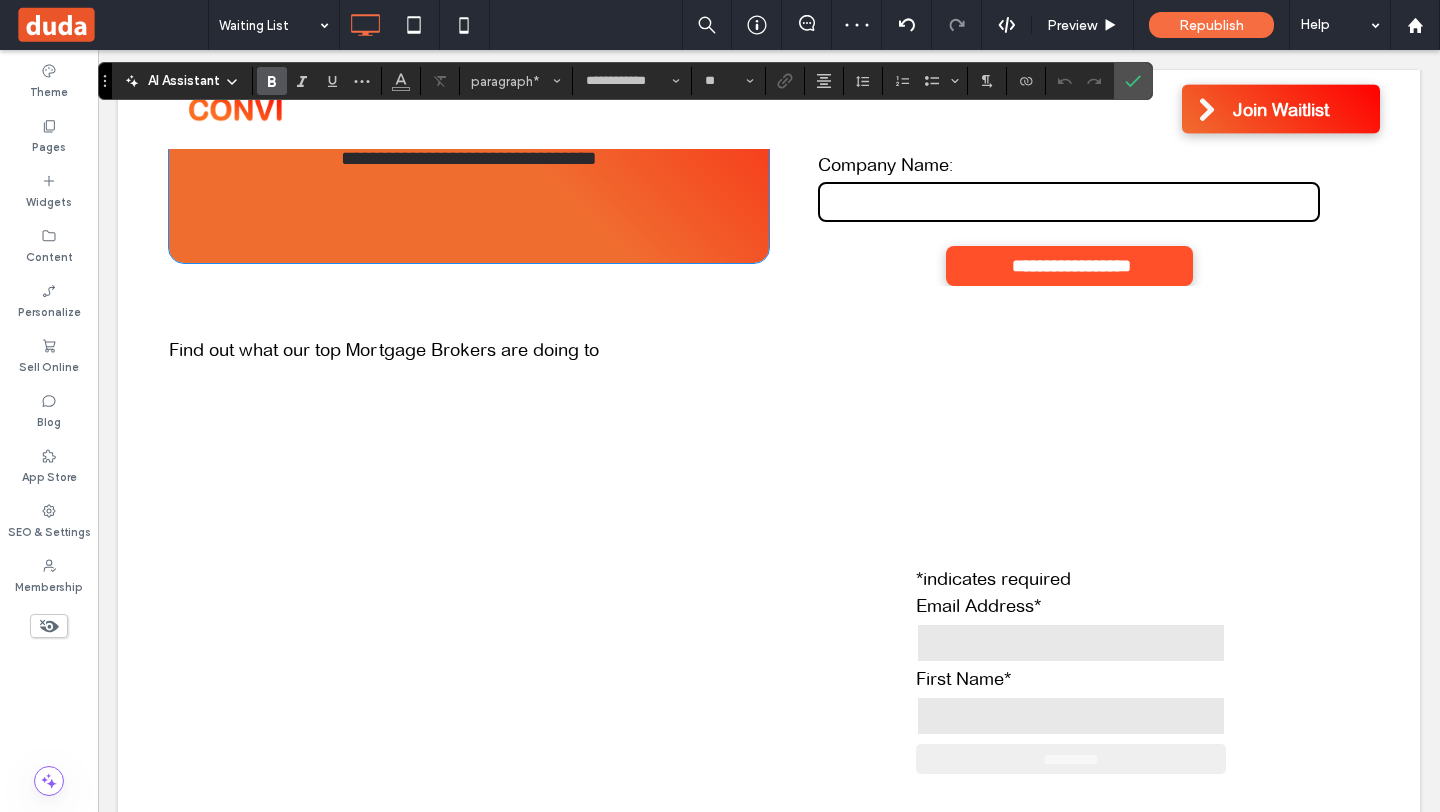 click on "Find out what our top Mortgage Brokers are doing to" at bounding box center [769, 350] 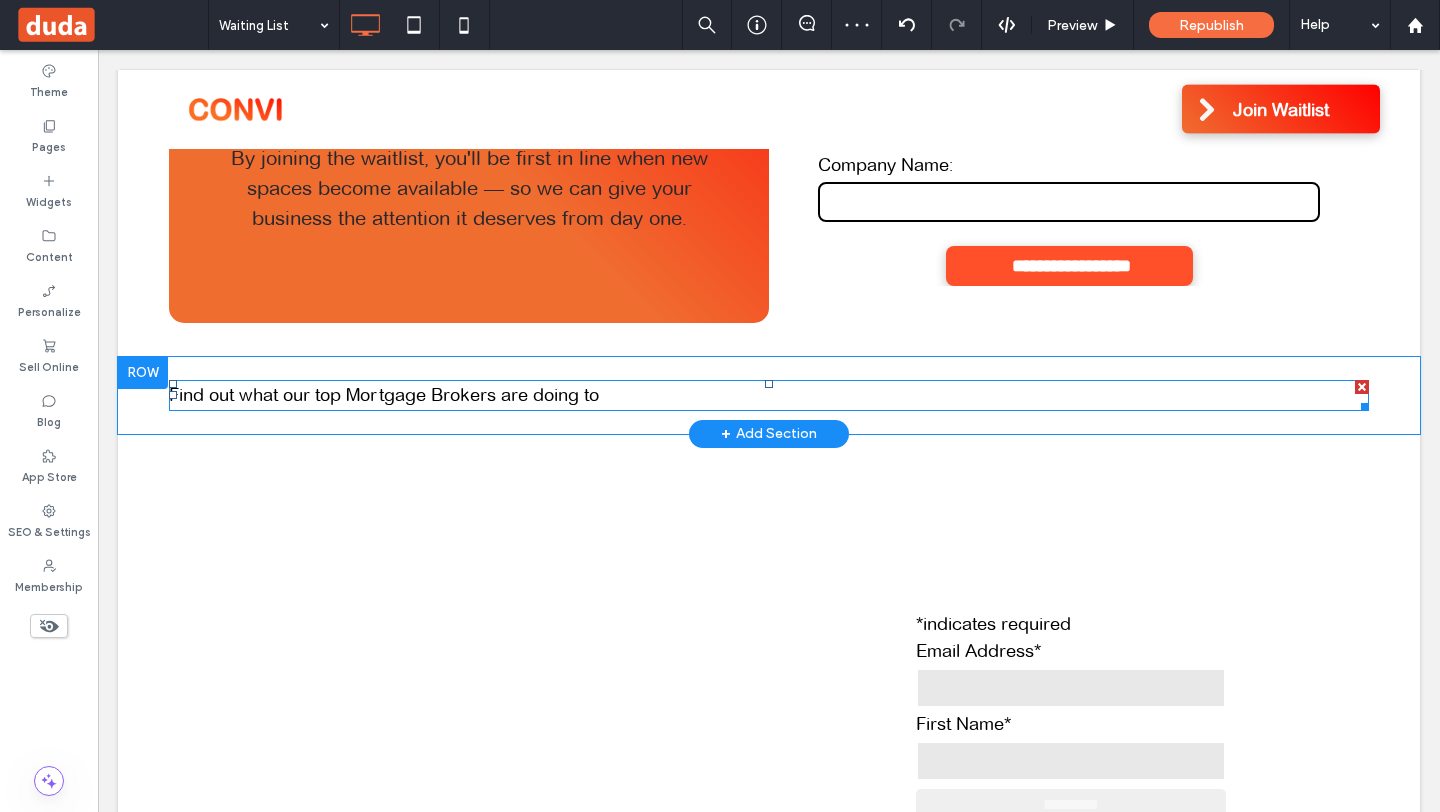 click on "Find out what our top Mortgage Brokers are doing to" at bounding box center [384, 395] 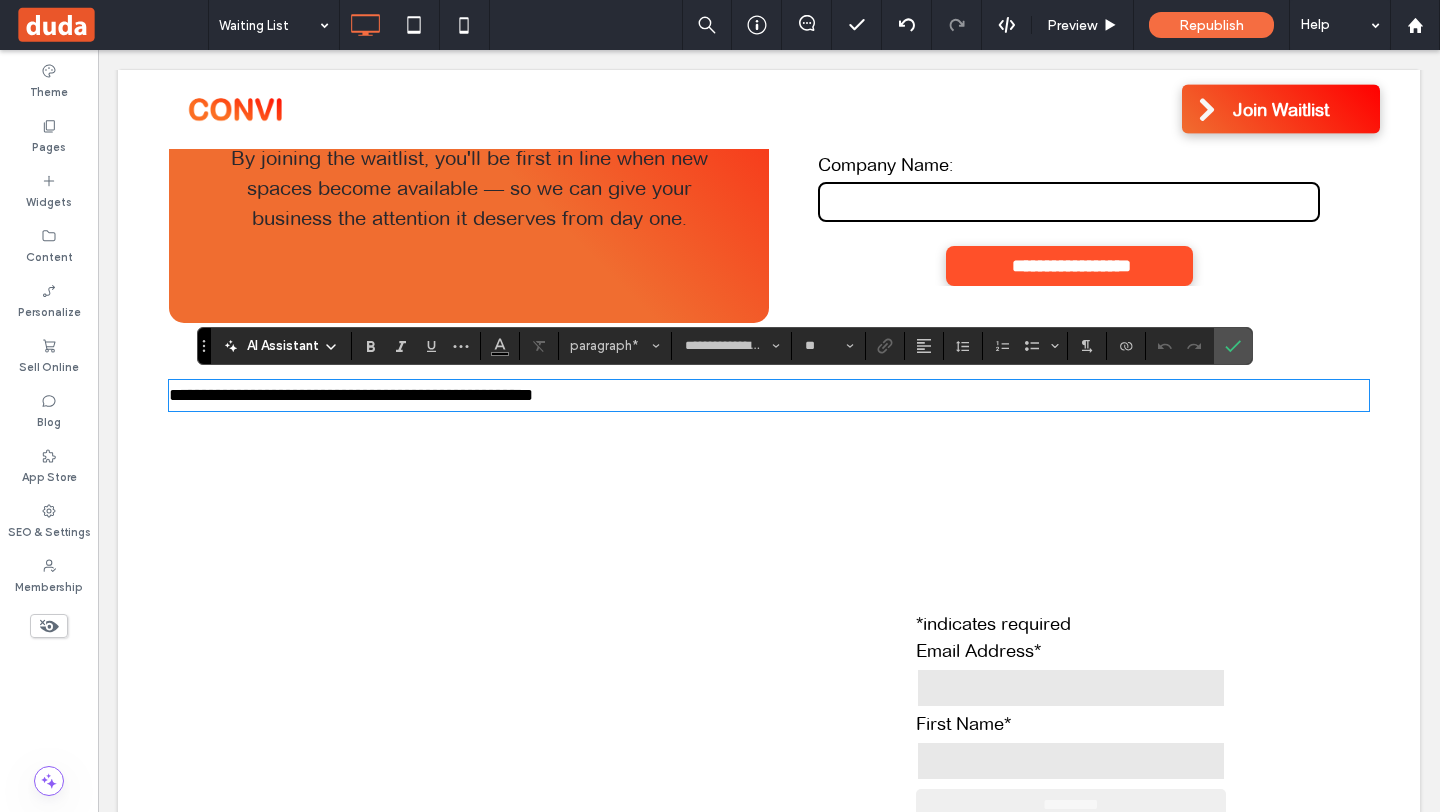 click on "**********" at bounding box center [351, 395] 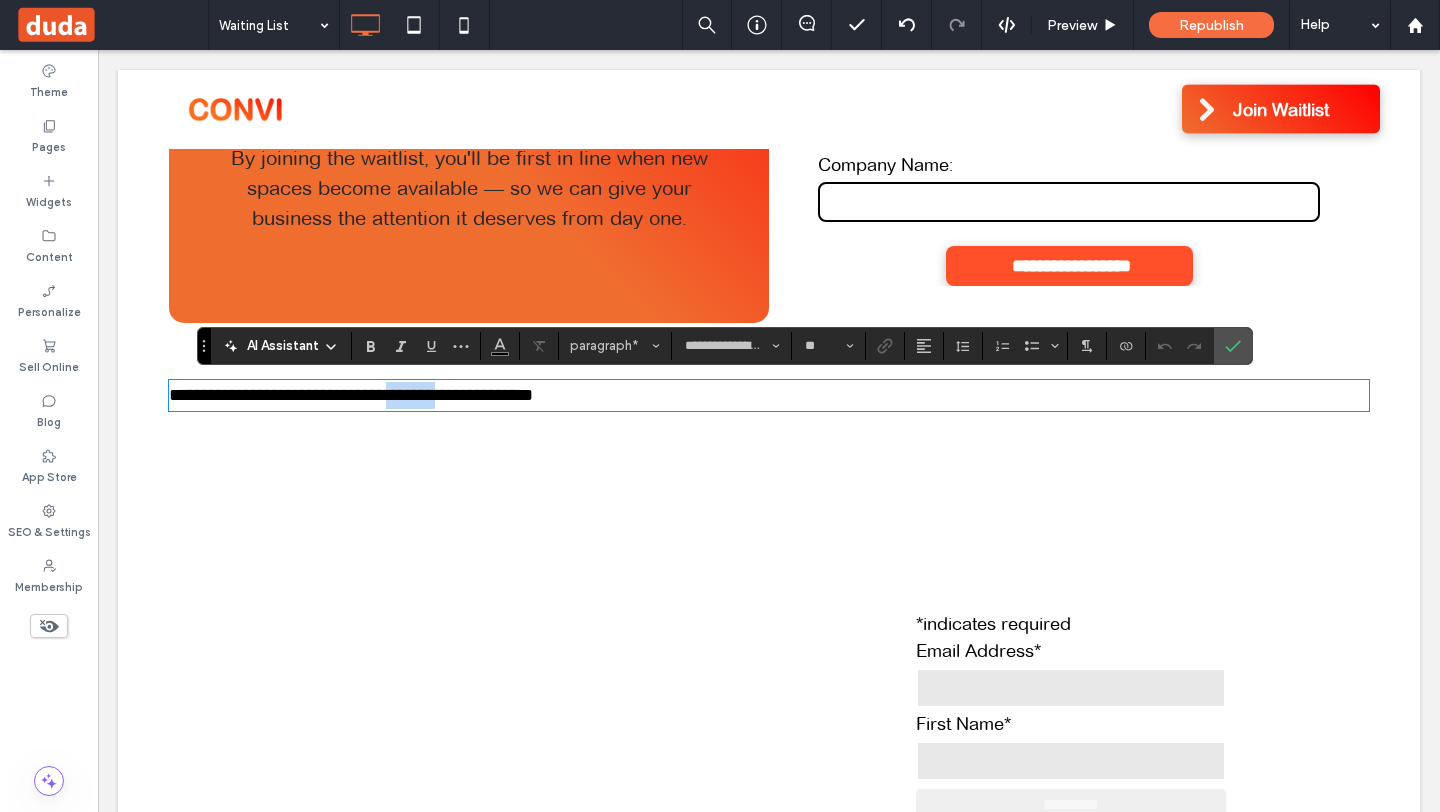 click on "**********" at bounding box center (351, 395) 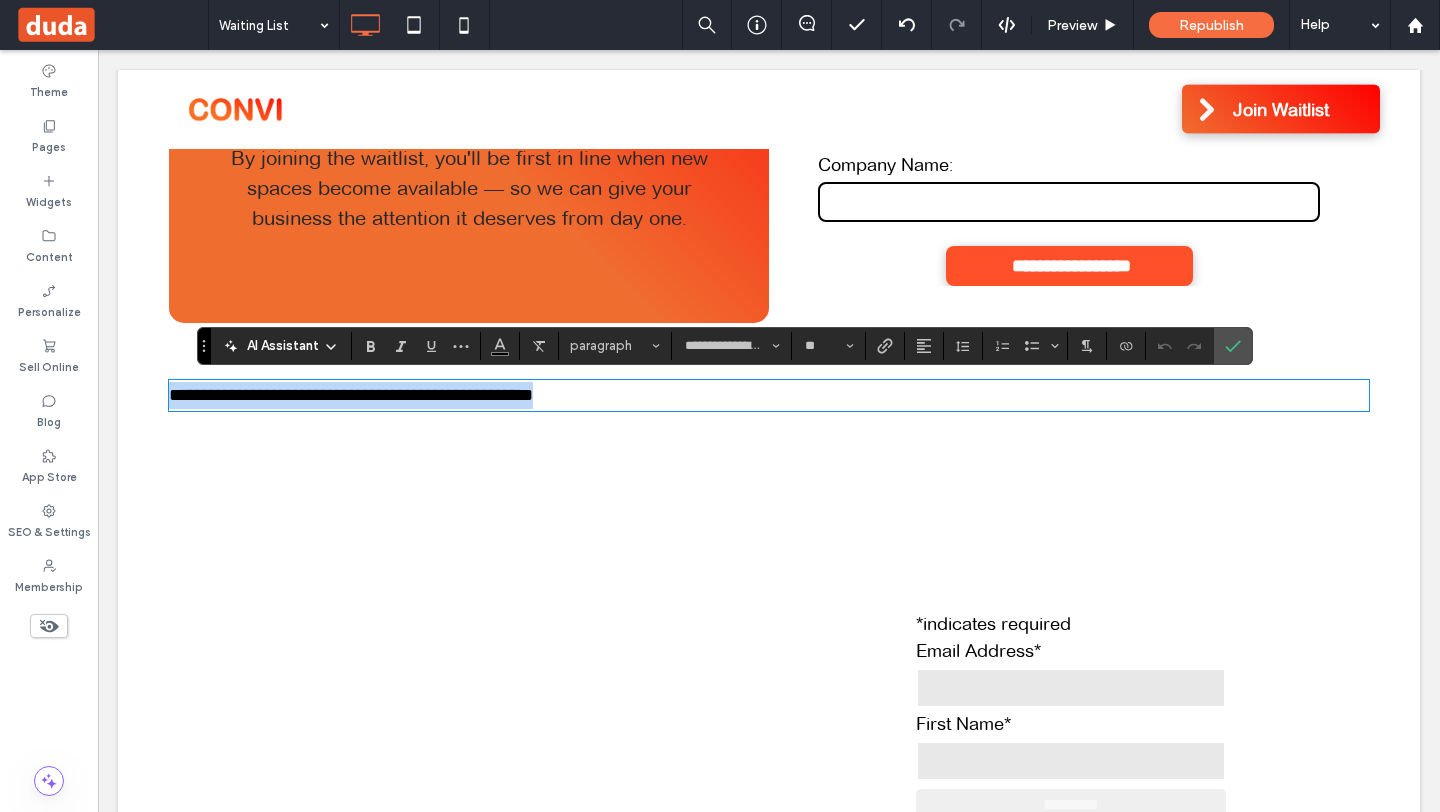 click on "**********" at bounding box center [351, 395] 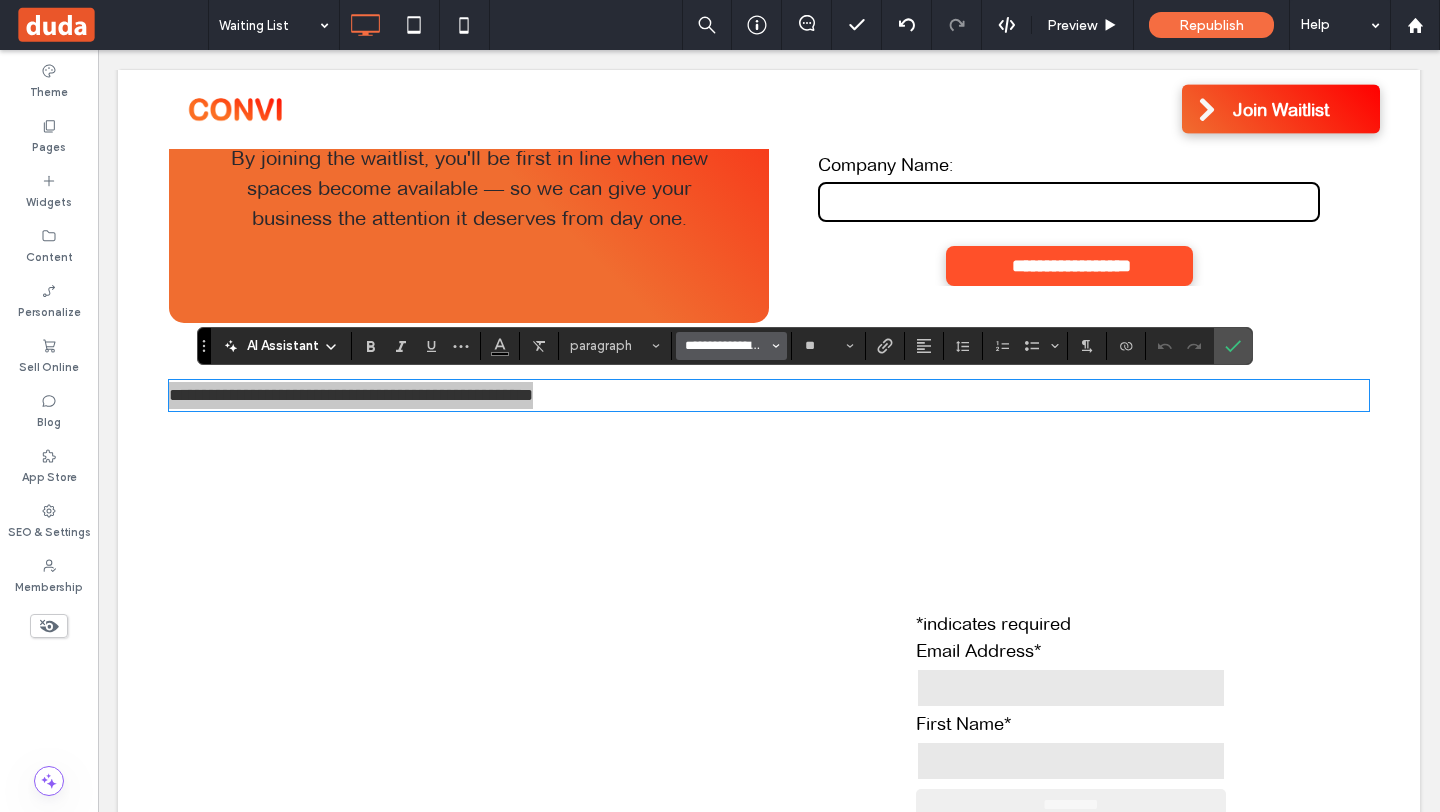 click on "**********" at bounding box center [725, 346] 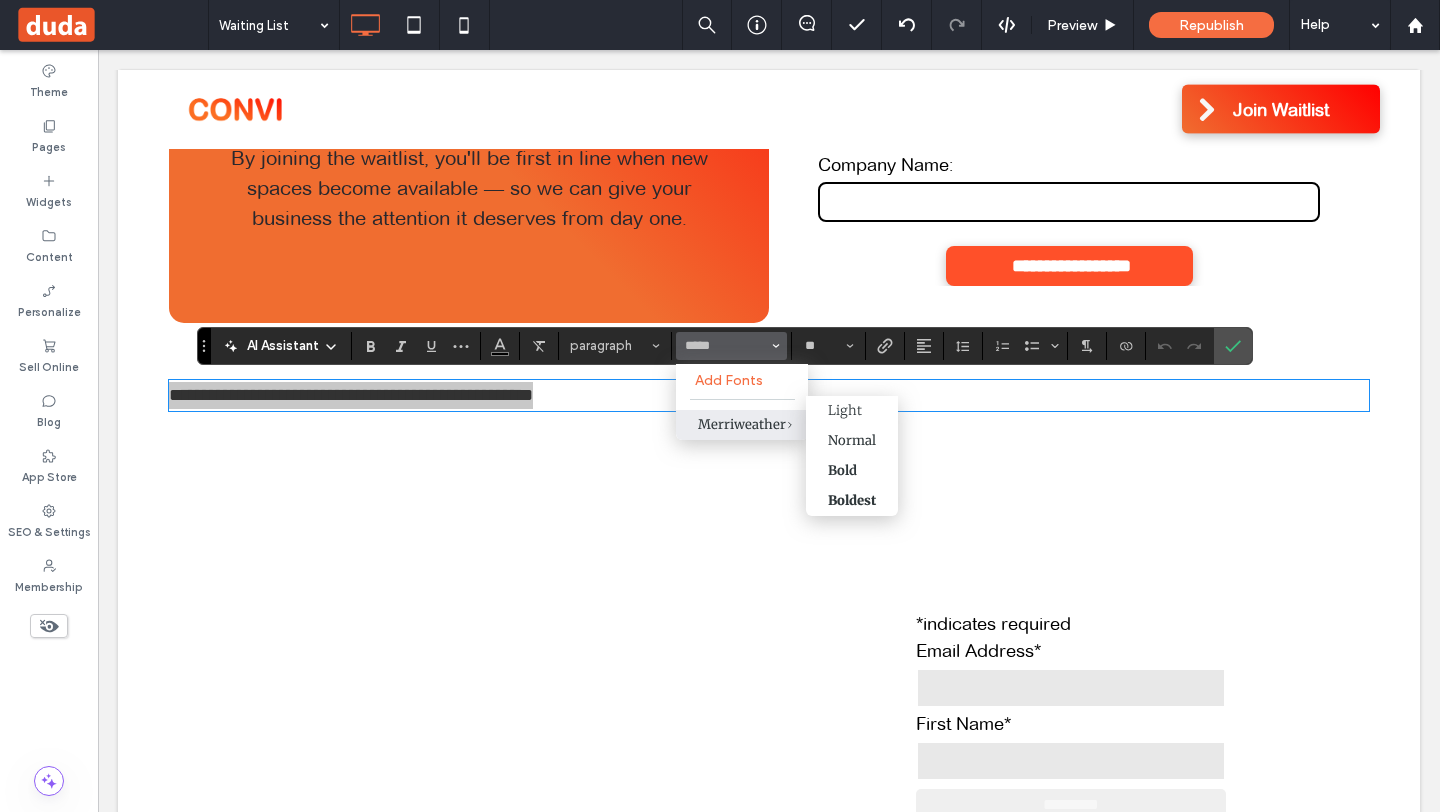 click at bounding box center [775, 425] 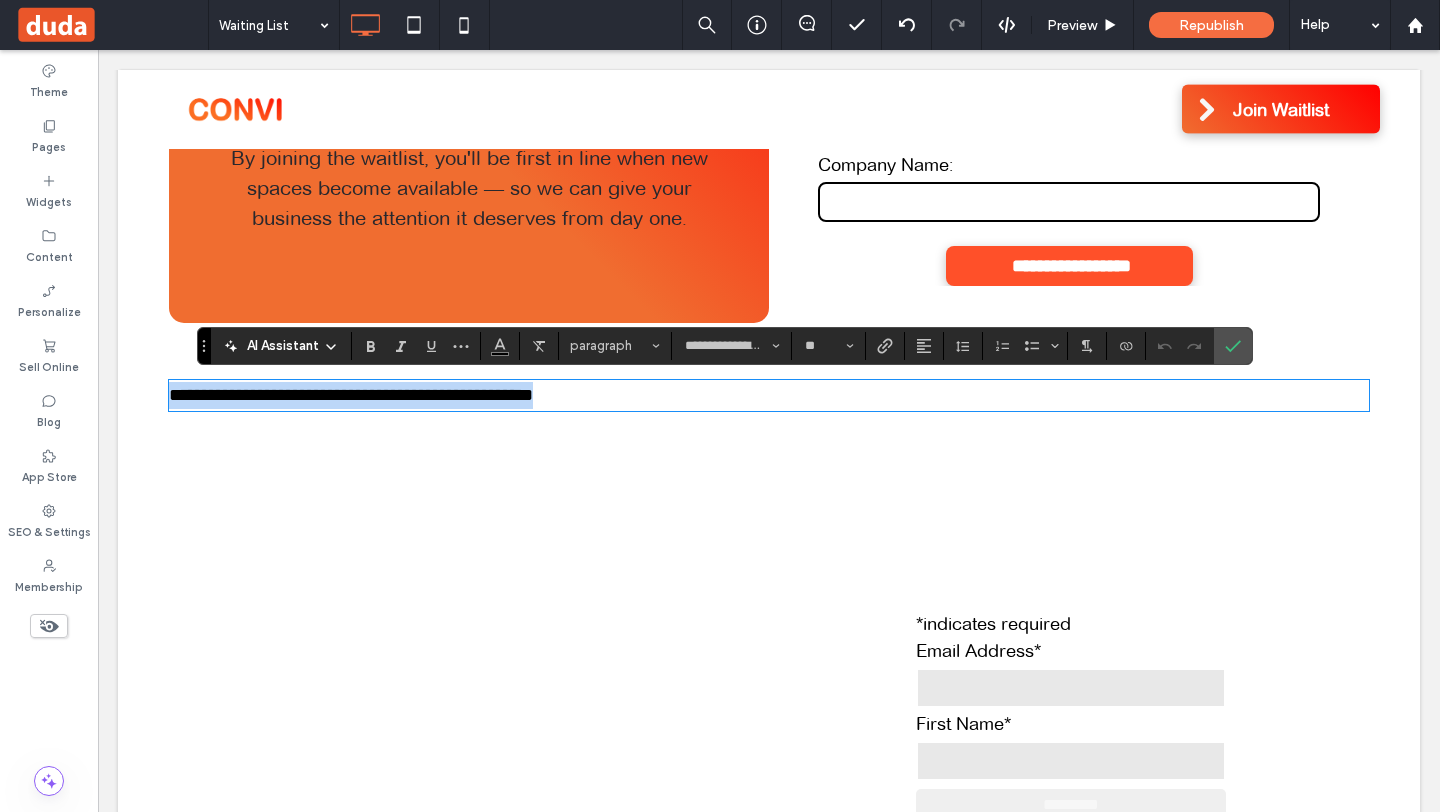 type on "**********" 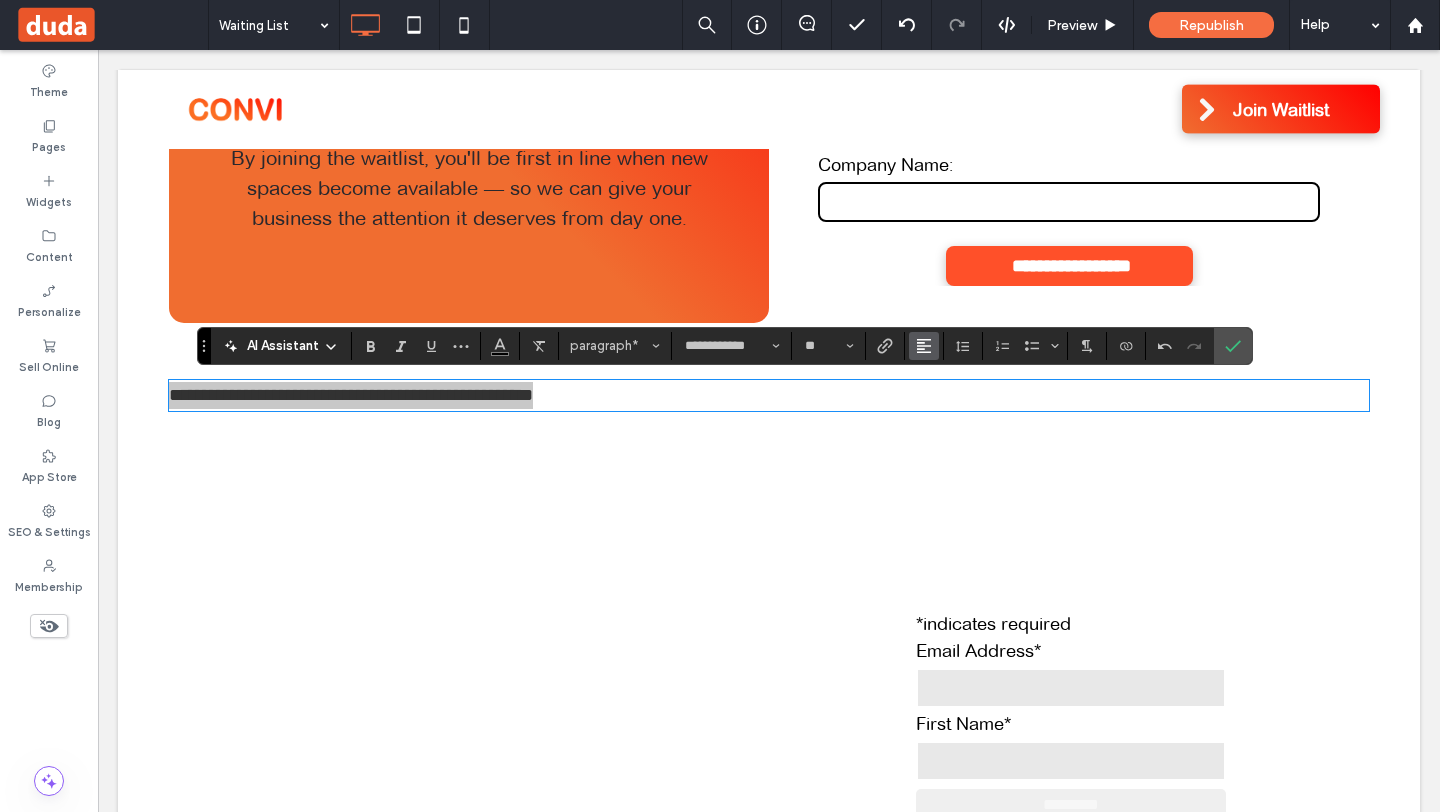 click 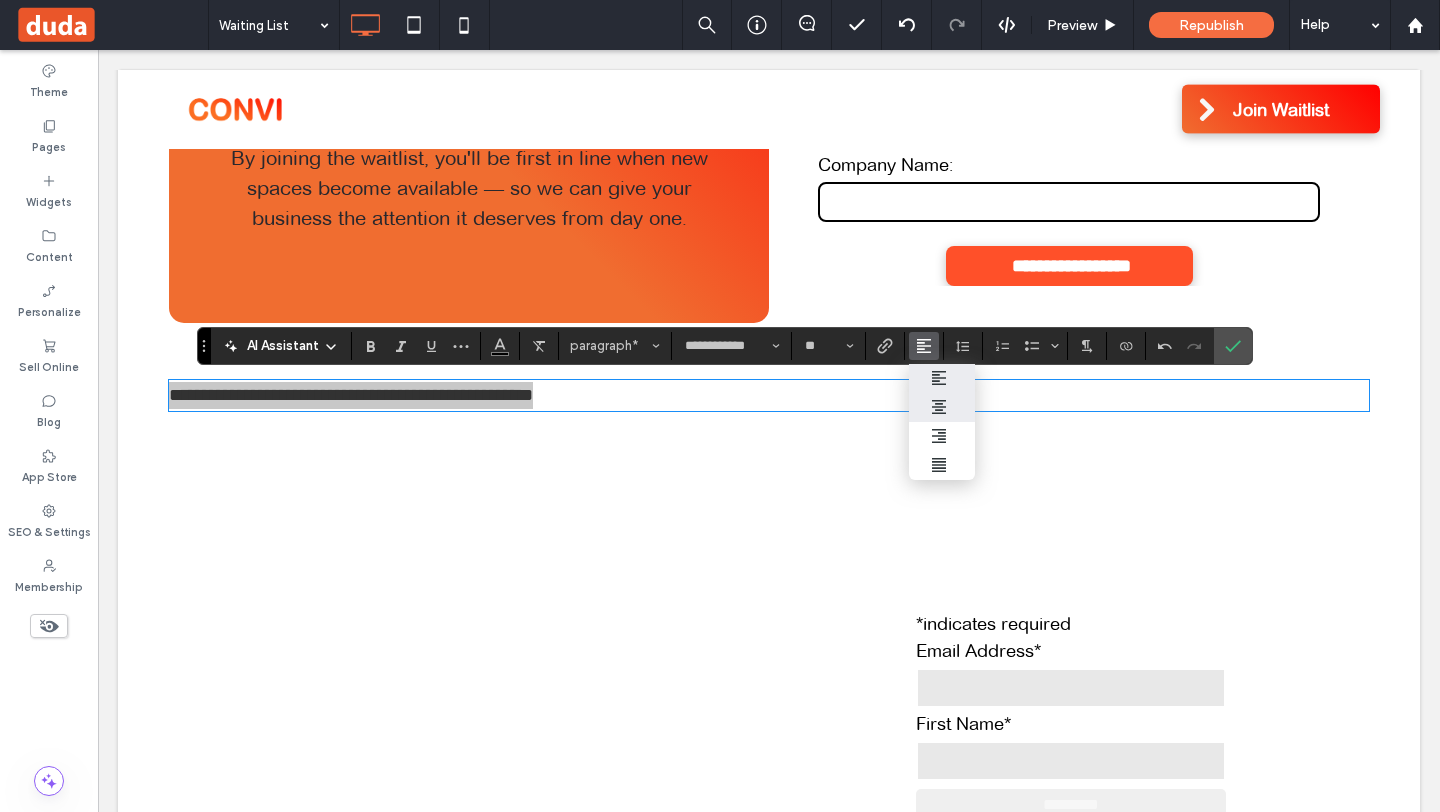 click 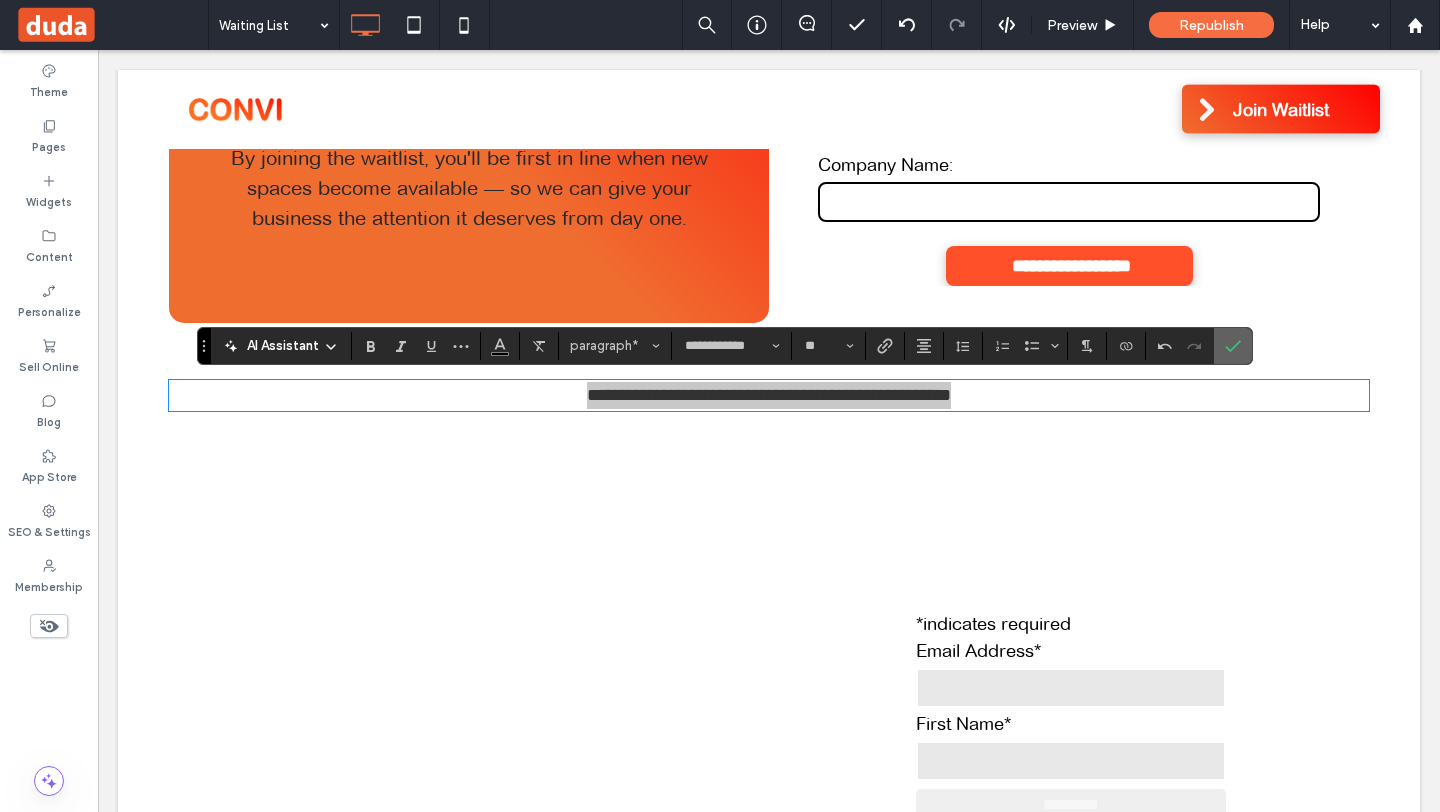 click at bounding box center (1233, 346) 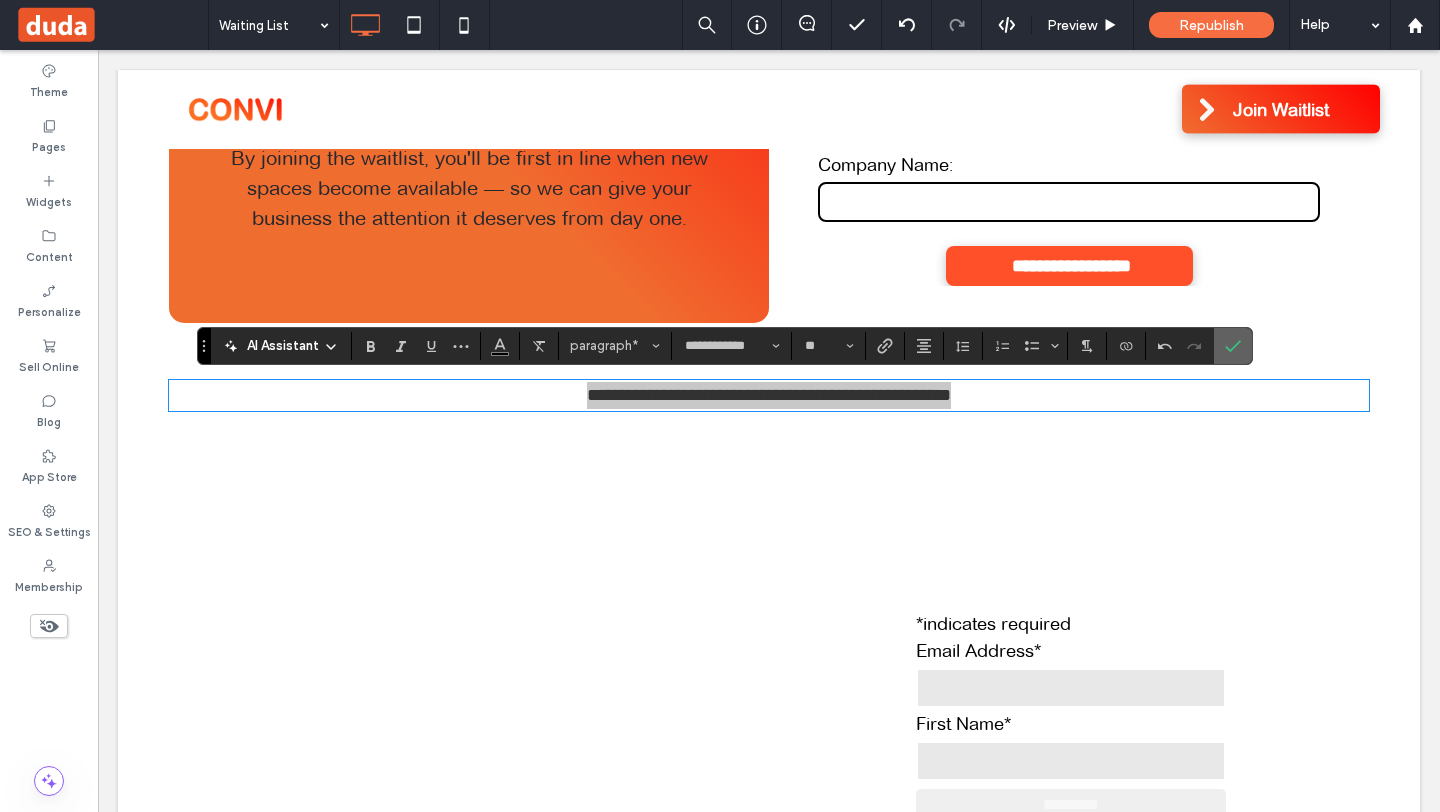click 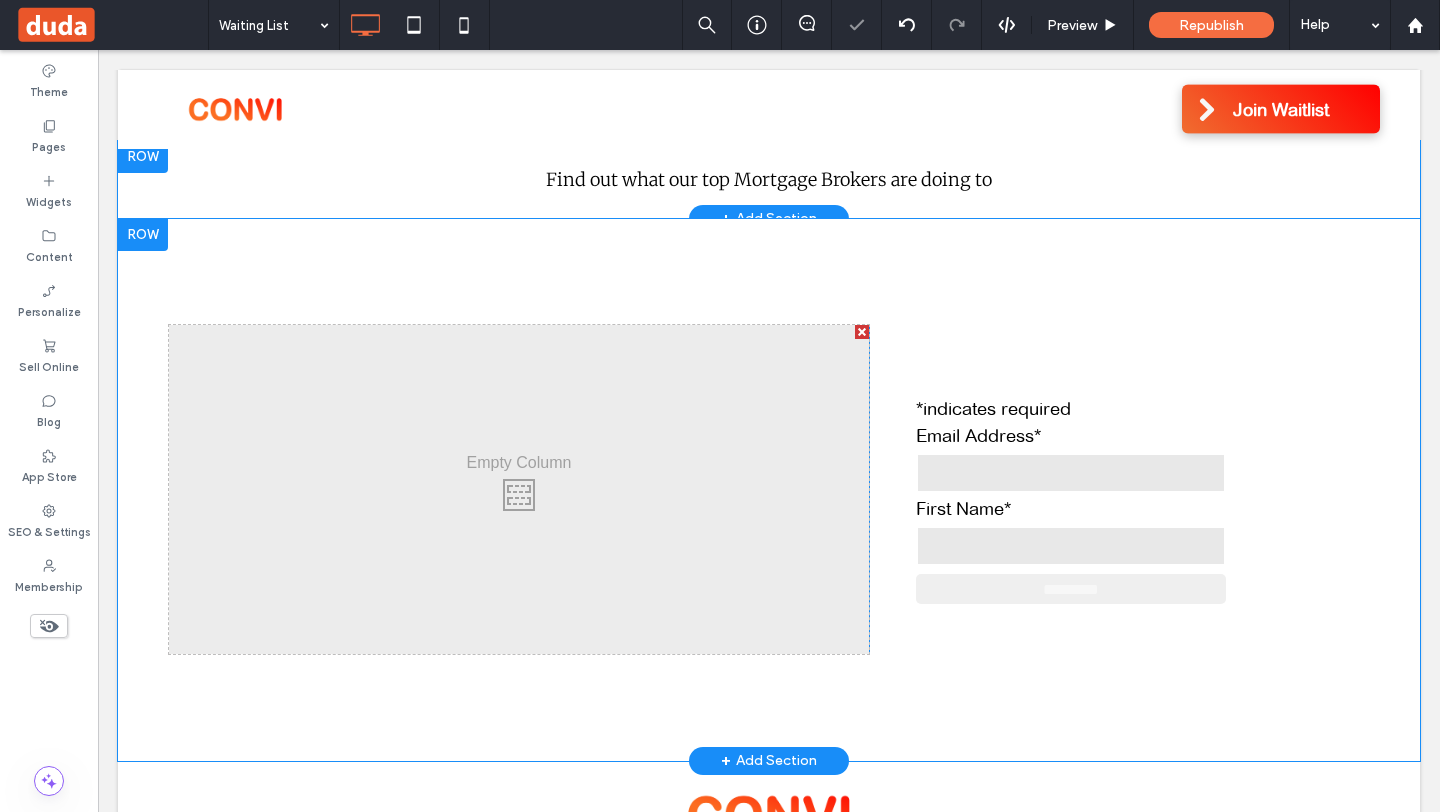 scroll, scrollTop: 683, scrollLeft: 0, axis: vertical 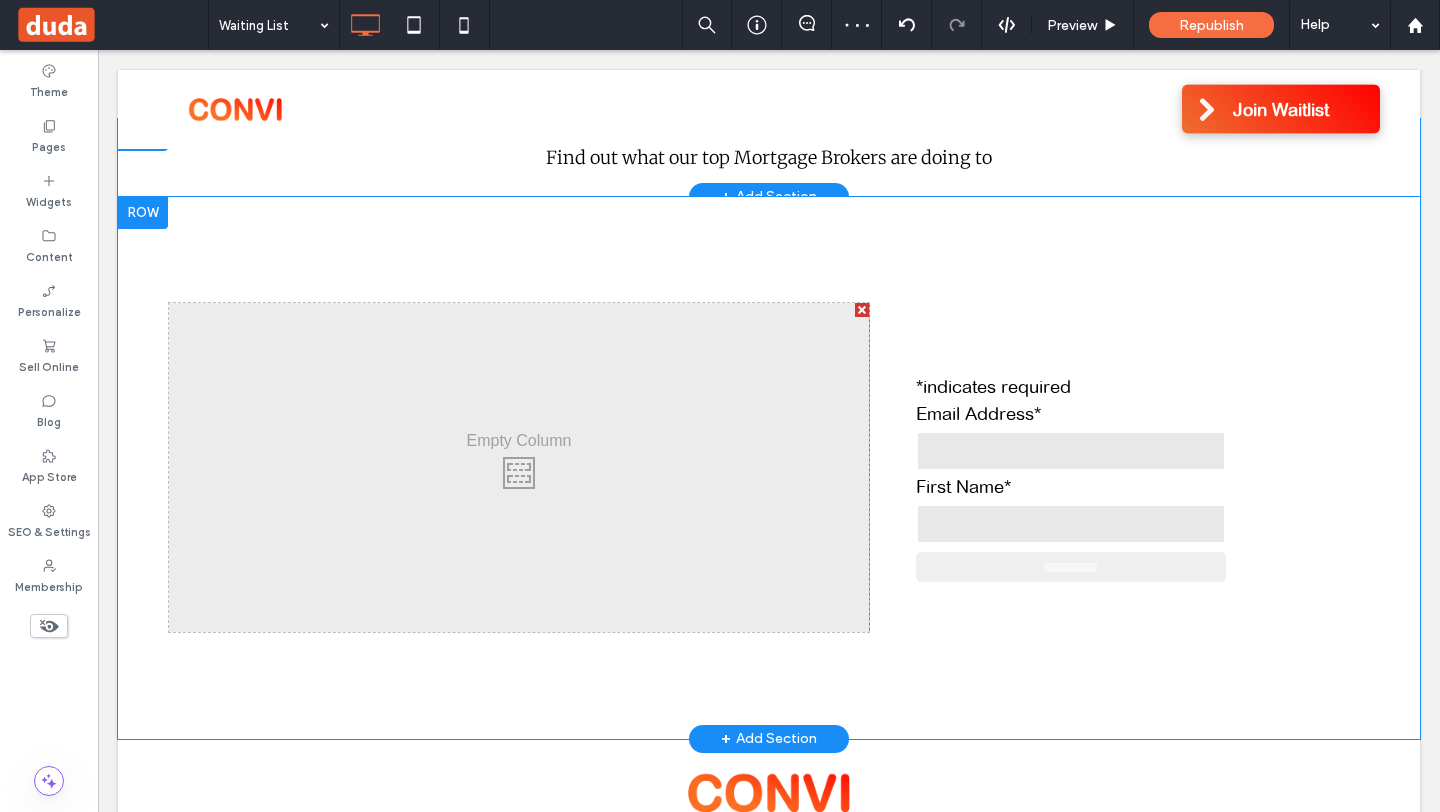 click at bounding box center [862, 310] 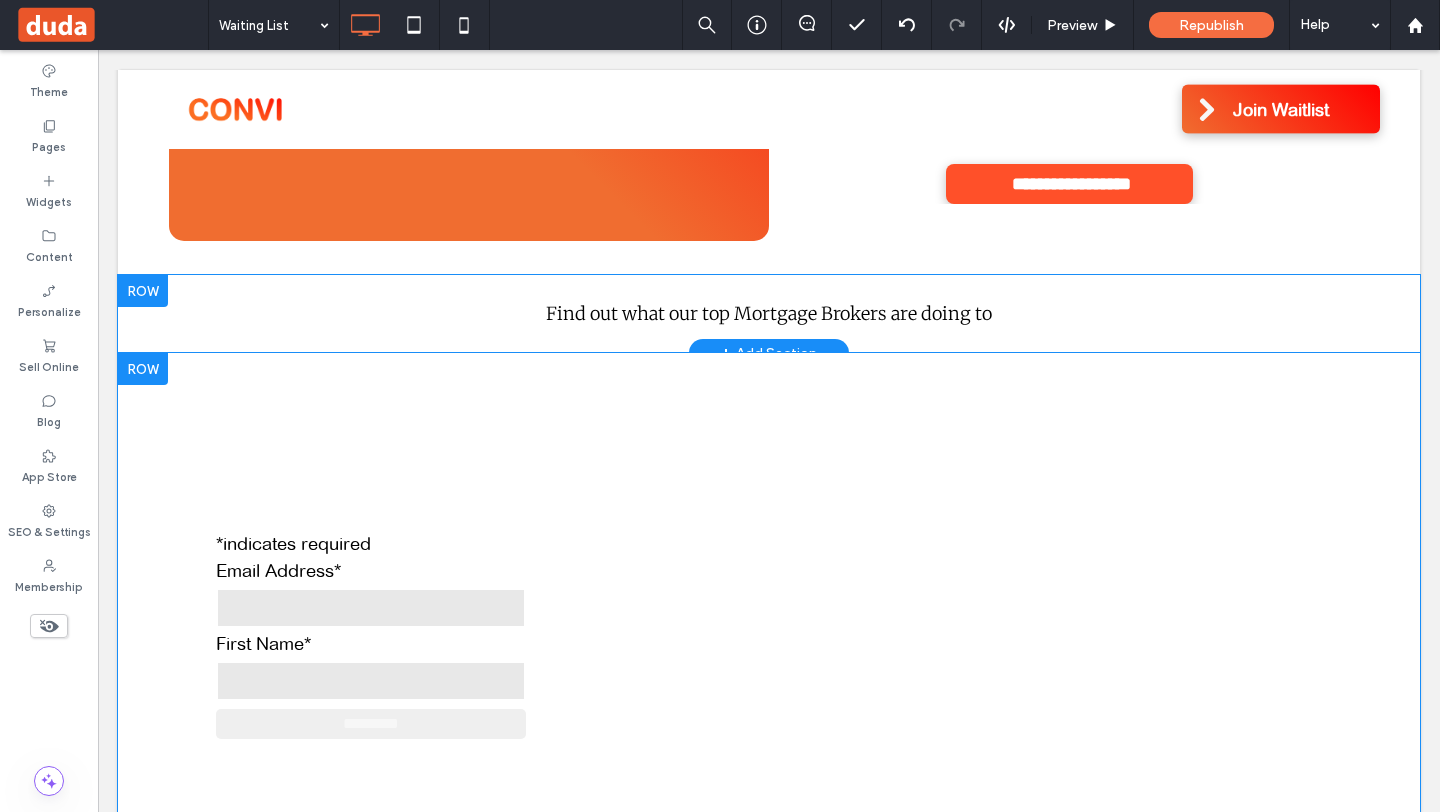 scroll, scrollTop: 493, scrollLeft: 0, axis: vertical 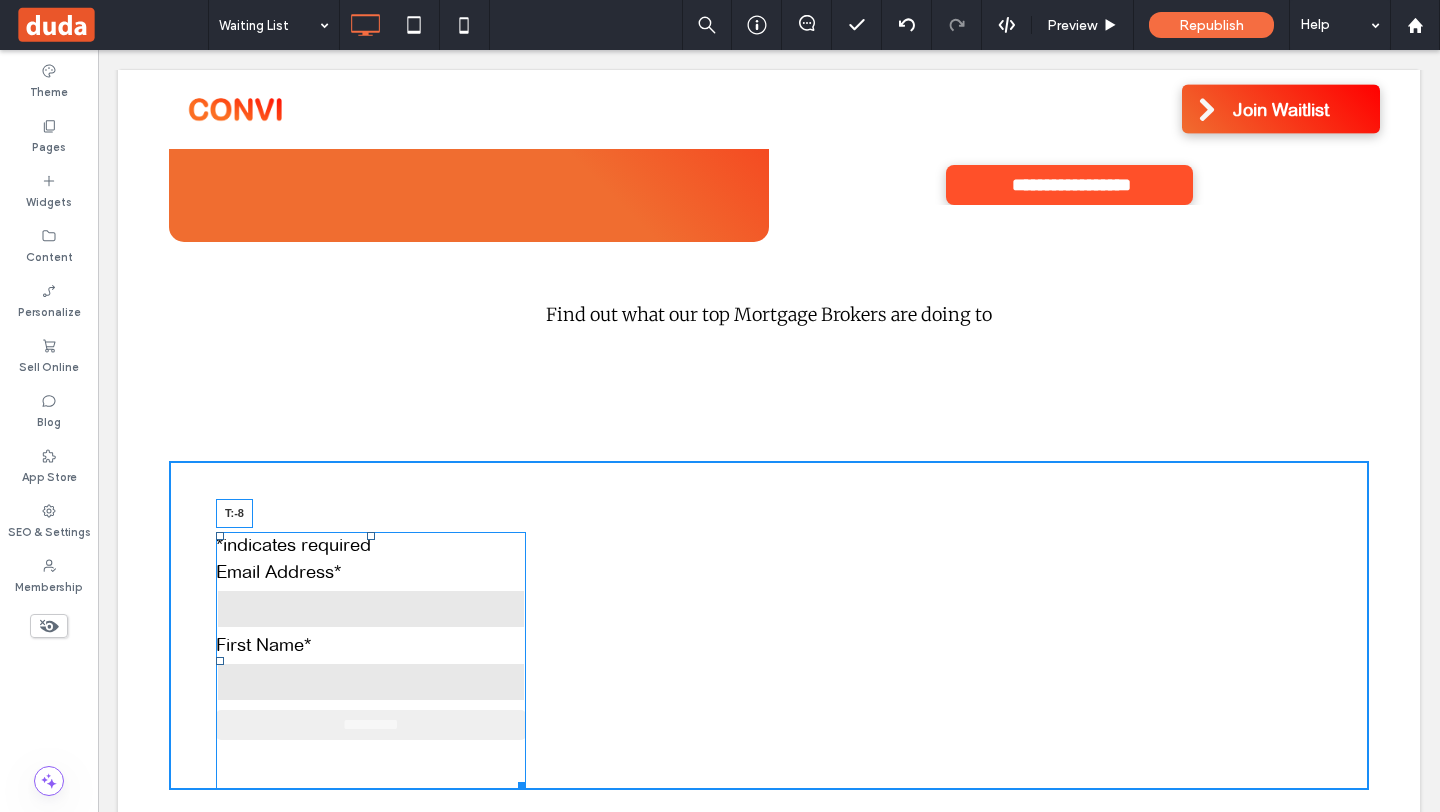 drag, startPoint x: 370, startPoint y: 535, endPoint x: 363, endPoint y: 414, distance: 121.20231 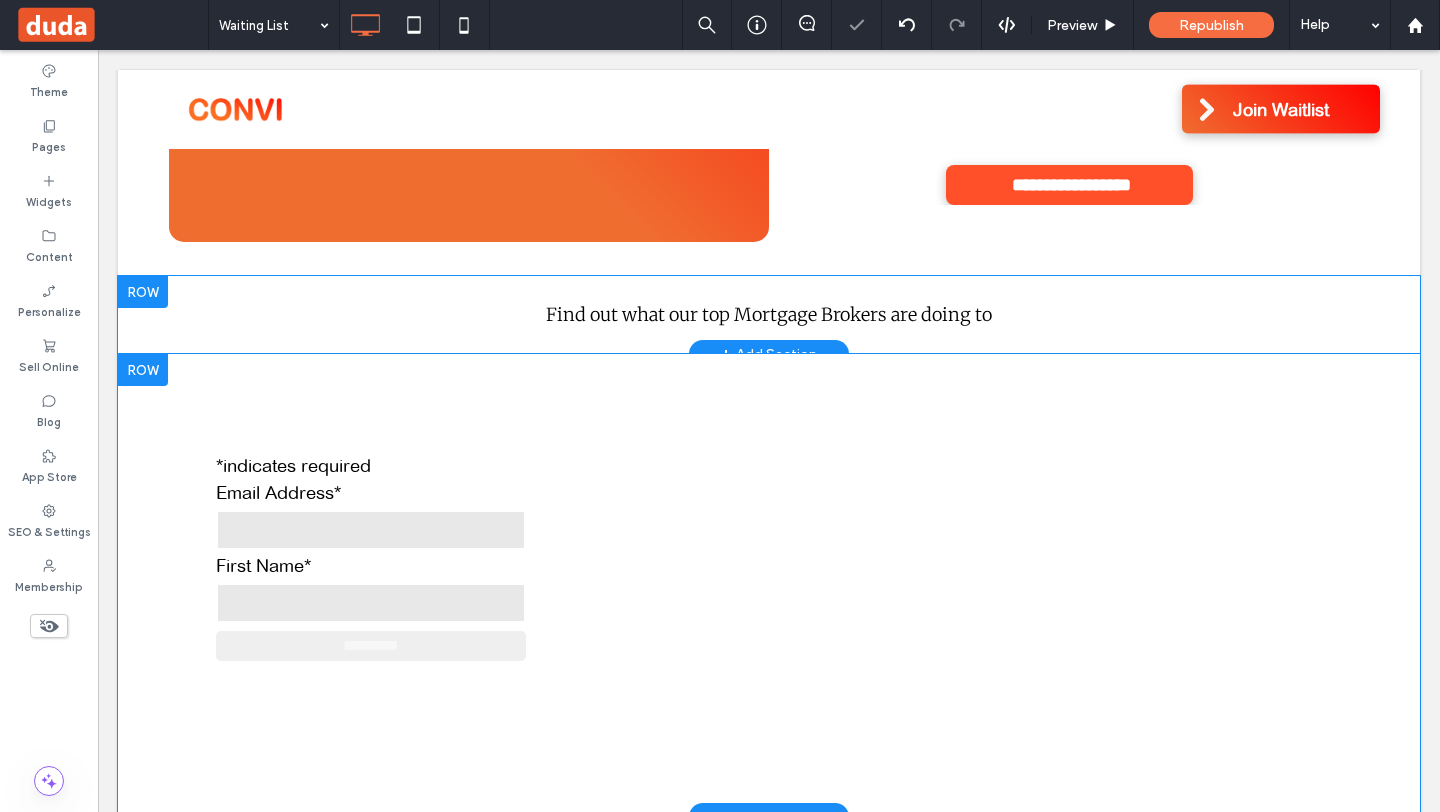 click on "15 ways to double your conveyancing income in 15 days Unlock the Plan ⬇️
*
indicates required
Email Address  *
First Name  *
[MASK]
Click To Paste
Row + Add Section" at bounding box center [769, 585] 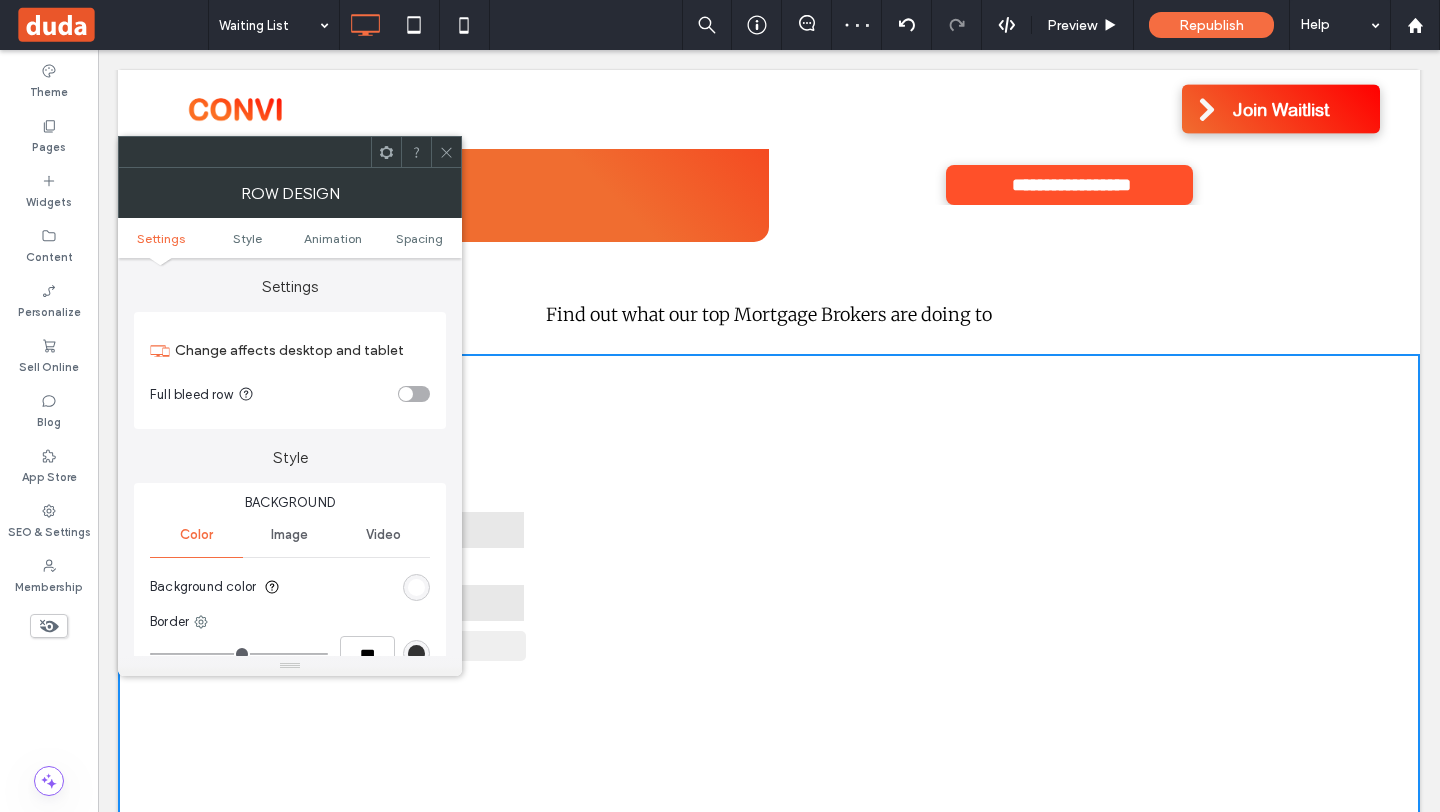 click 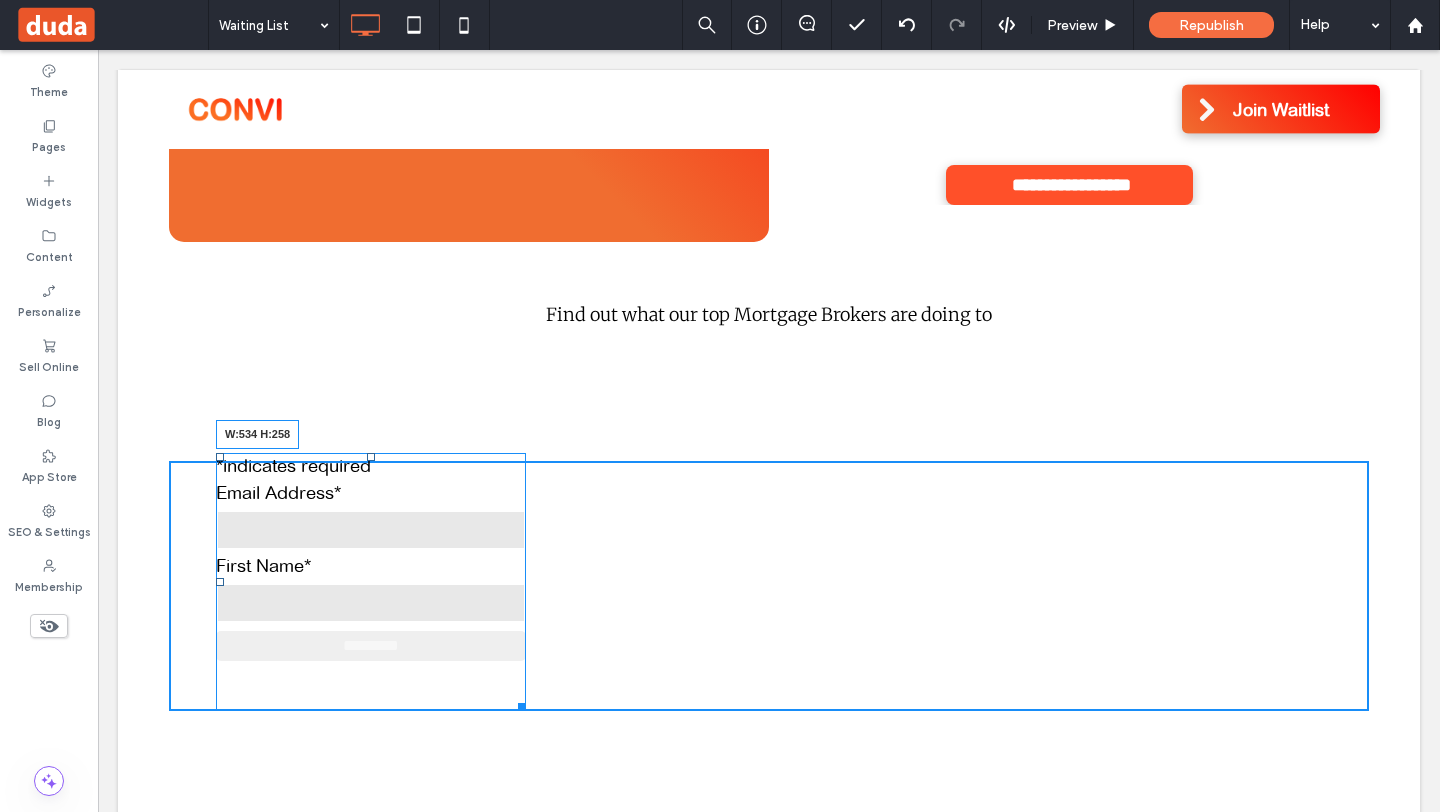 drag, startPoint x: 520, startPoint y: 697, endPoint x: 744, endPoint y: 697, distance: 224 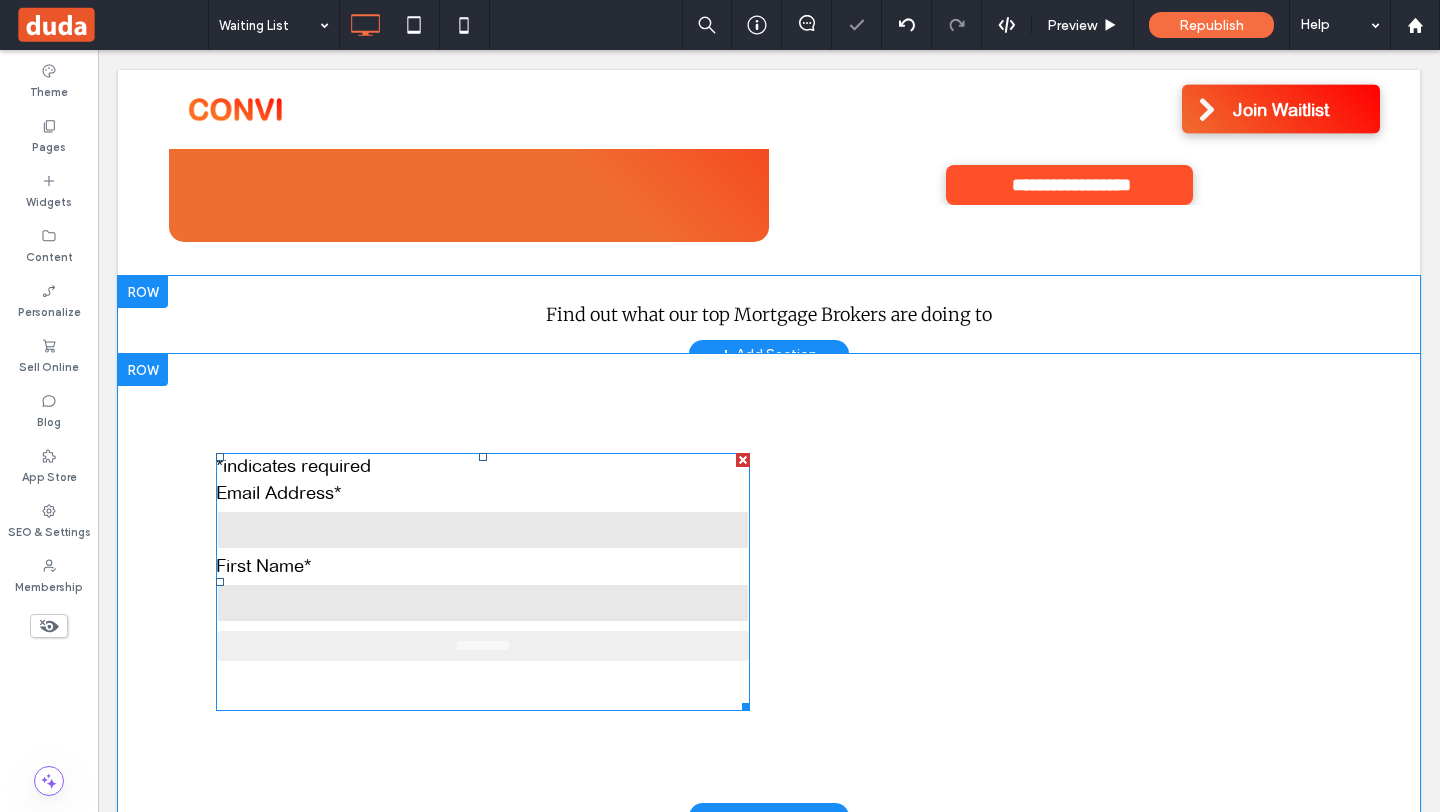 click at bounding box center (483, 582) 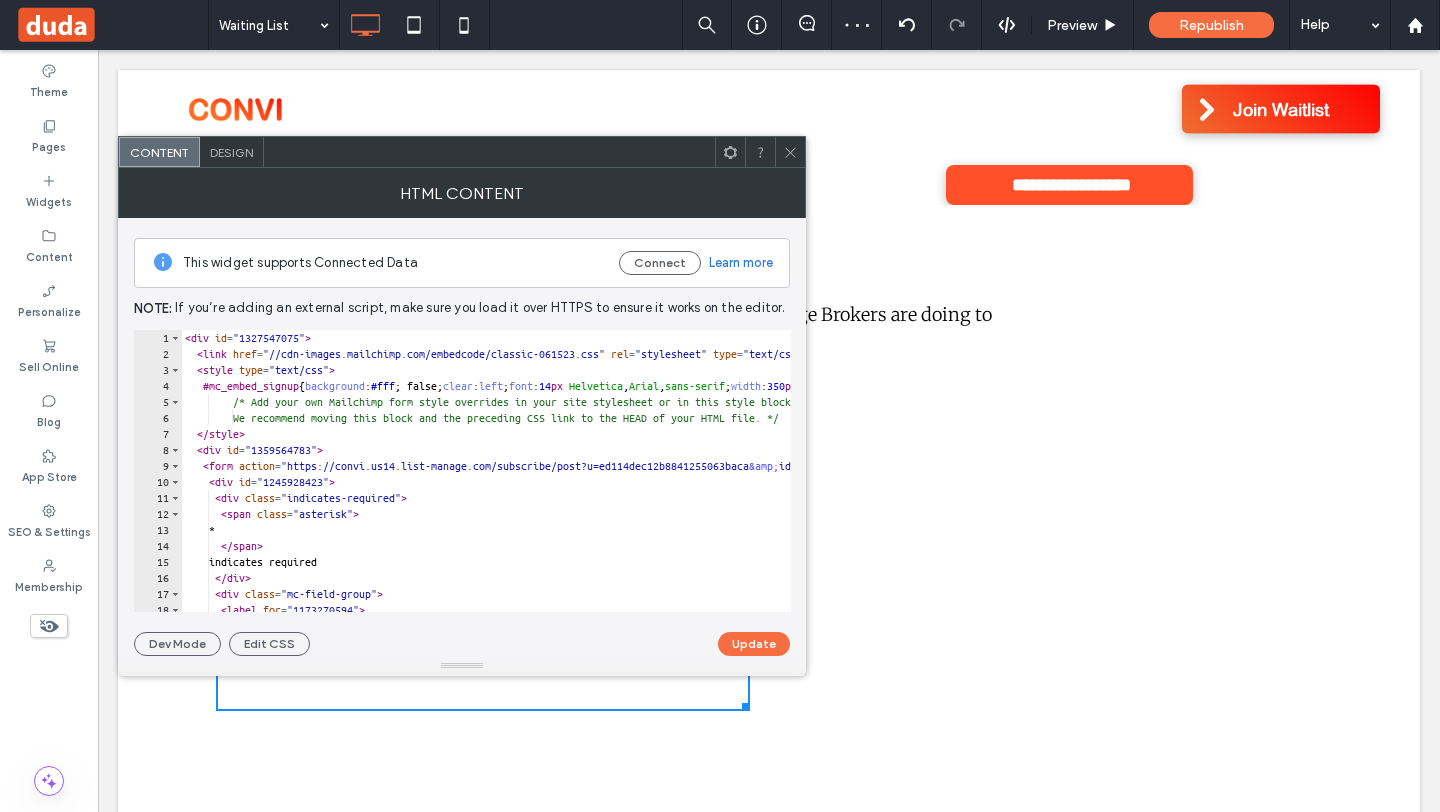 click 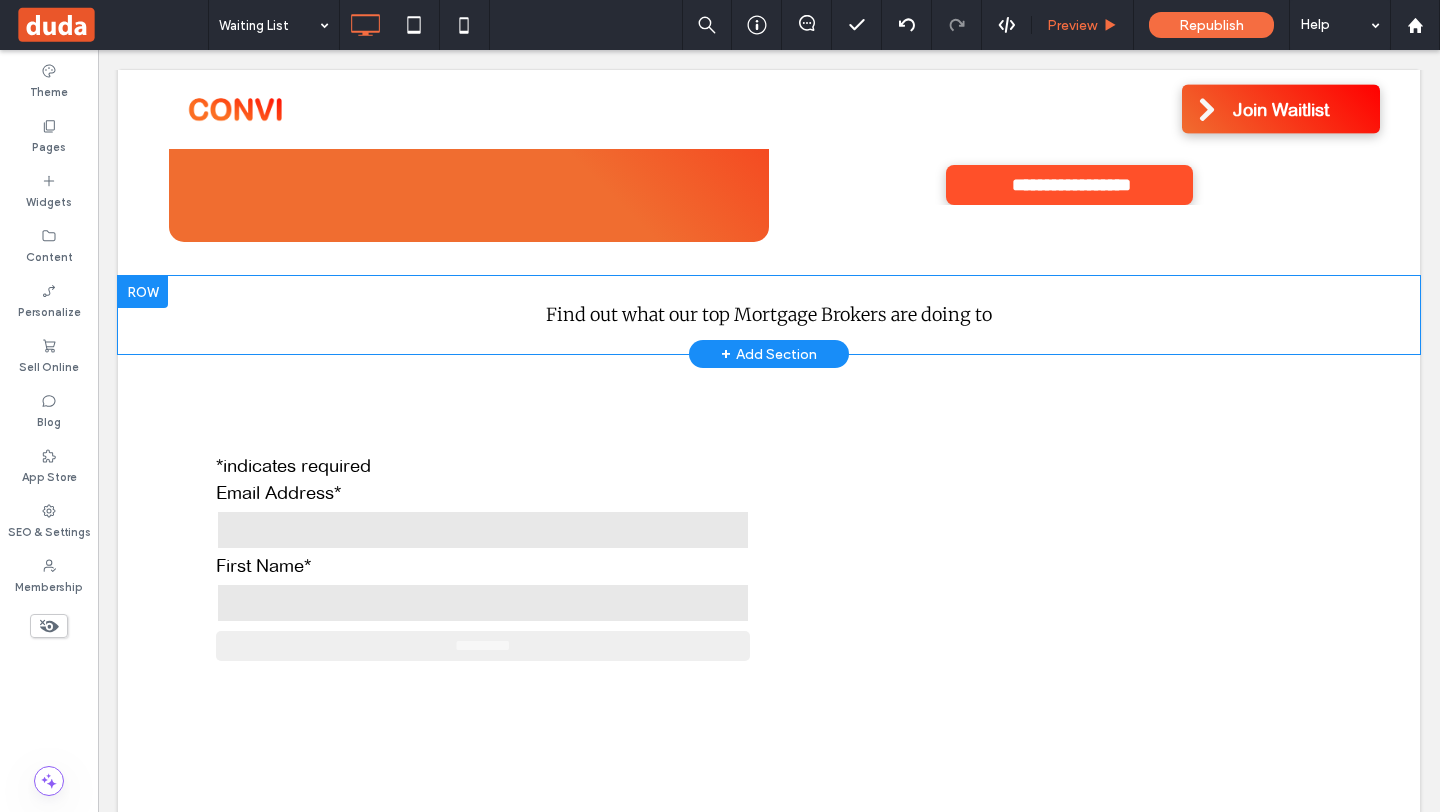 click on "Preview" at bounding box center [1072, 25] 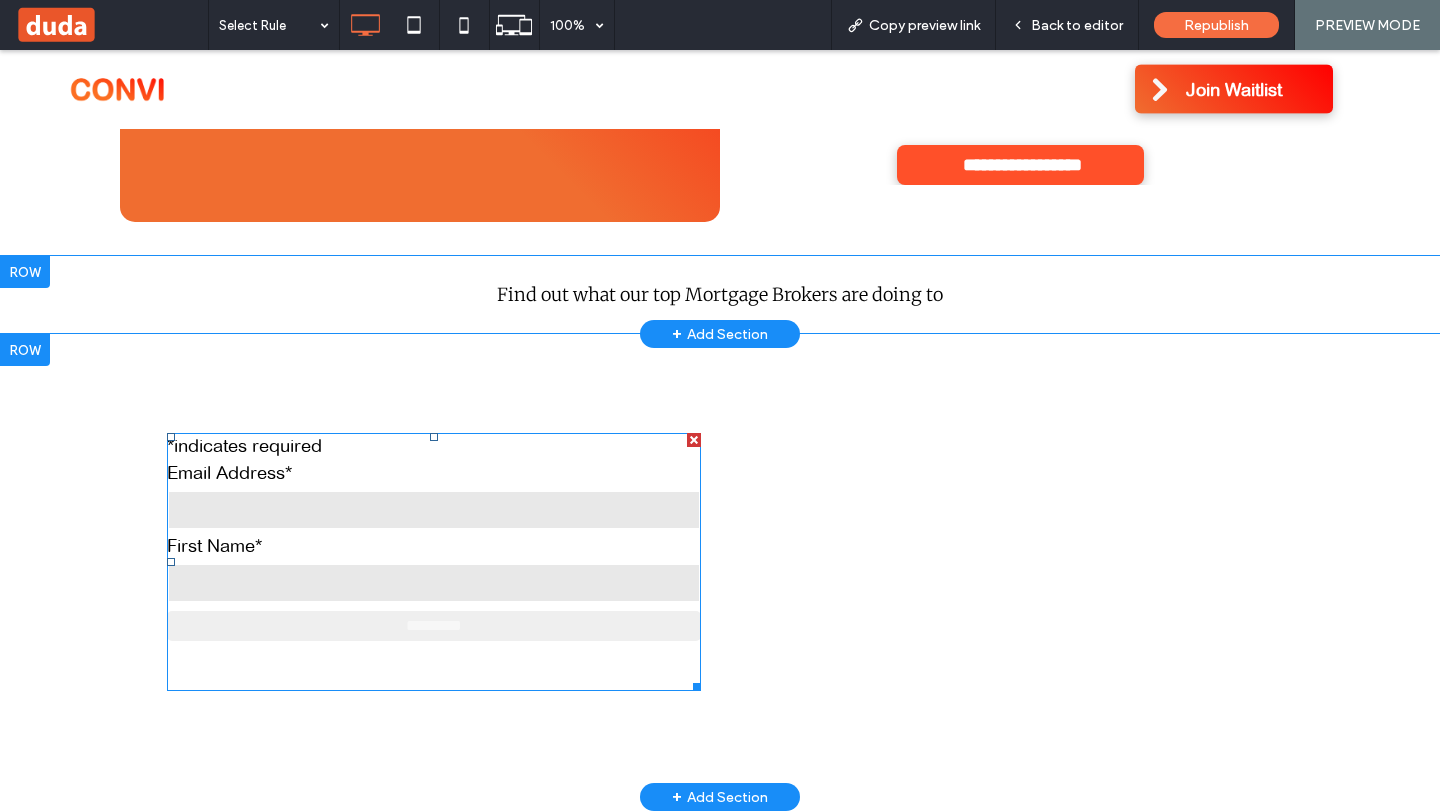 click at bounding box center [434, 562] 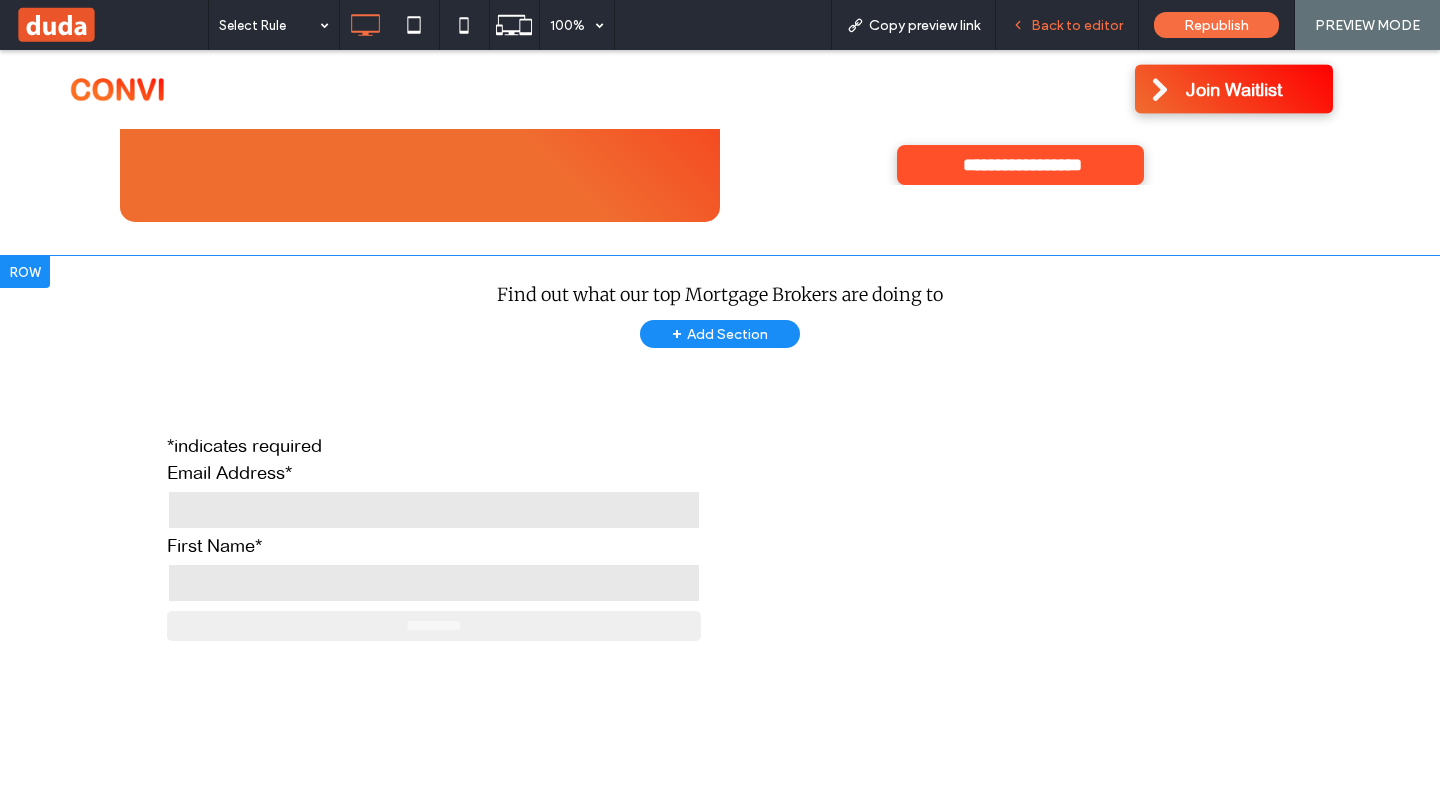 click on "Back to editor" at bounding box center (1067, 25) 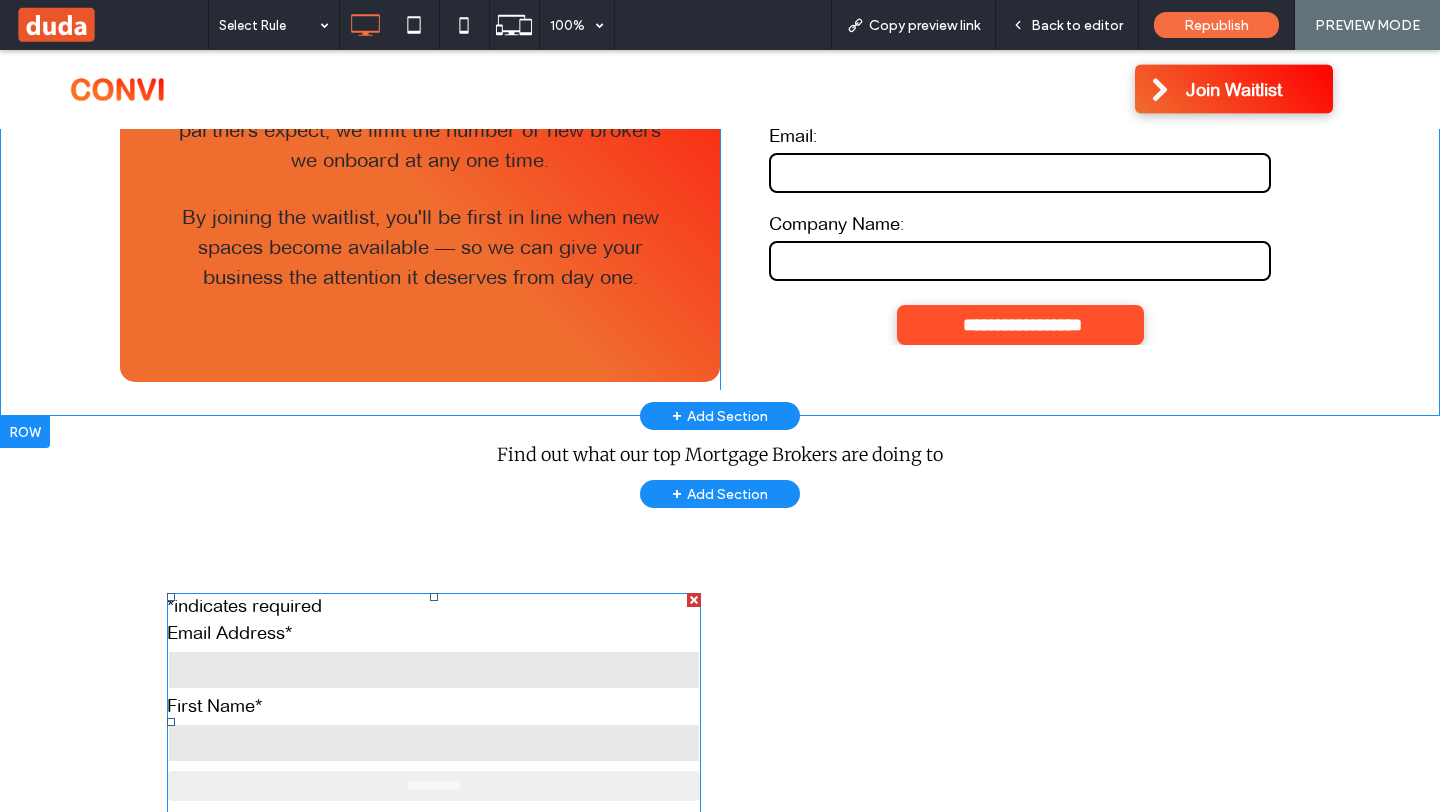 scroll, scrollTop: 401, scrollLeft: 0, axis: vertical 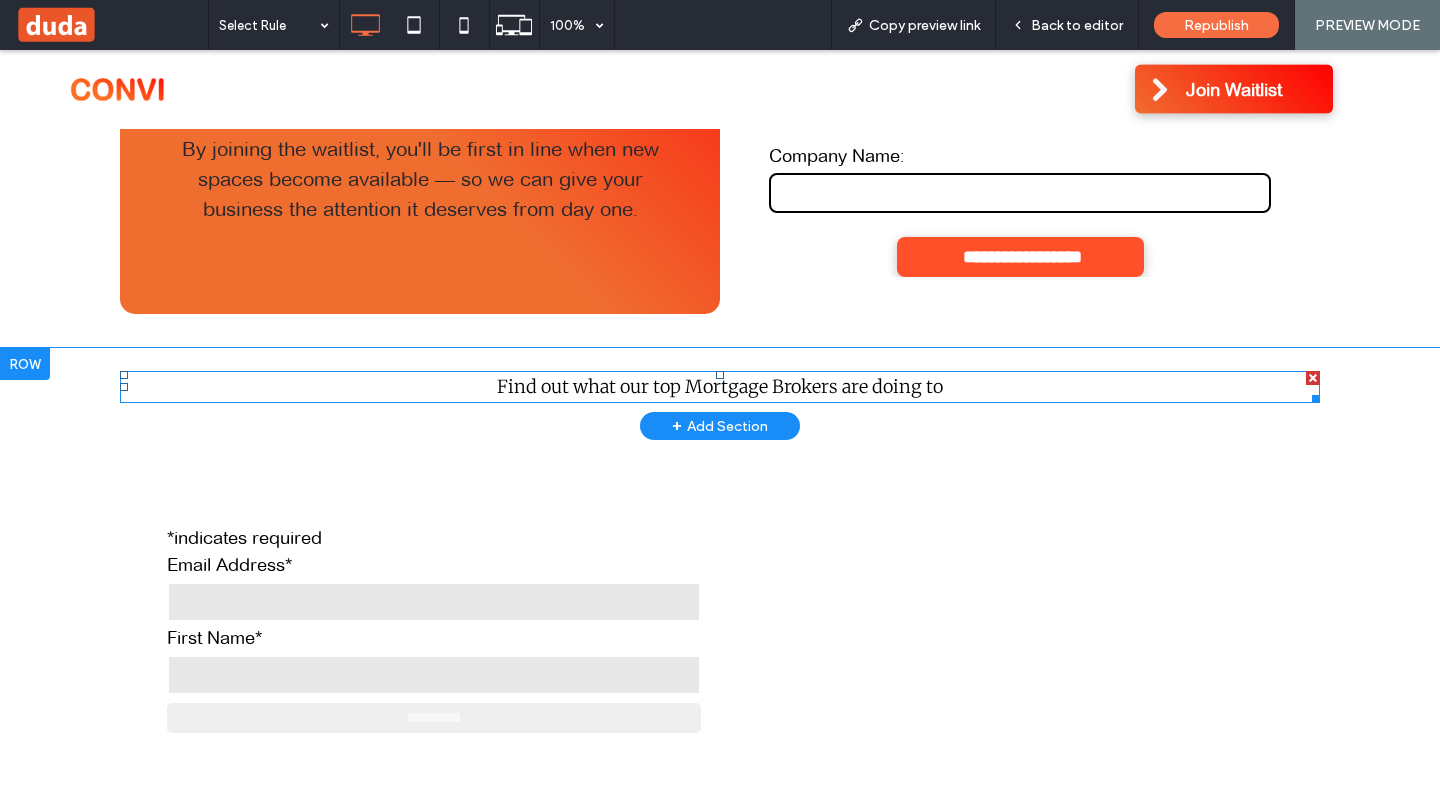 click on "Find out what our top Mortgage Brokers are doing to" at bounding box center [720, 387] 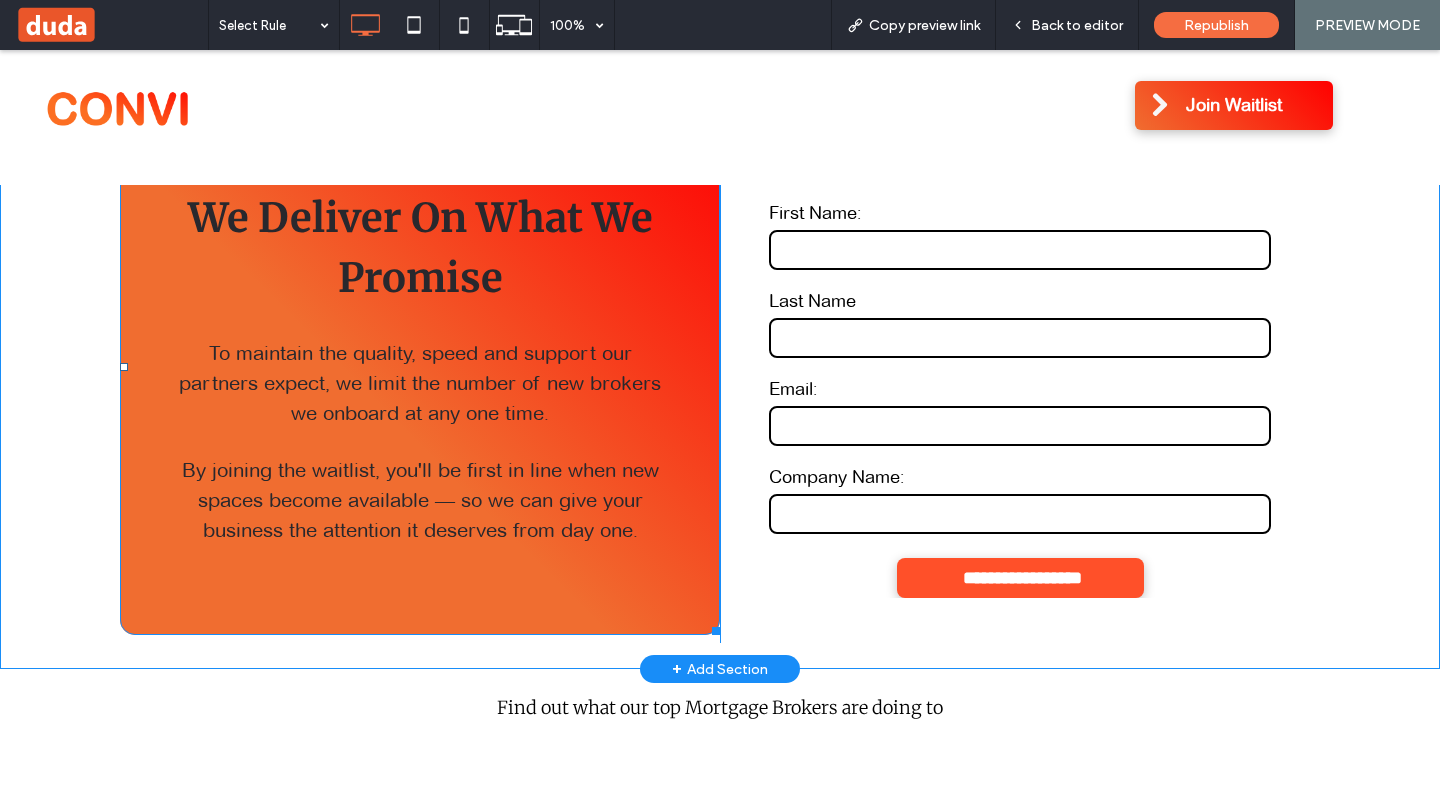 scroll, scrollTop: 0, scrollLeft: 0, axis: both 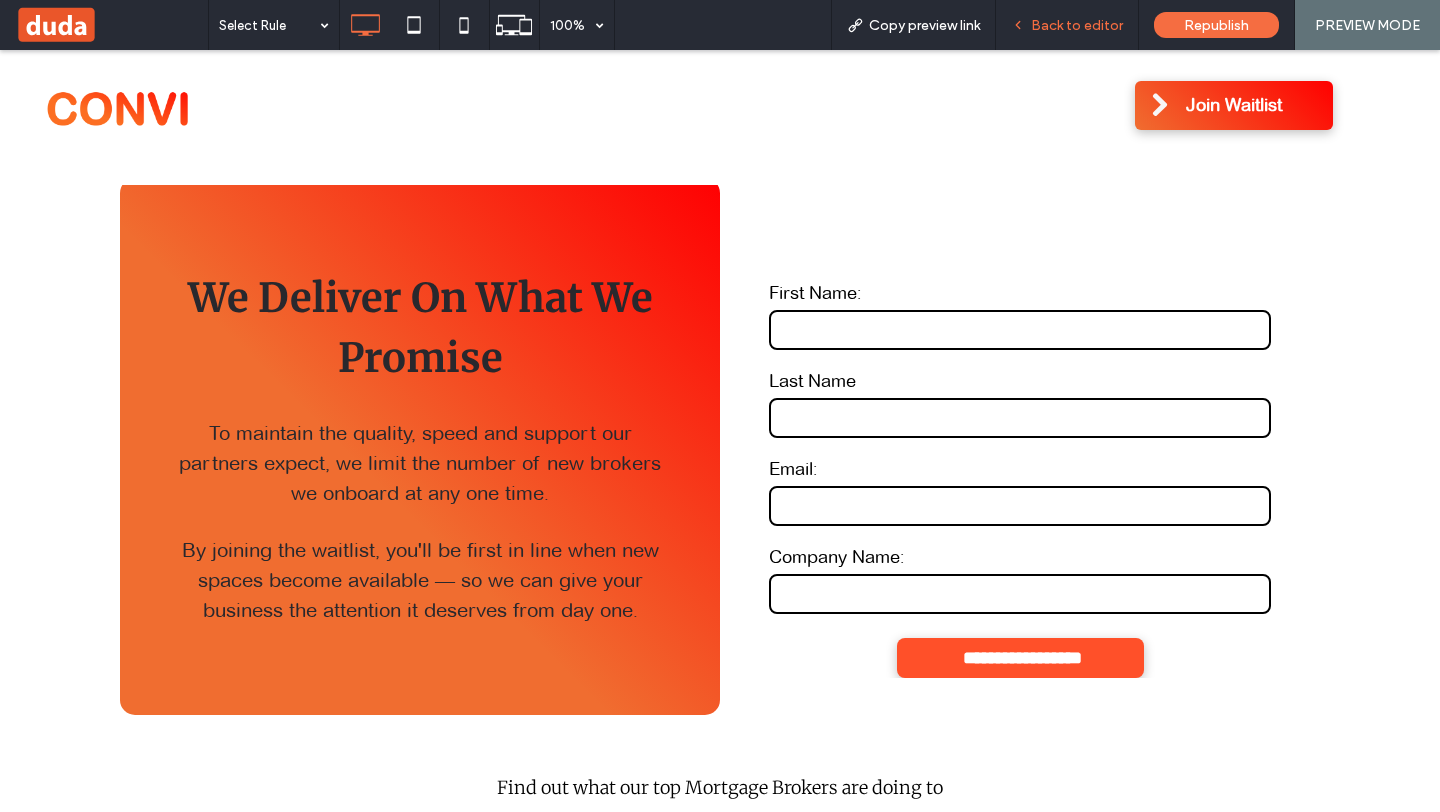 click on "Back to editor" at bounding box center (1077, 25) 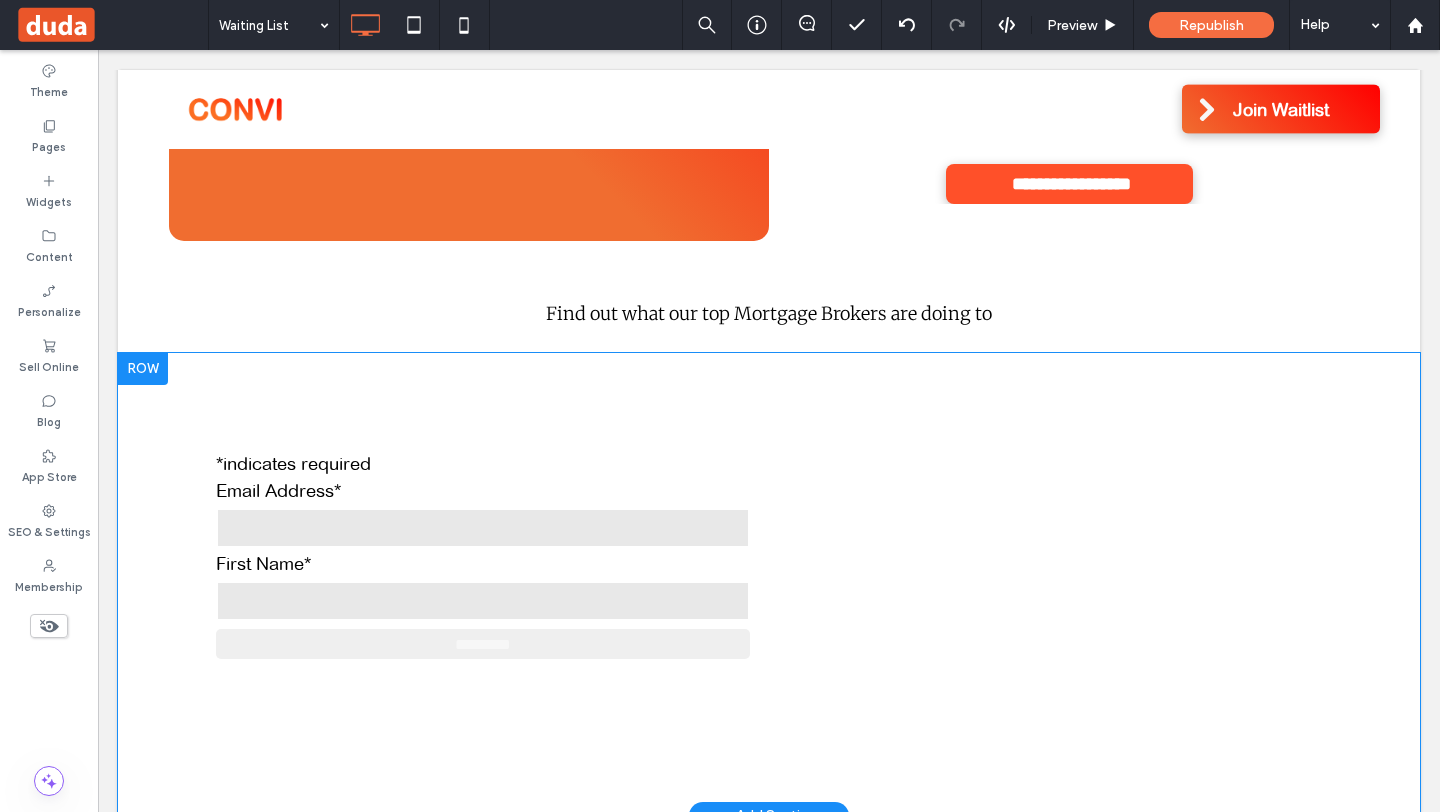 scroll, scrollTop: 475, scrollLeft: 0, axis: vertical 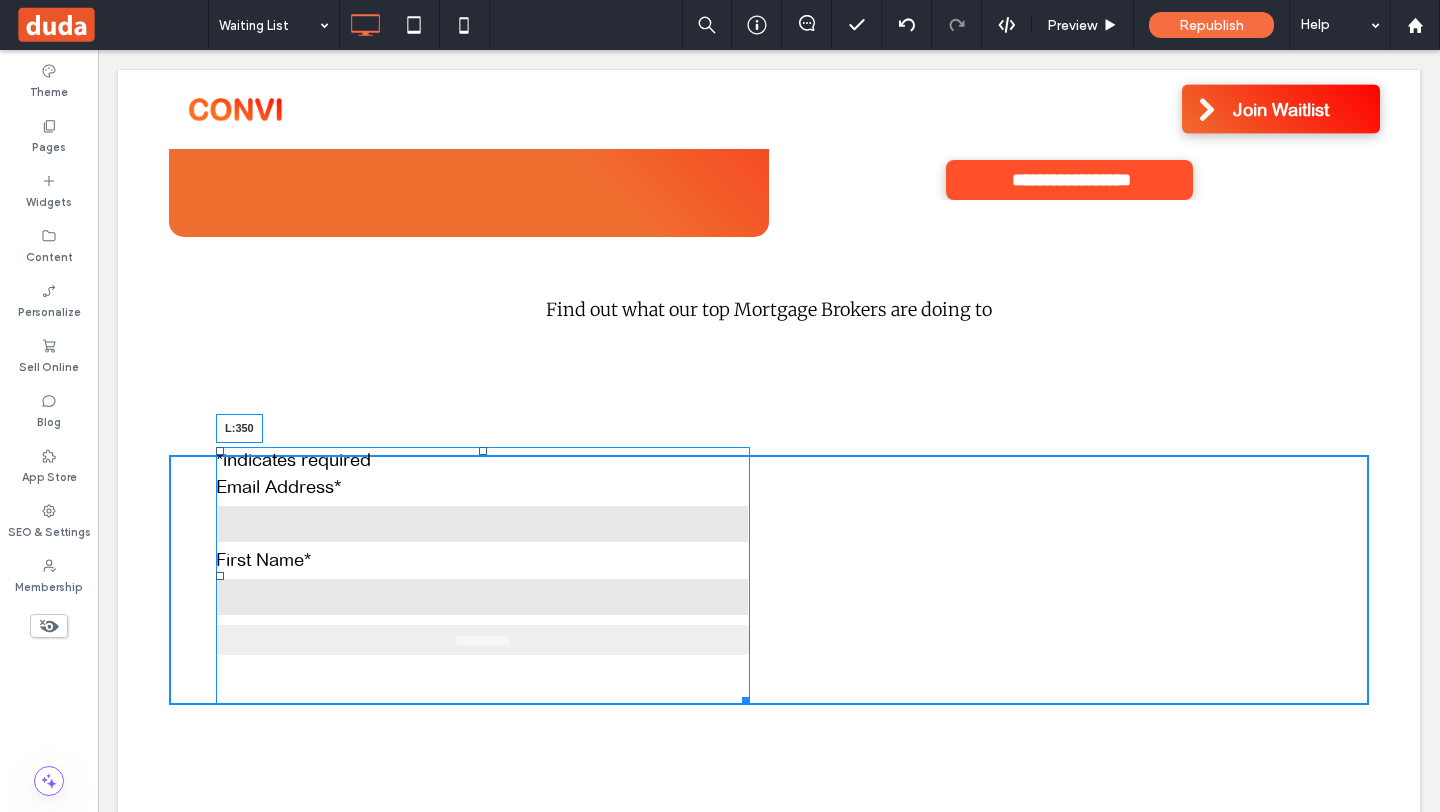 drag, startPoint x: 222, startPoint y: 573, endPoint x: 525, endPoint y: 541, distance: 304.6851 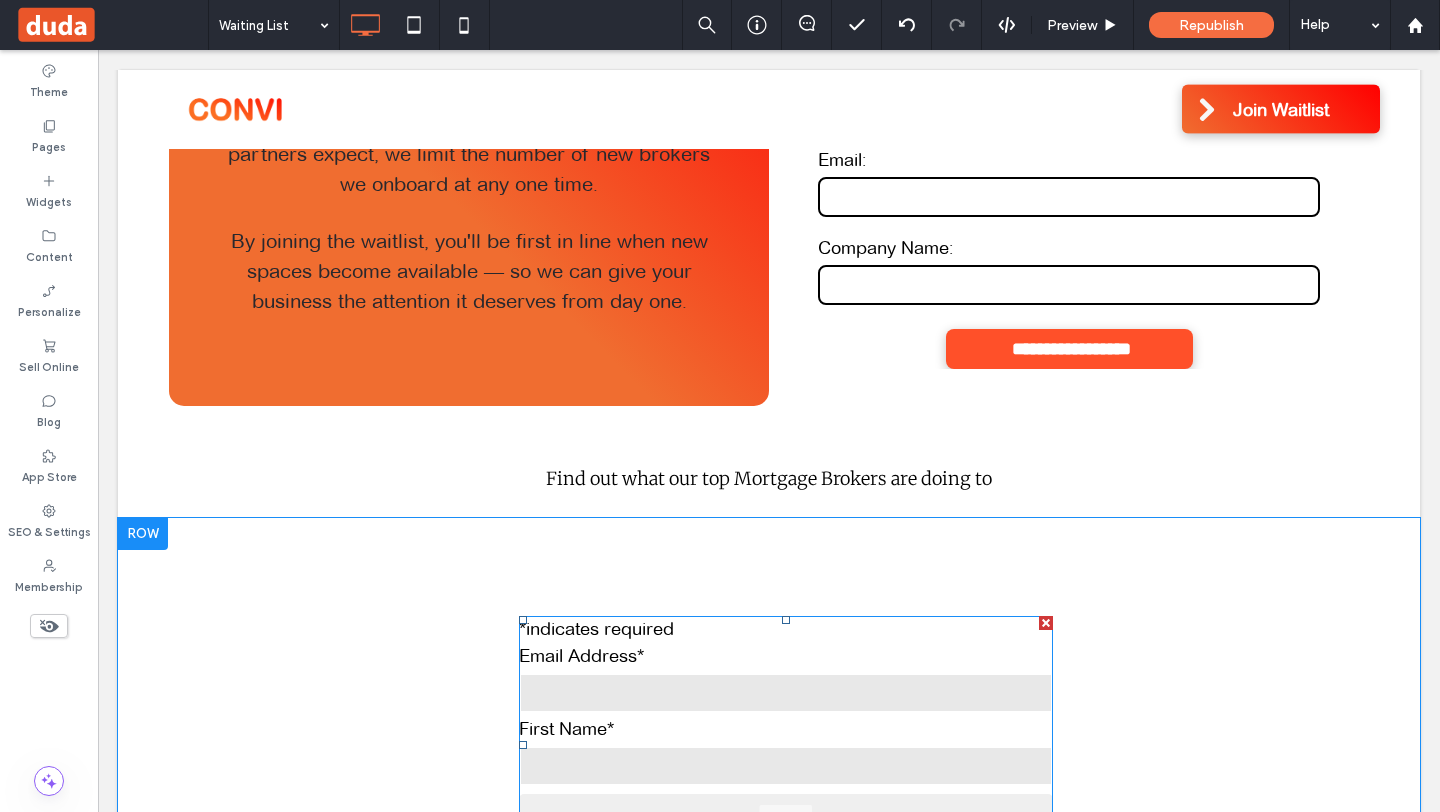 scroll, scrollTop: 305, scrollLeft: 0, axis: vertical 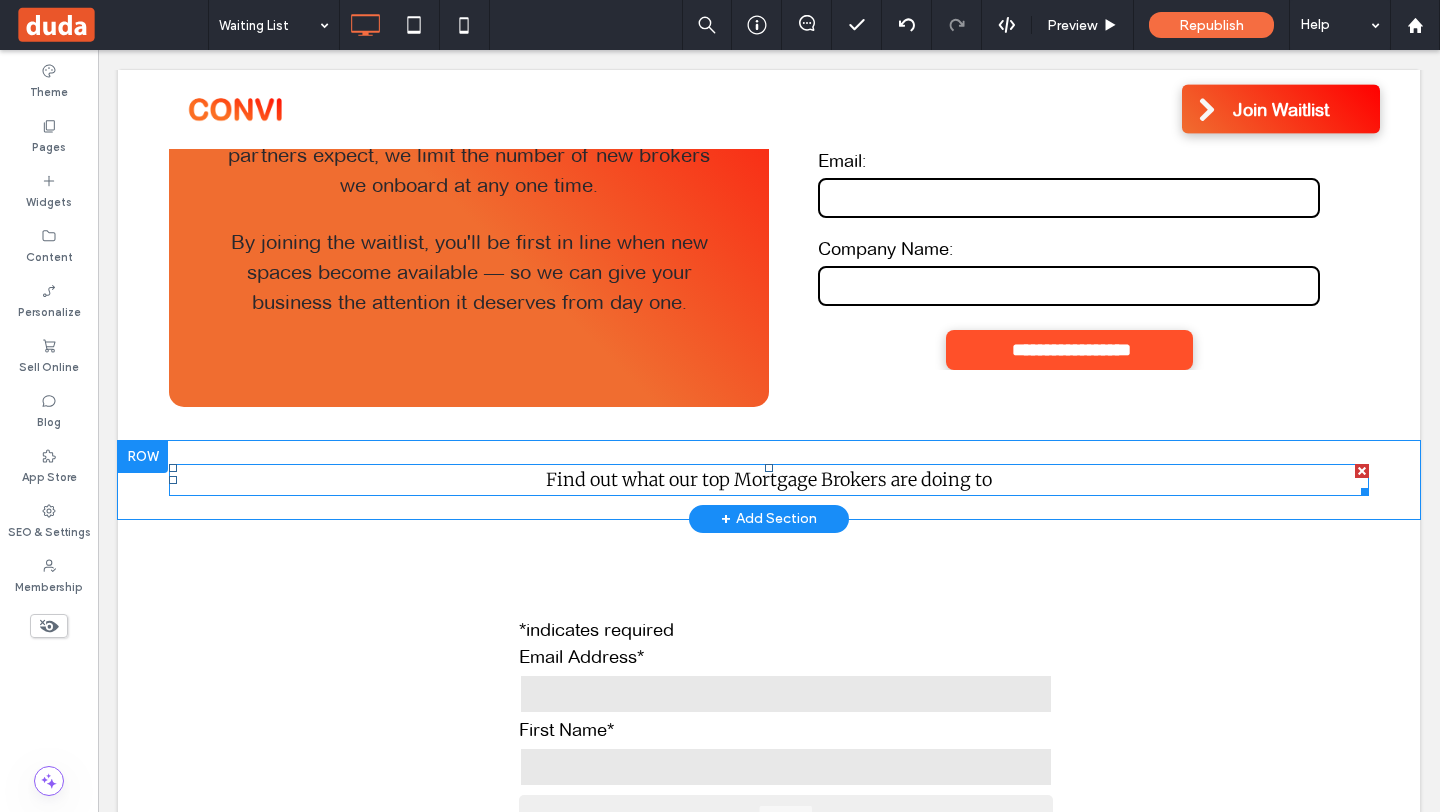 click on "Find out what our top Mortgage Brokers are doing to" at bounding box center [769, 479] 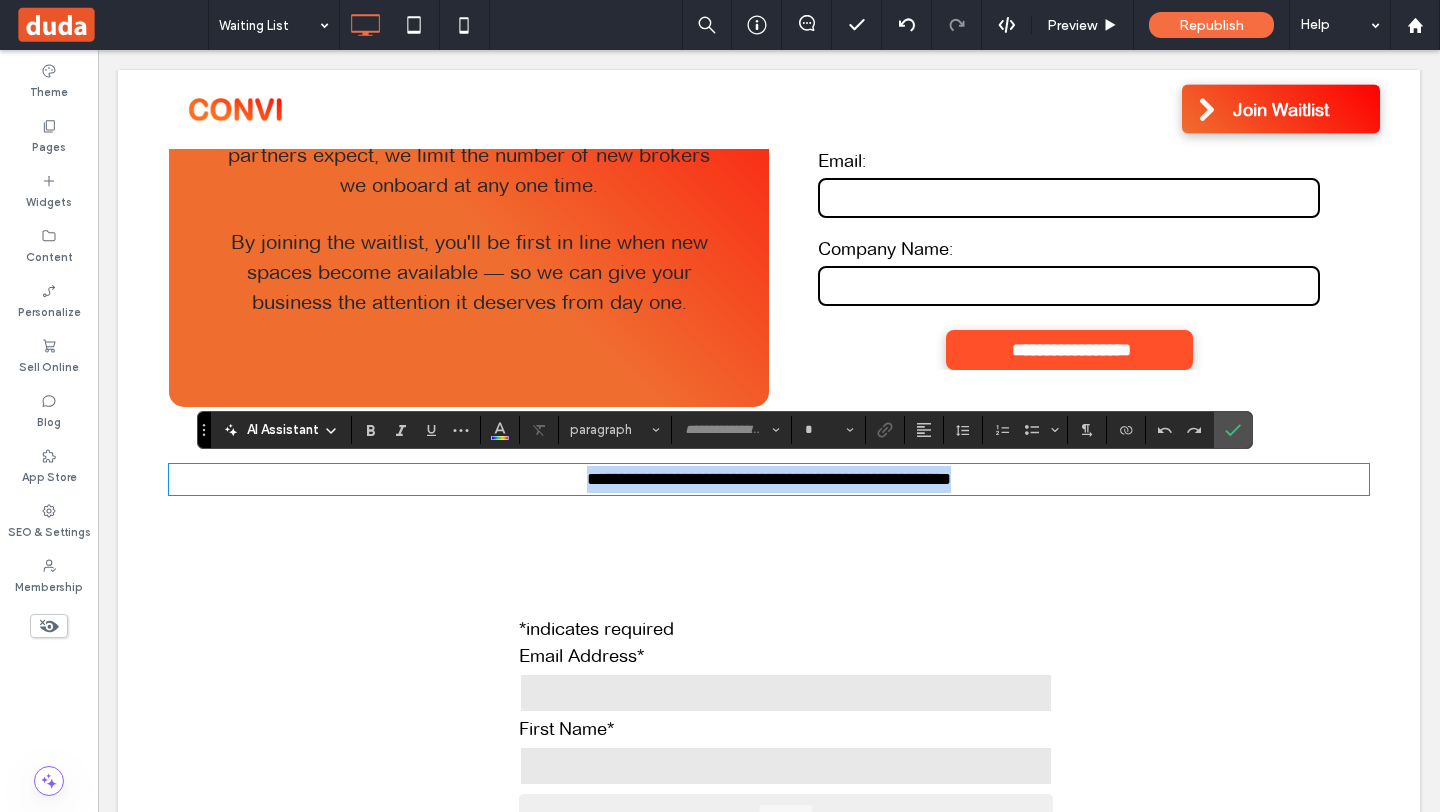 type on "**********" 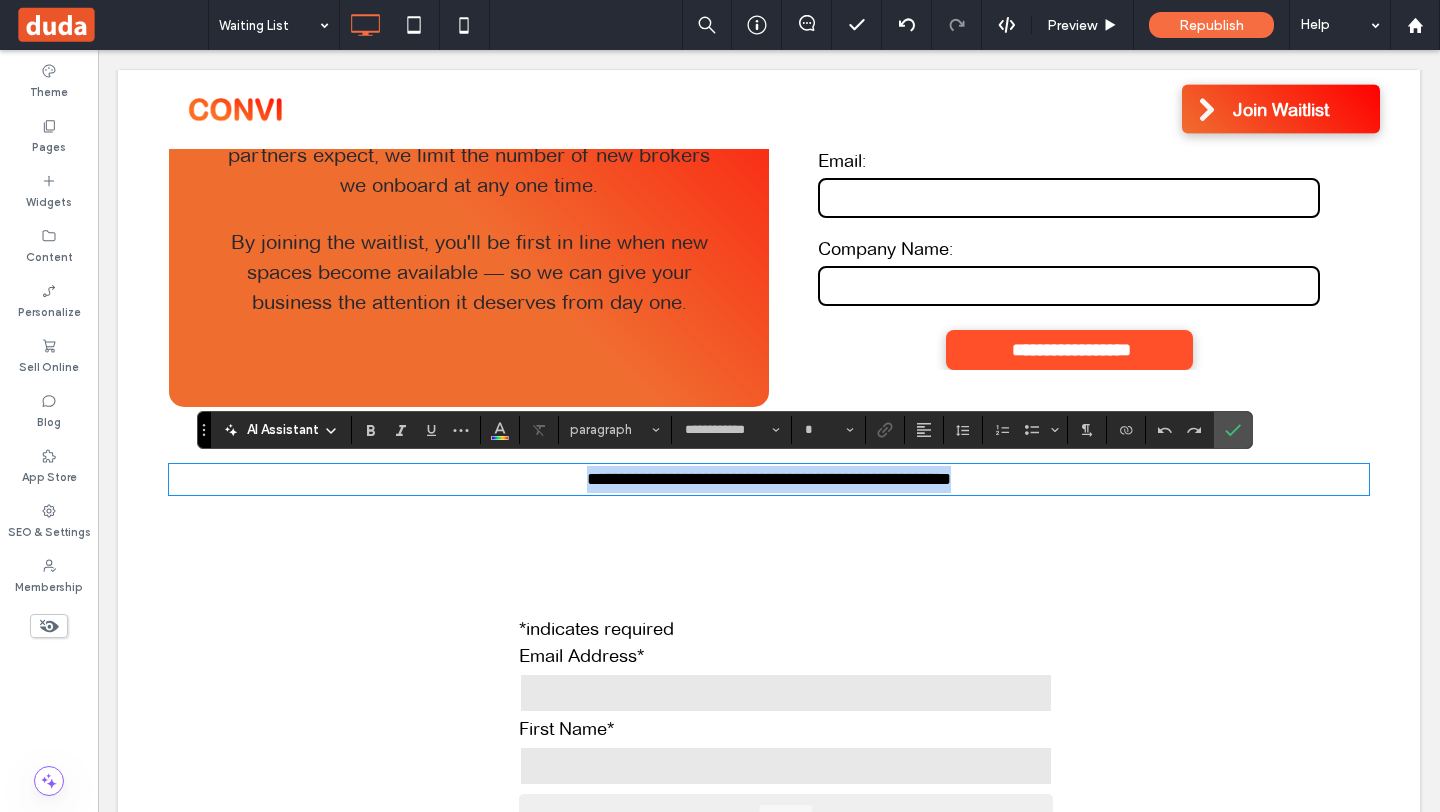 type on "**" 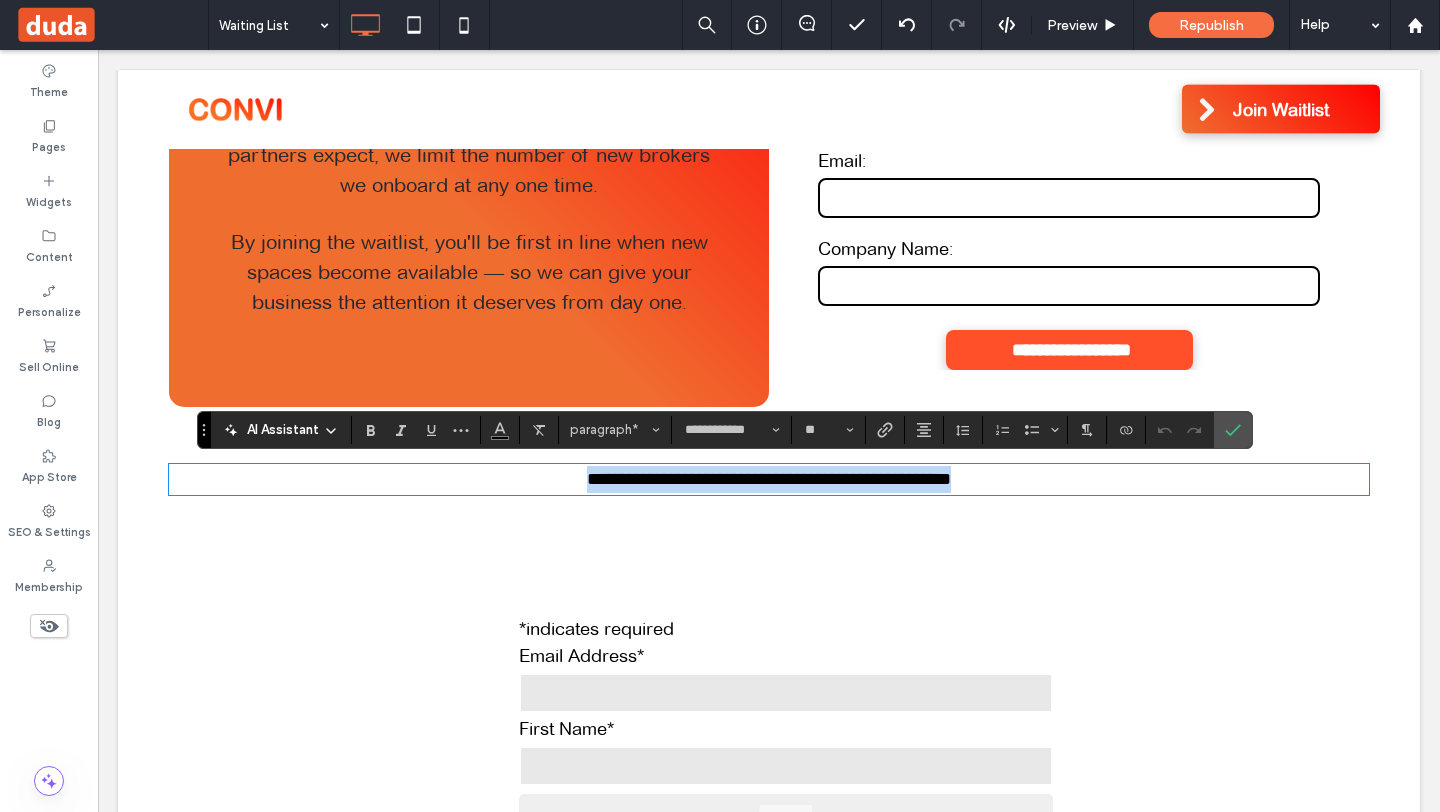 click on "**********" at bounding box center [769, 479] 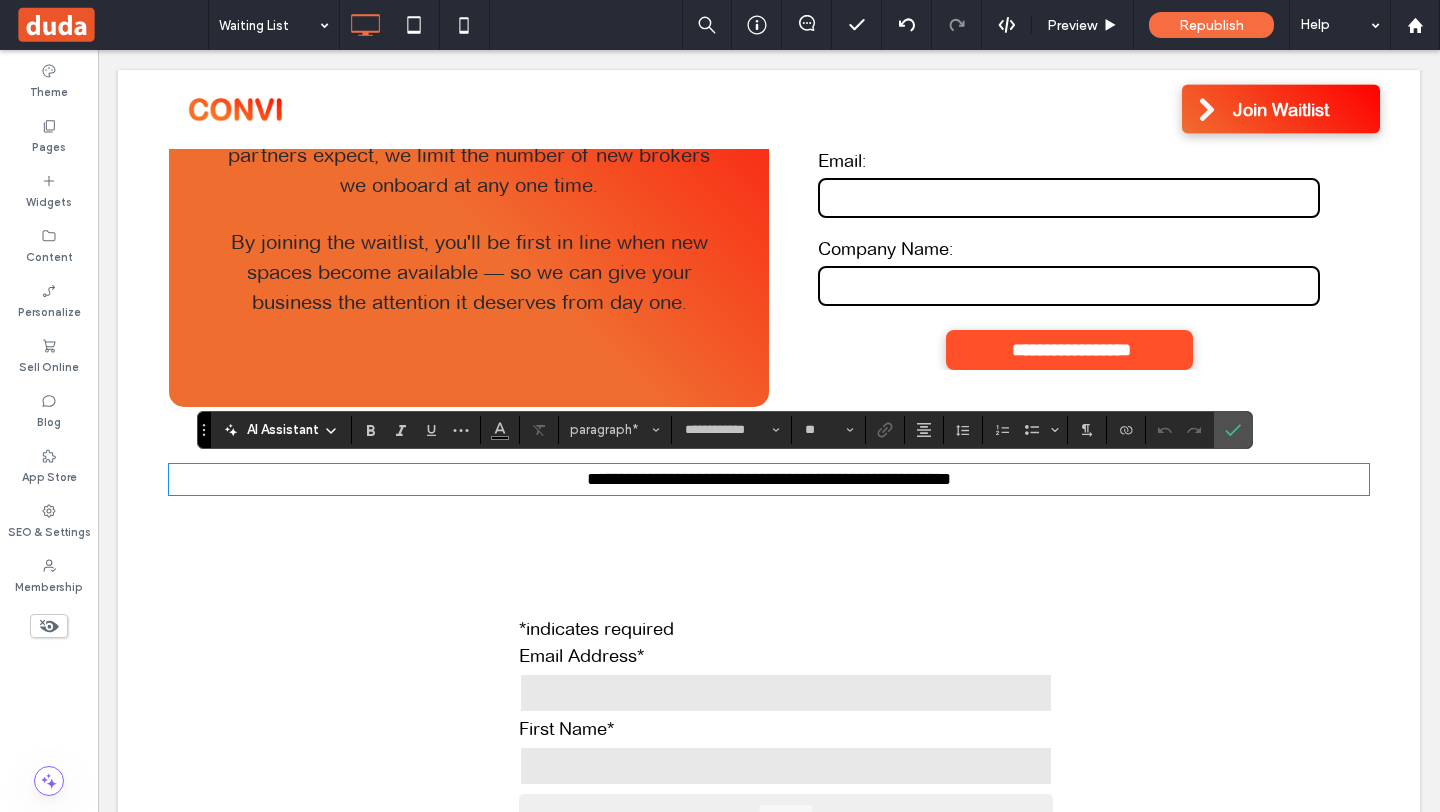 type 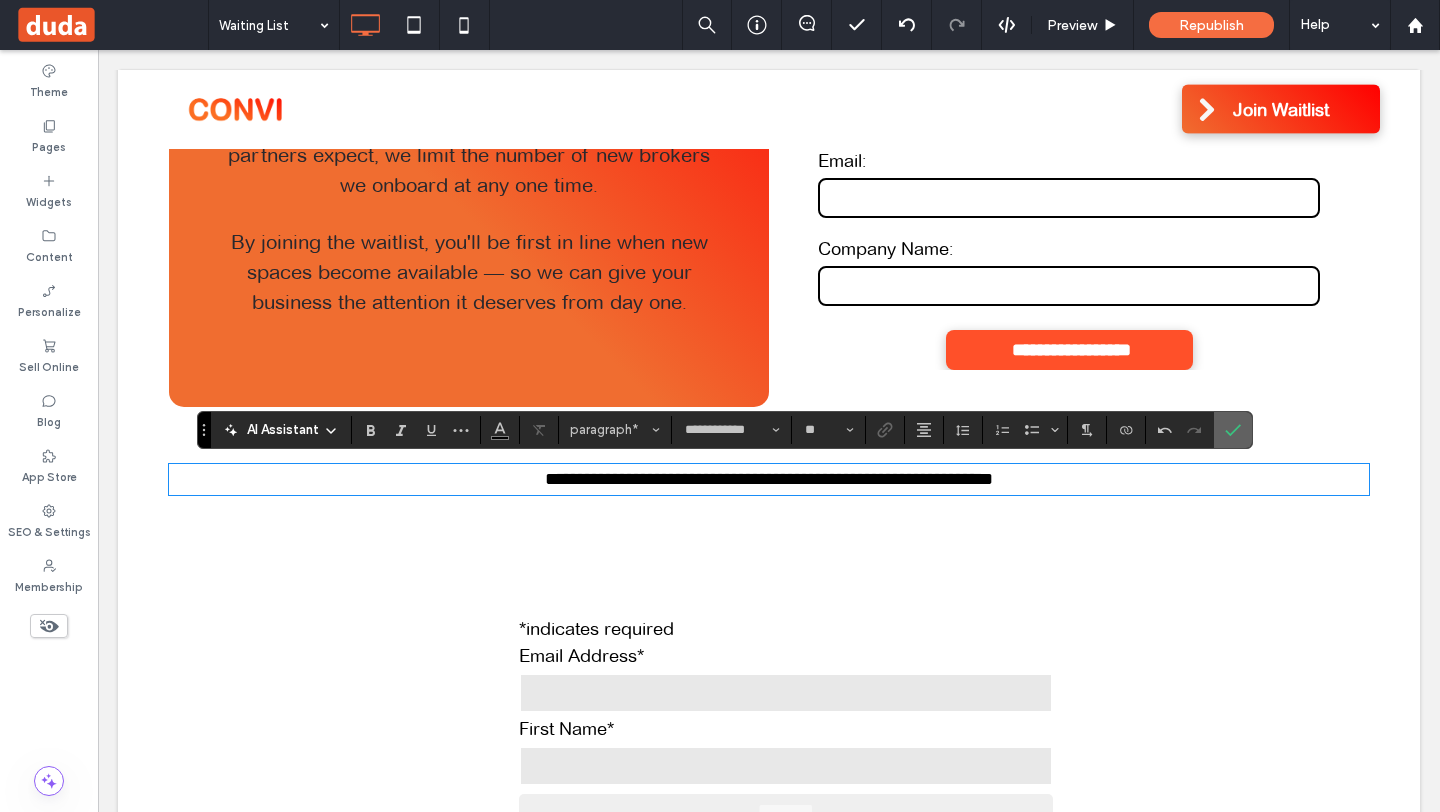 click 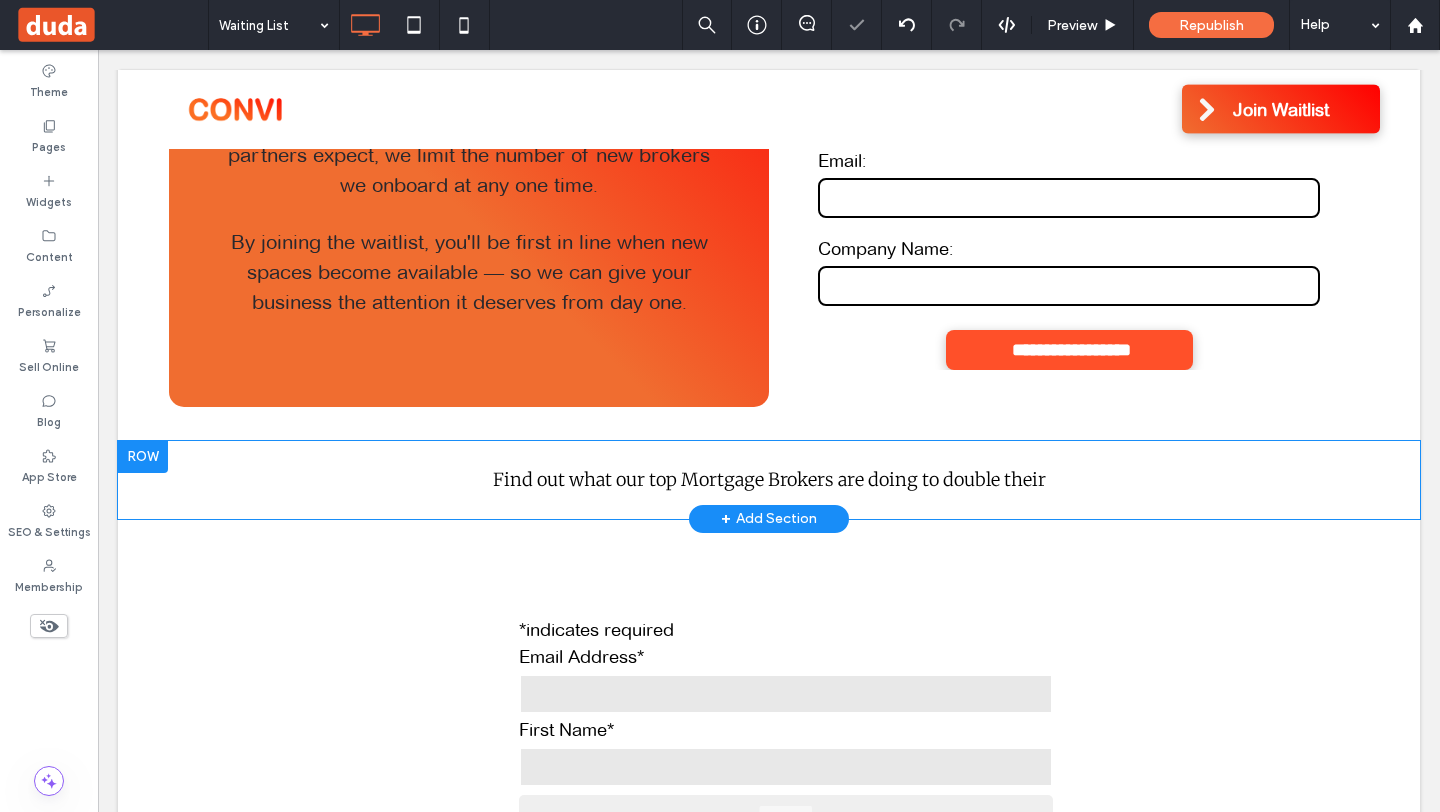 click at bounding box center (143, 457) 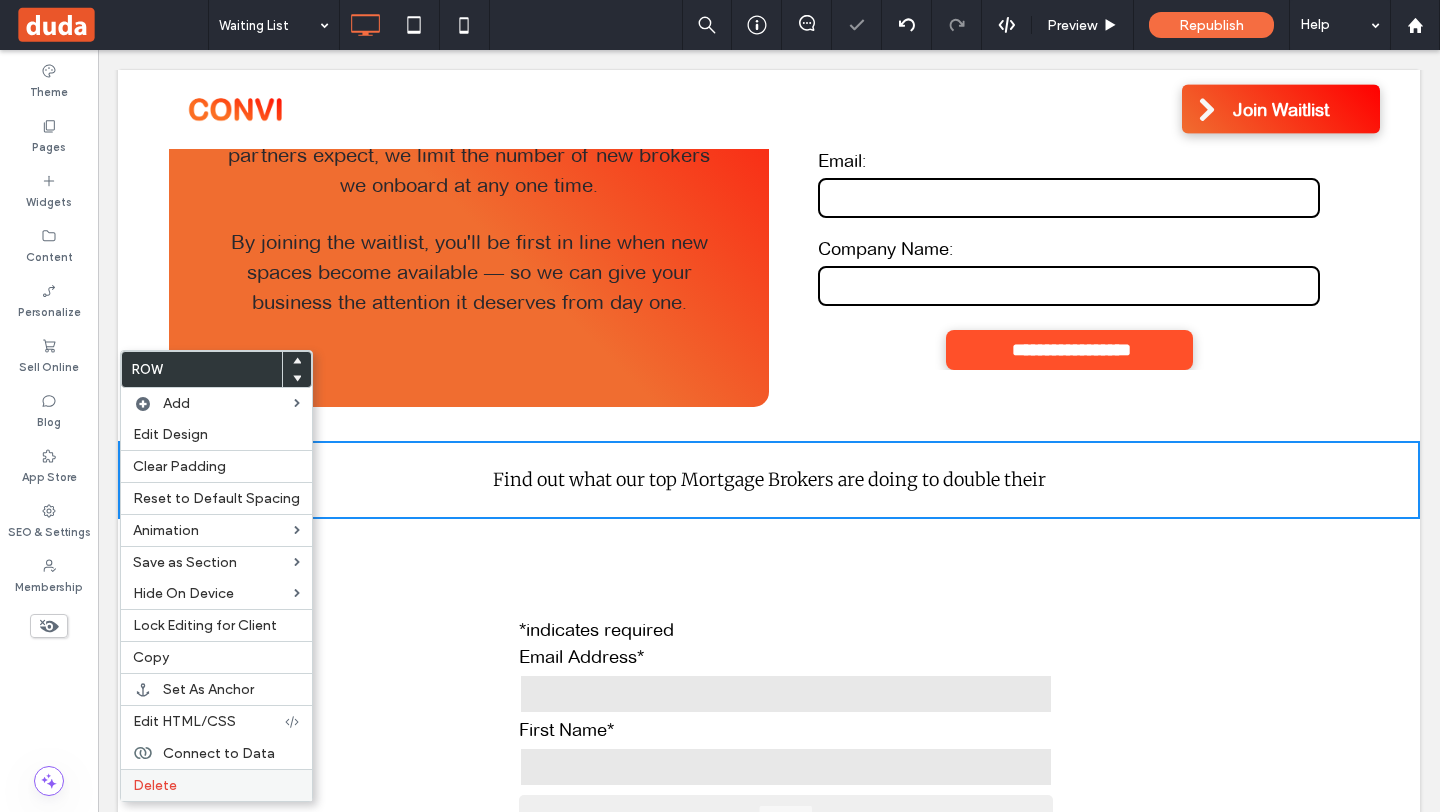 click on "Delete" at bounding box center [216, 785] 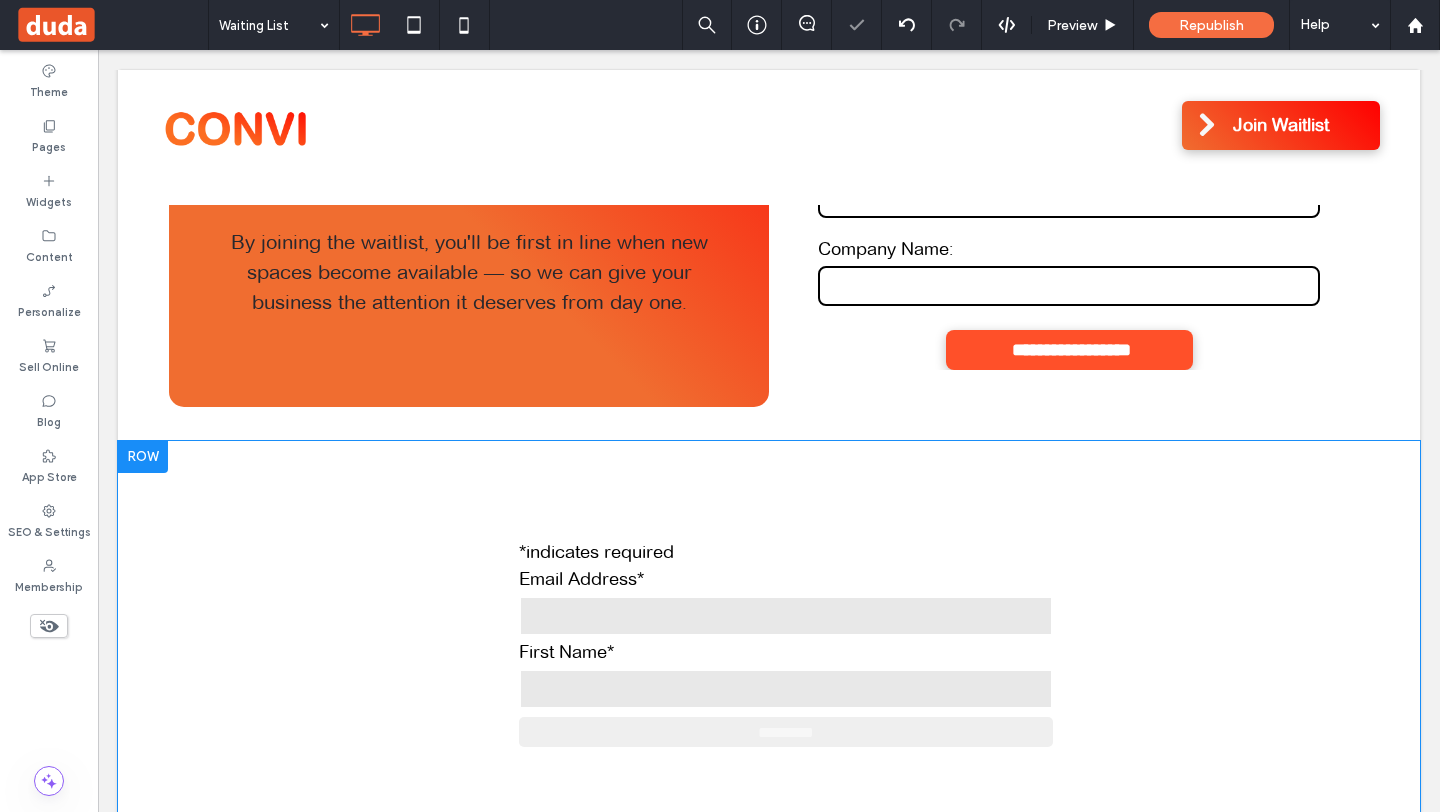 click at bounding box center (143, 457) 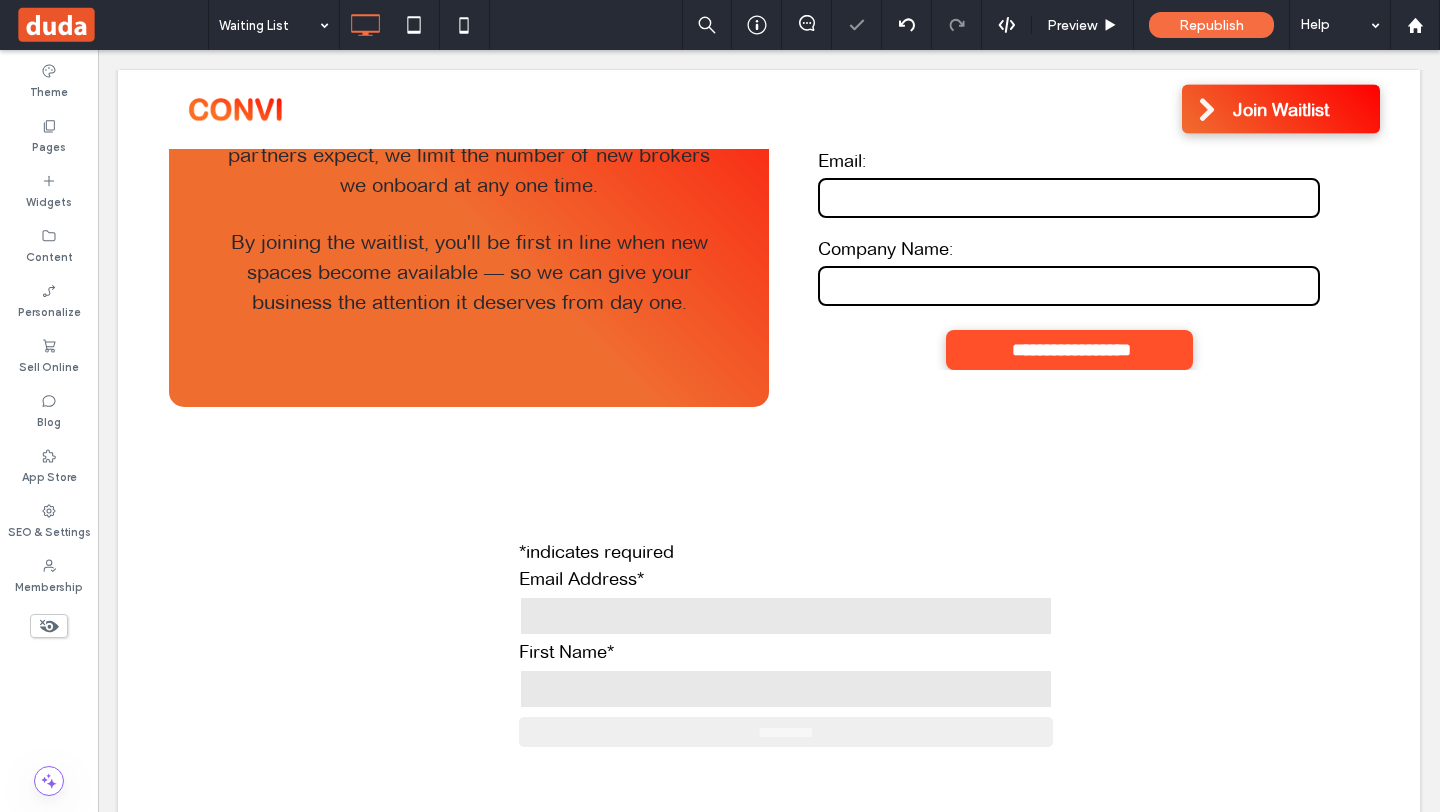 click on "Delete" at bounding box center [155, 785] 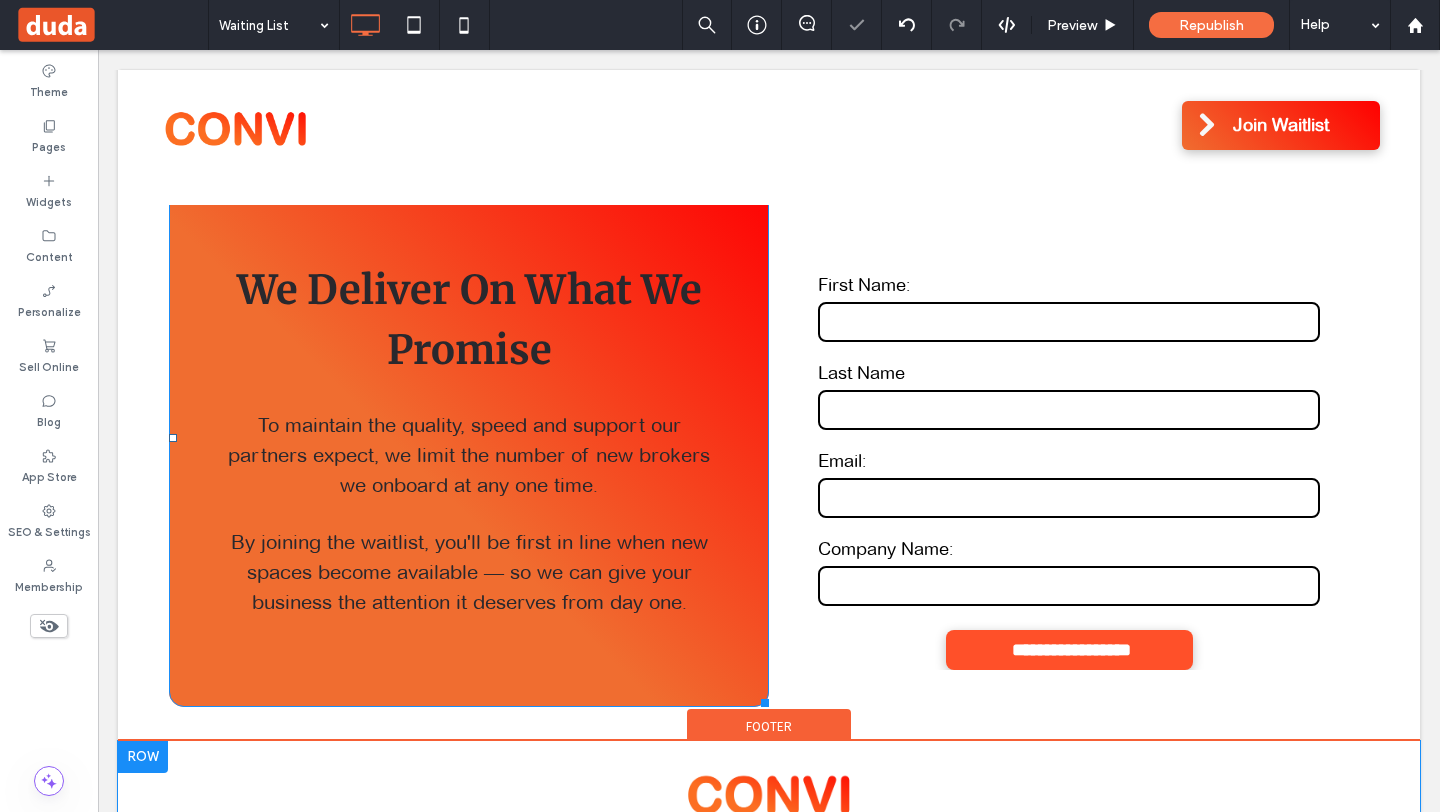 scroll, scrollTop: 0, scrollLeft: 0, axis: both 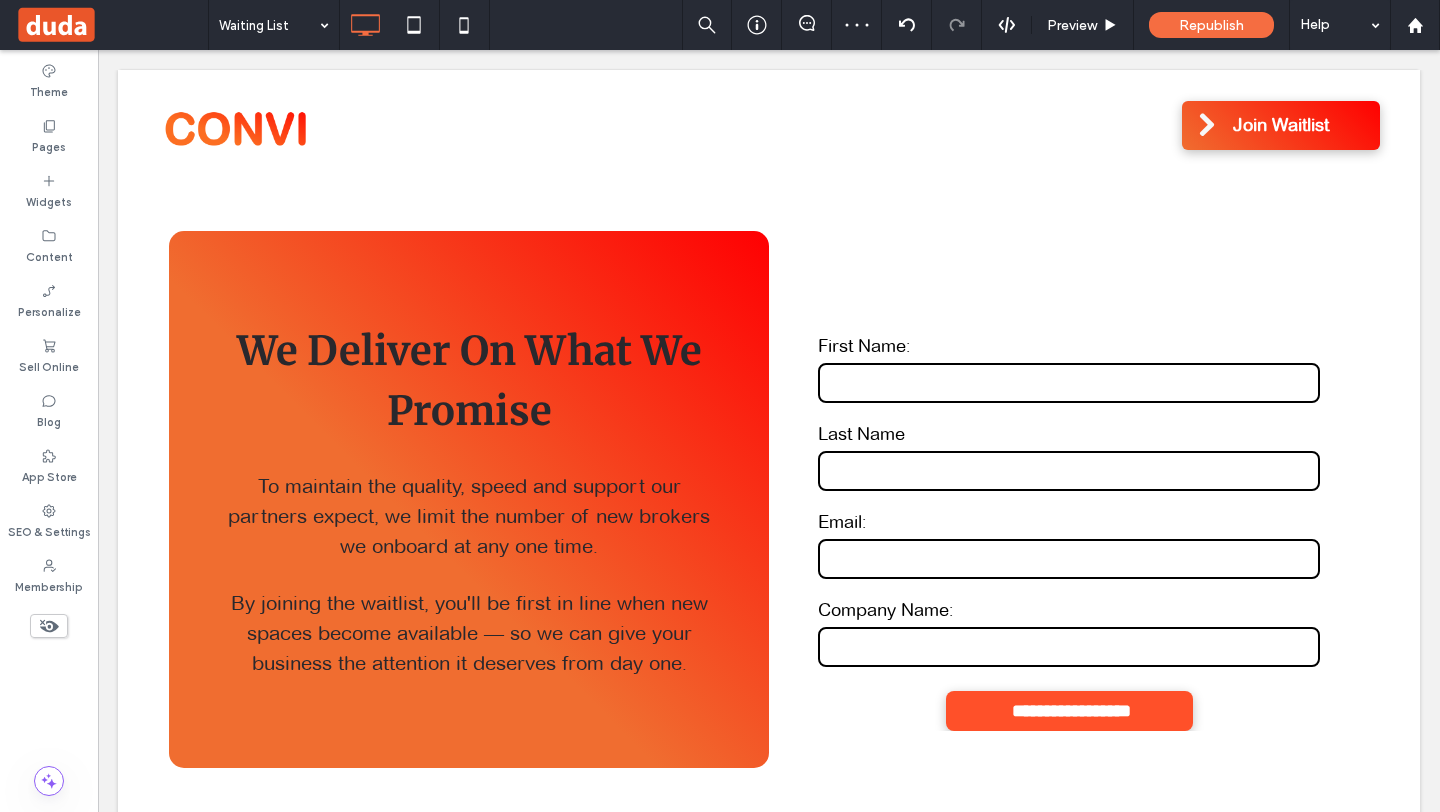 click on "Click To Paste
Row
Click To Paste
Row
Get in touch   [PHONE] [EMAIL]
Click To Paste
Row
Menu
Click To Paste
Header
Click To Paste
Join Waitlist
Click To Paste
Header
We Deliver On What We Promise To maintain the quality, speed and support our partners expect, we limit the number of new brokers we onboard at any one time.  By joining the waitlist, you'll be first in line when new spaces become available — so we can give your business the attention it deserves from day one.
Click To Paste
Contact Us
First Name:
Last Name
Email:
Company Name:
[MASK]
Team Convi" at bounding box center [769, 541] 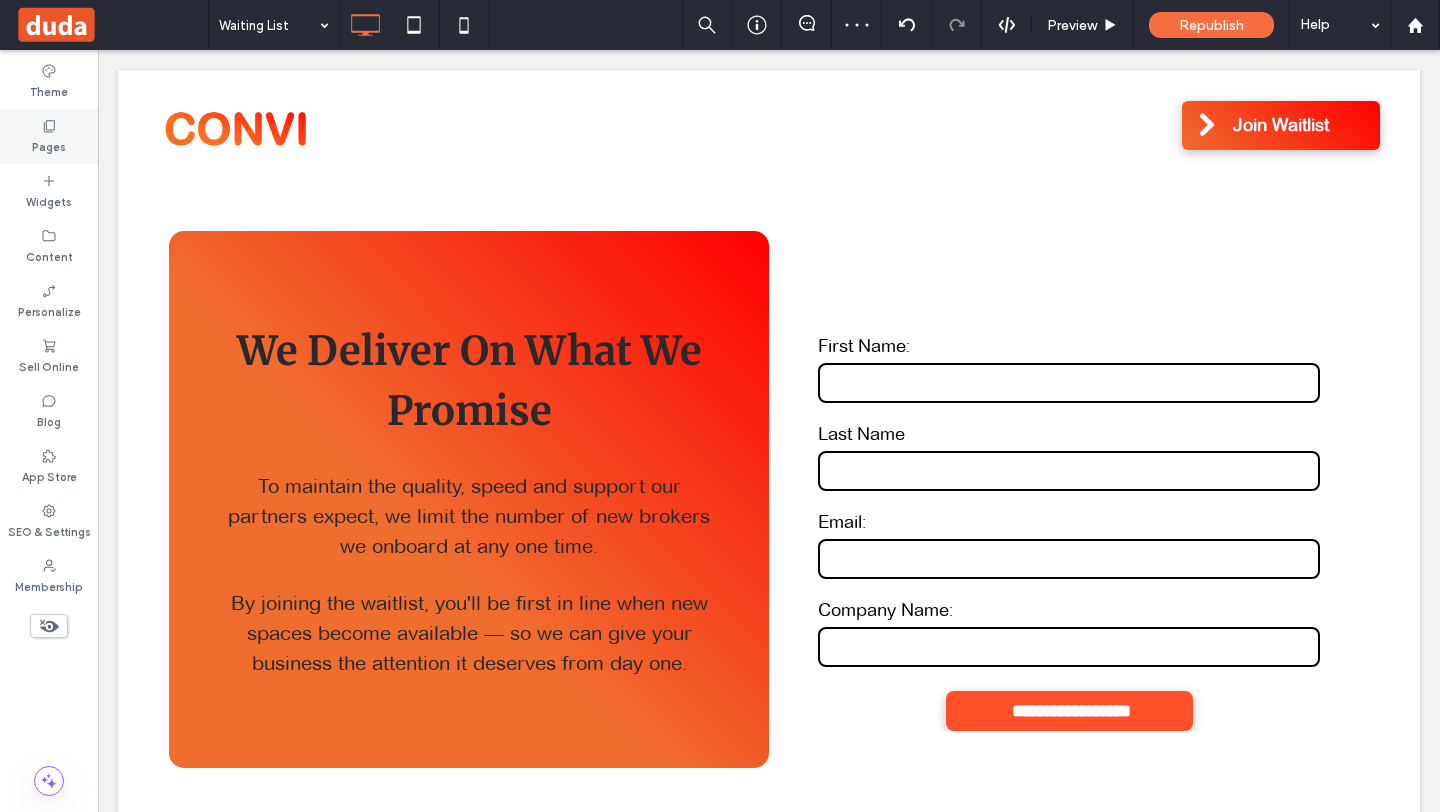 click 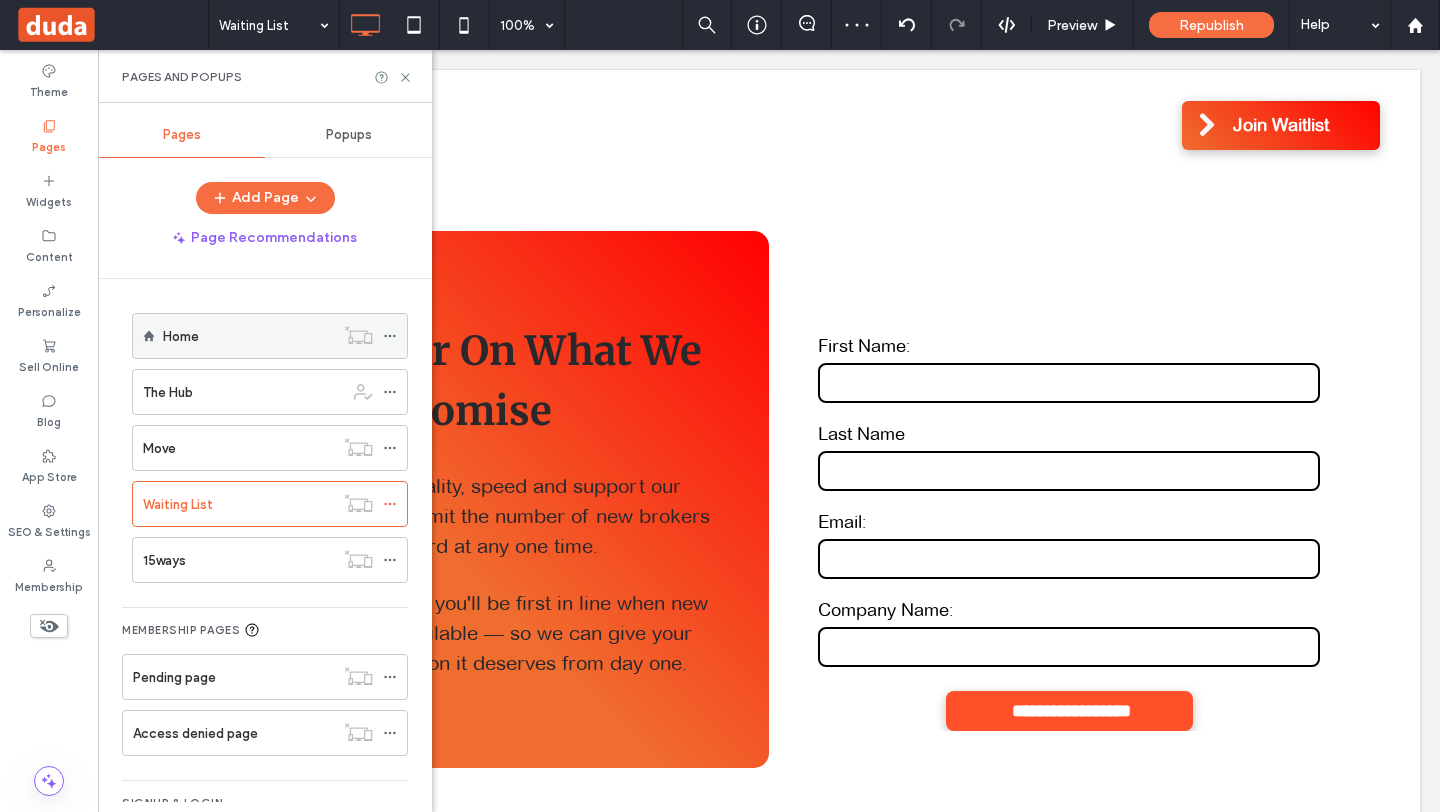 click on "Home" at bounding box center [248, 336] 